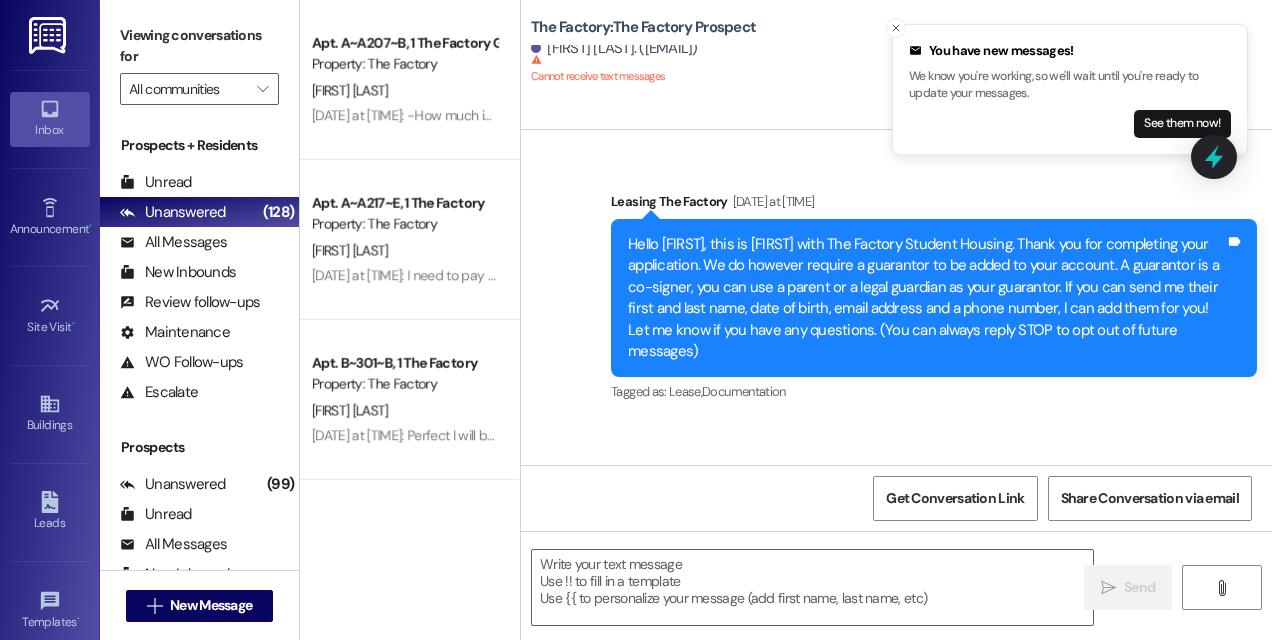 scroll, scrollTop: 0, scrollLeft: 0, axis: both 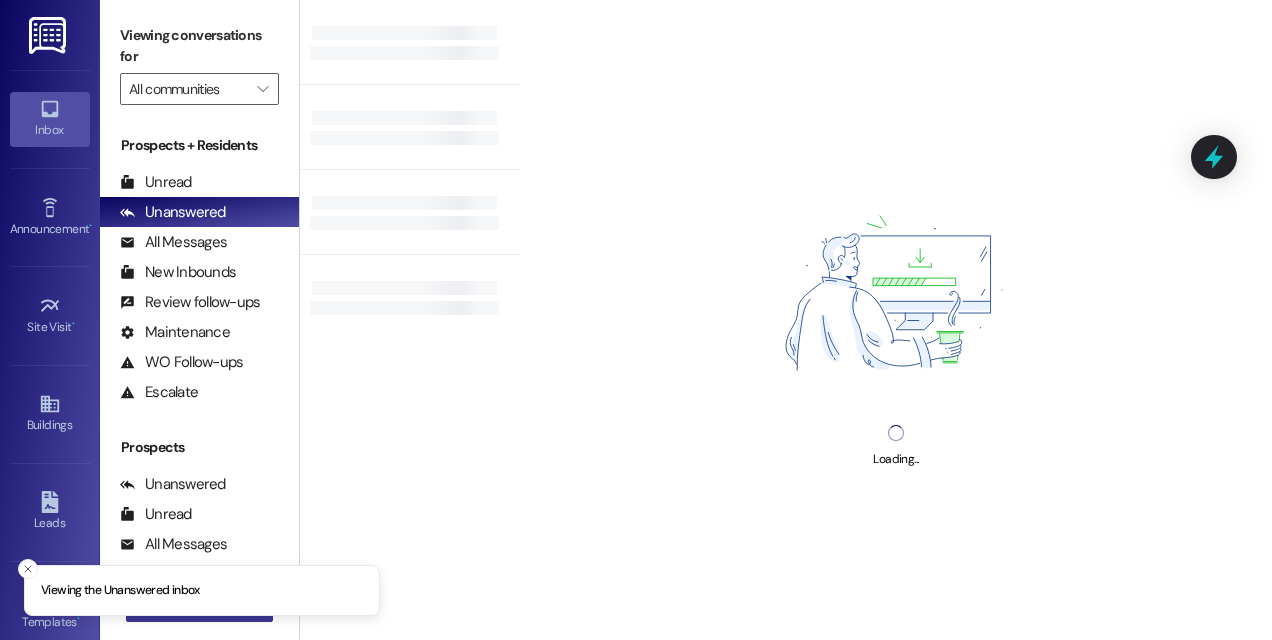 click on " New Message" at bounding box center (200, 606) 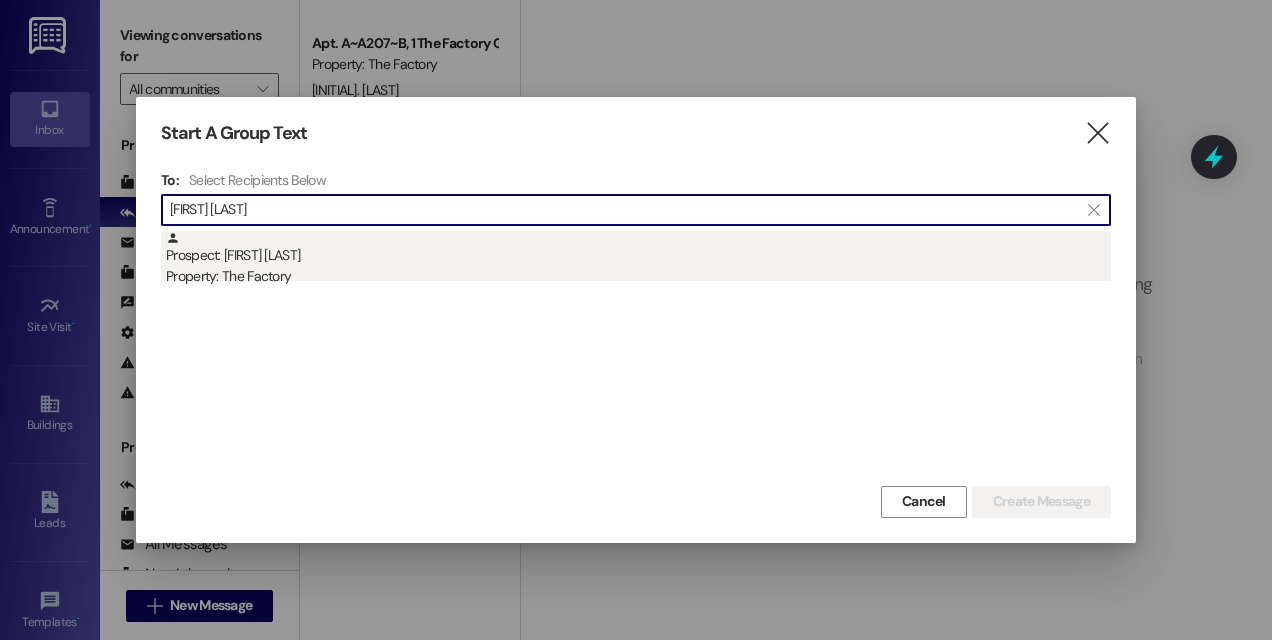 type on "[FIRST] [LAST]" 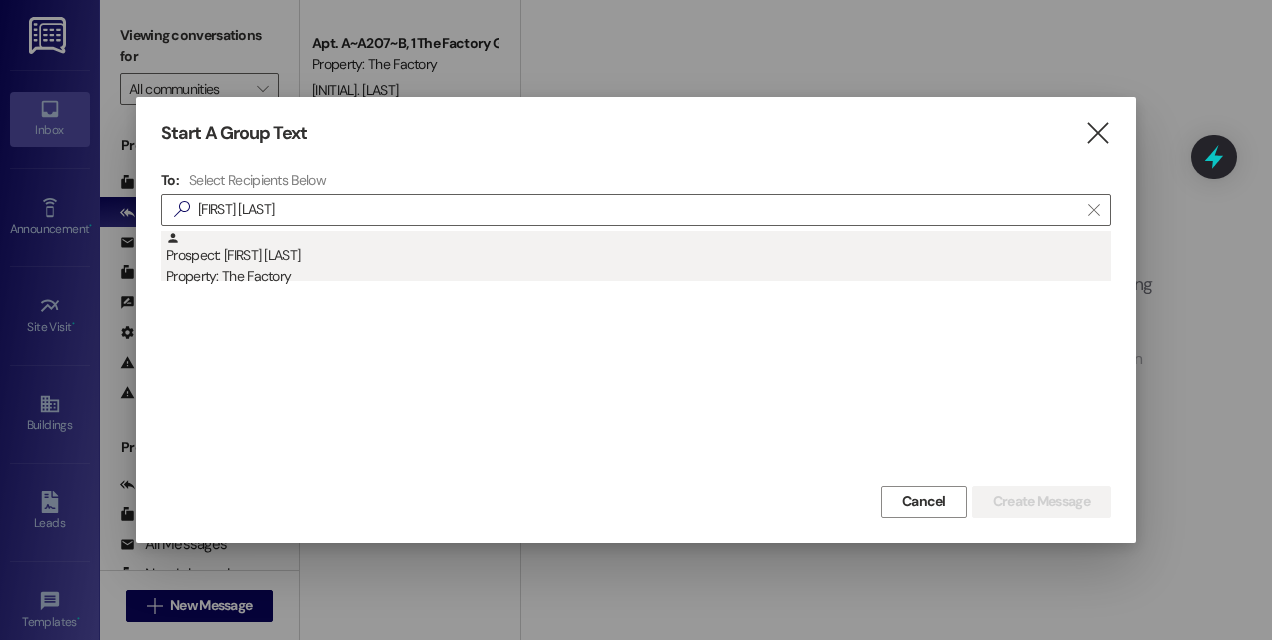 click on "Prospect: [FIRST] [LAST] Property: The Factory" at bounding box center (638, 259) 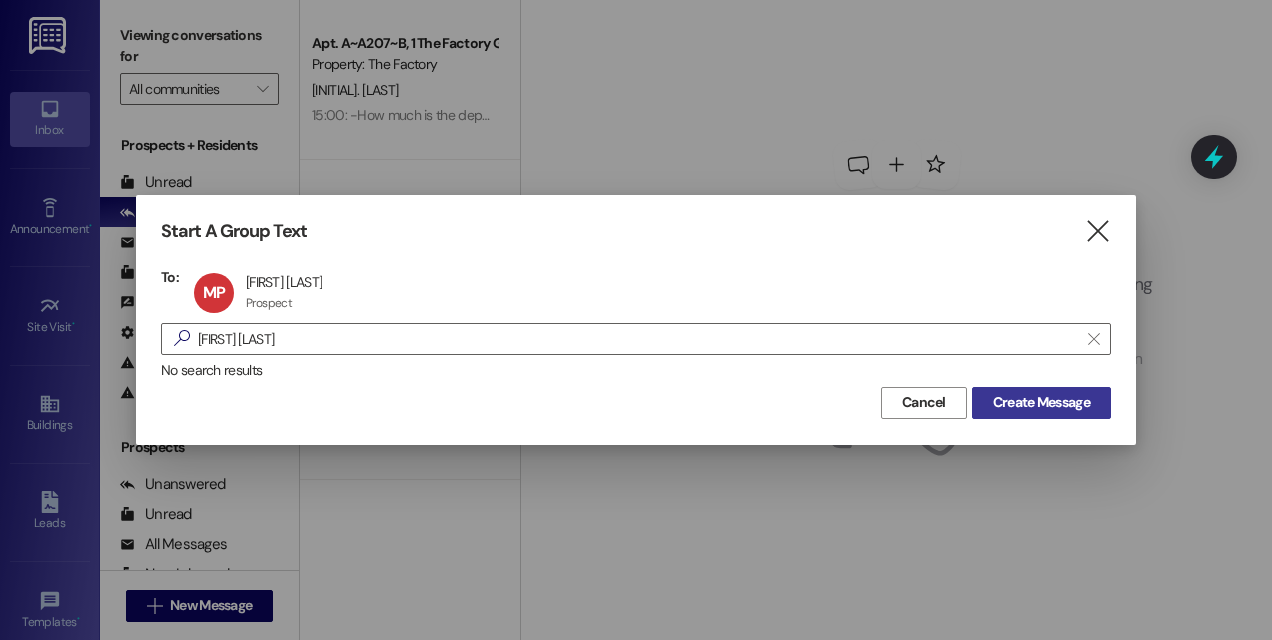 click on "Create Message" at bounding box center [1041, 402] 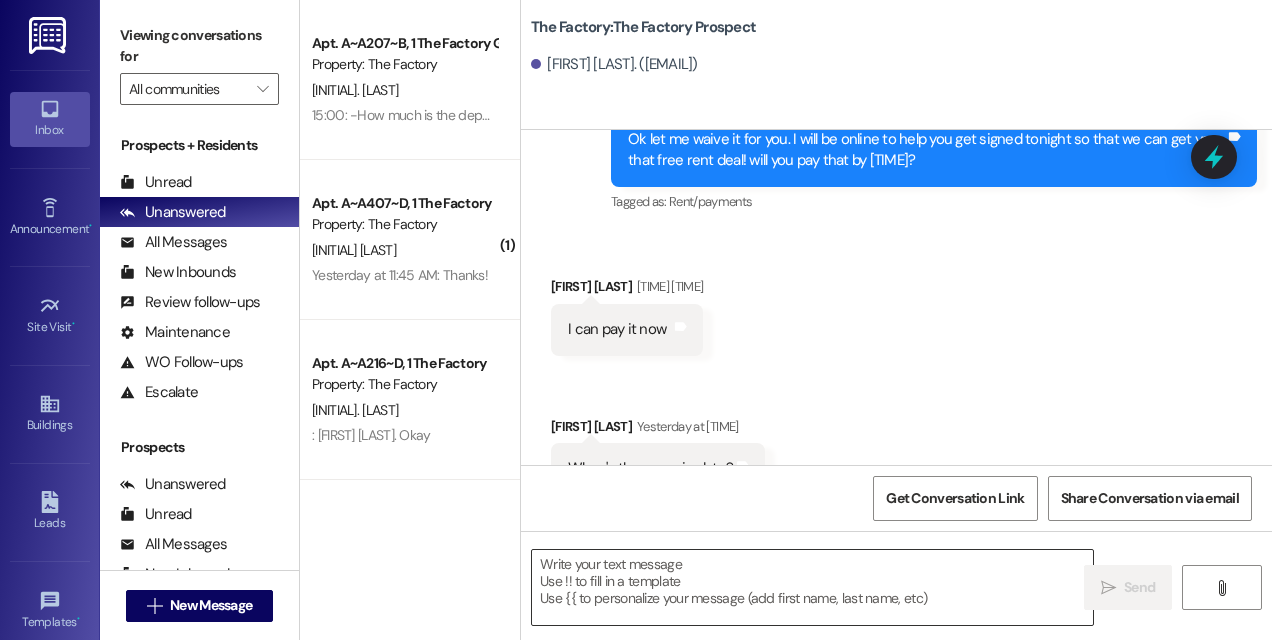 scroll, scrollTop: 1027, scrollLeft: 0, axis: vertical 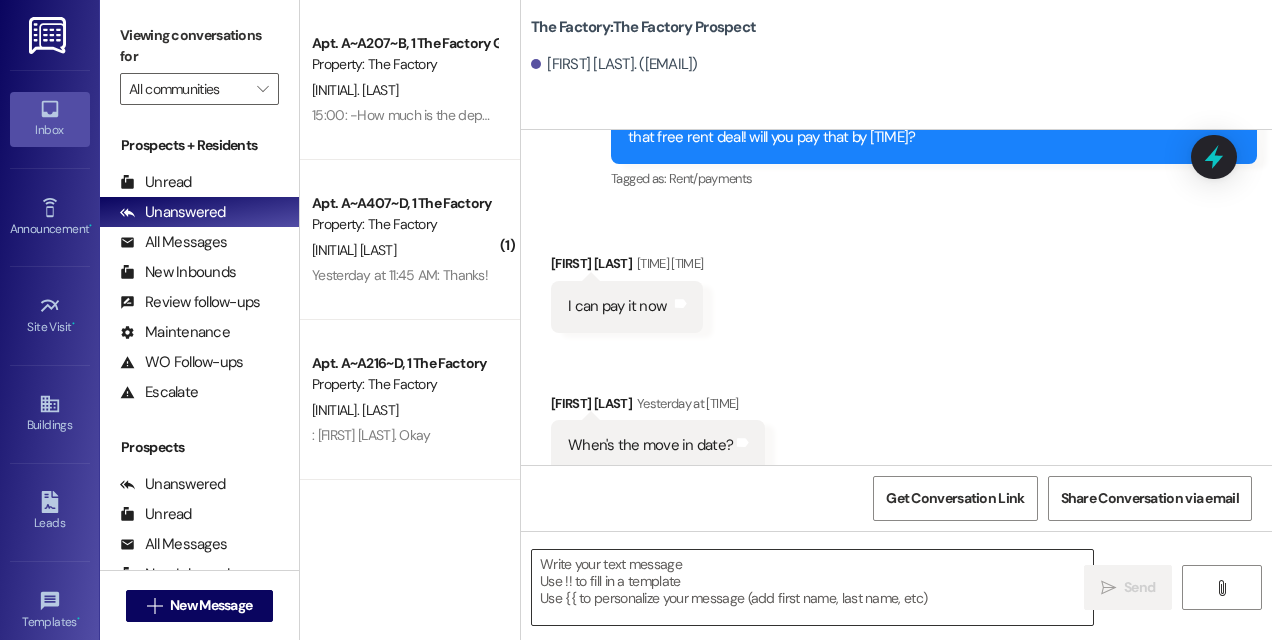 click at bounding box center (812, 587) 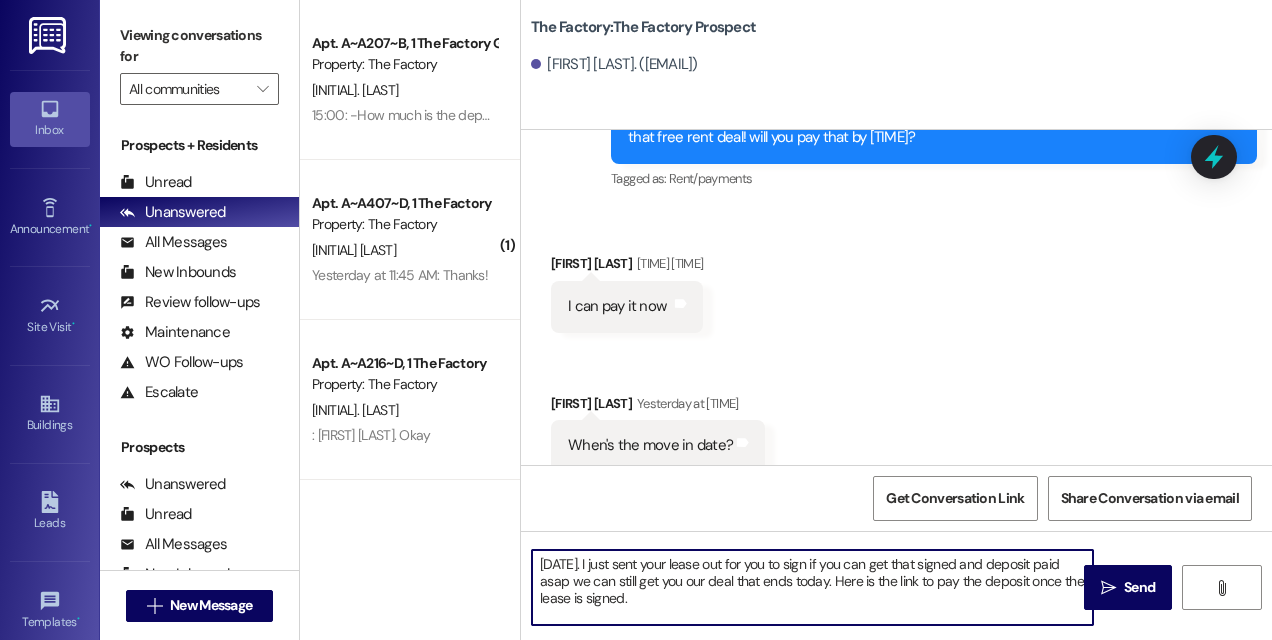 paste on "https://thefactoryapts.residentportal.com/auth" 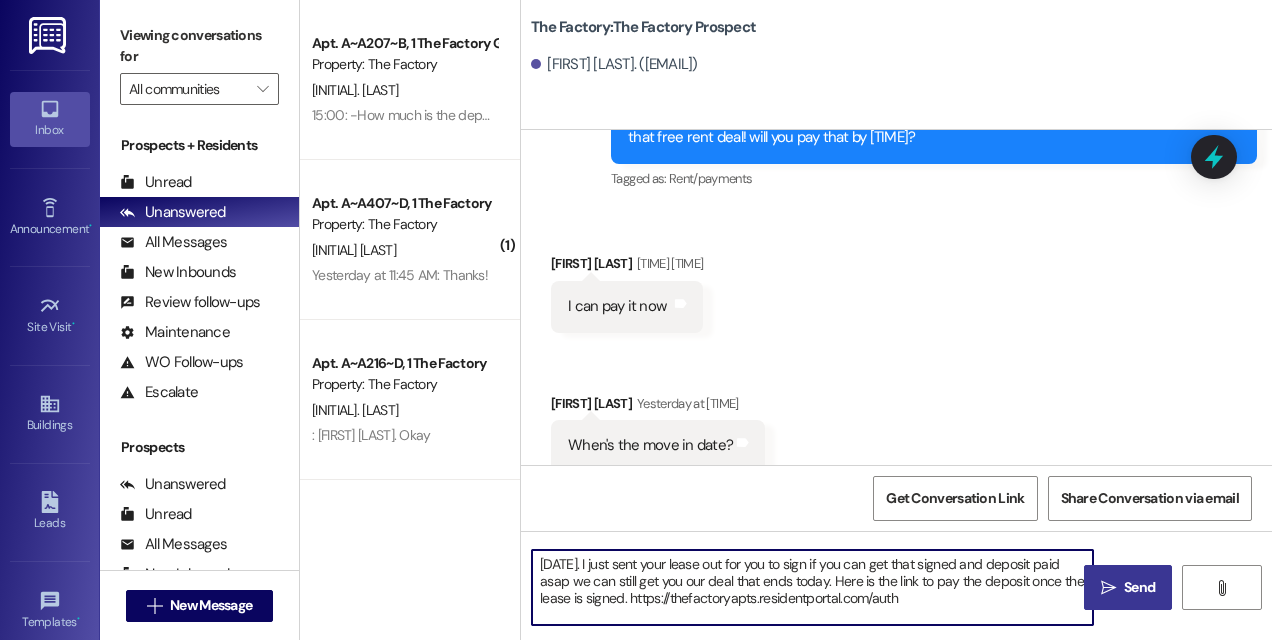 type on "[DATE]. I just sent your lease out for you to sign if you can get that signed and deposit paid asap we can still get you our deal that ends today. Here is the link to pay the deposit once the lease is signed. https://thefactoryapts.residentportal.com/auth" 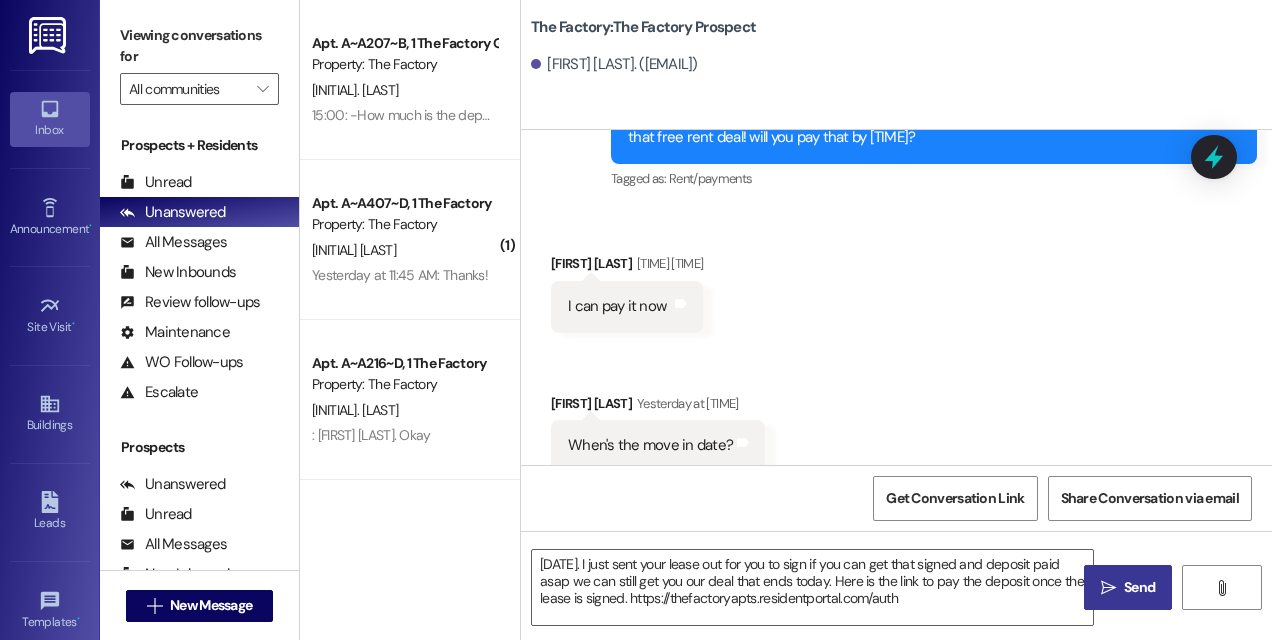 click on "Send" at bounding box center [1139, 587] 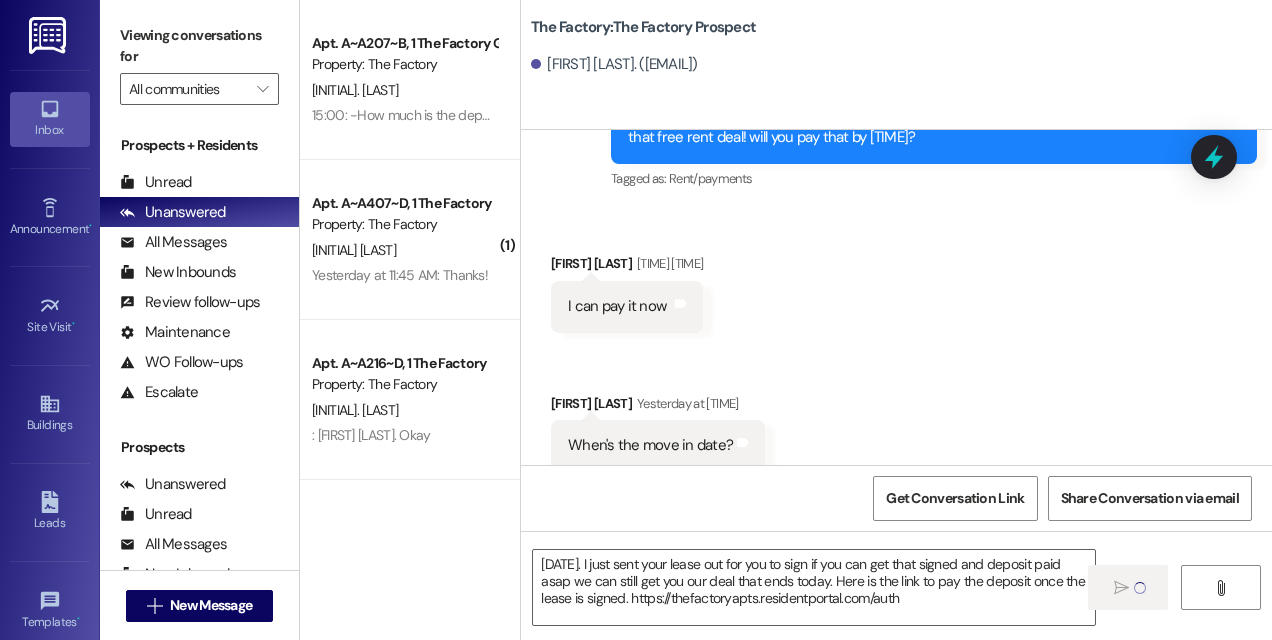 type 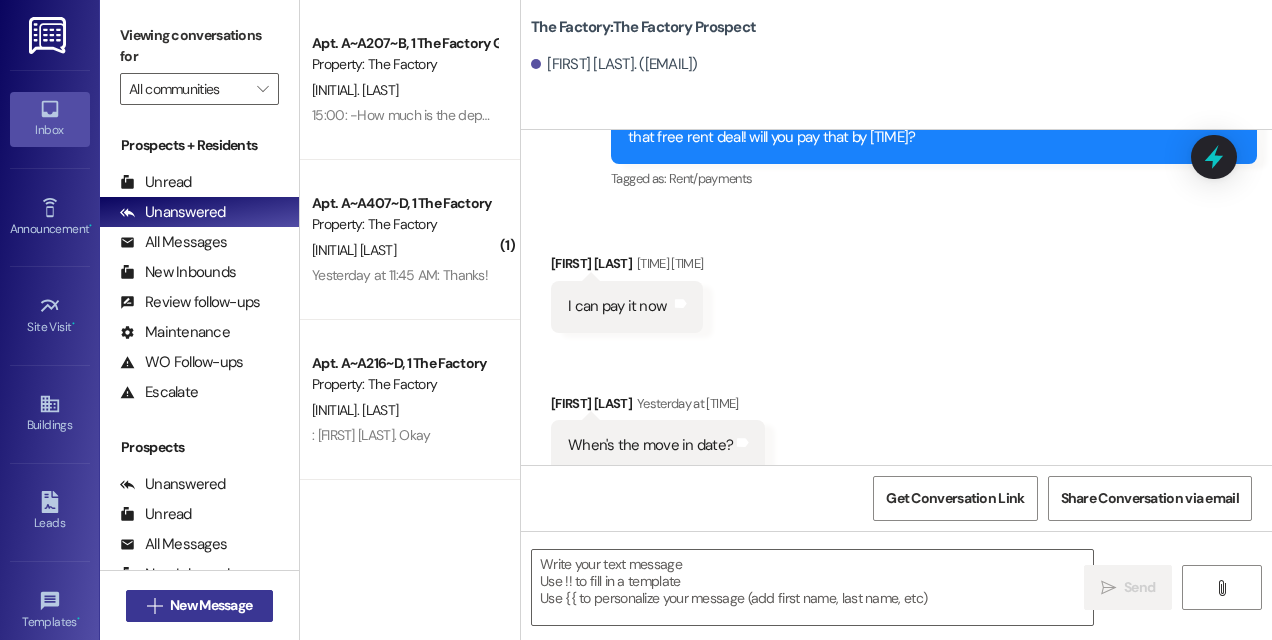 click on "New Message" at bounding box center (211, 605) 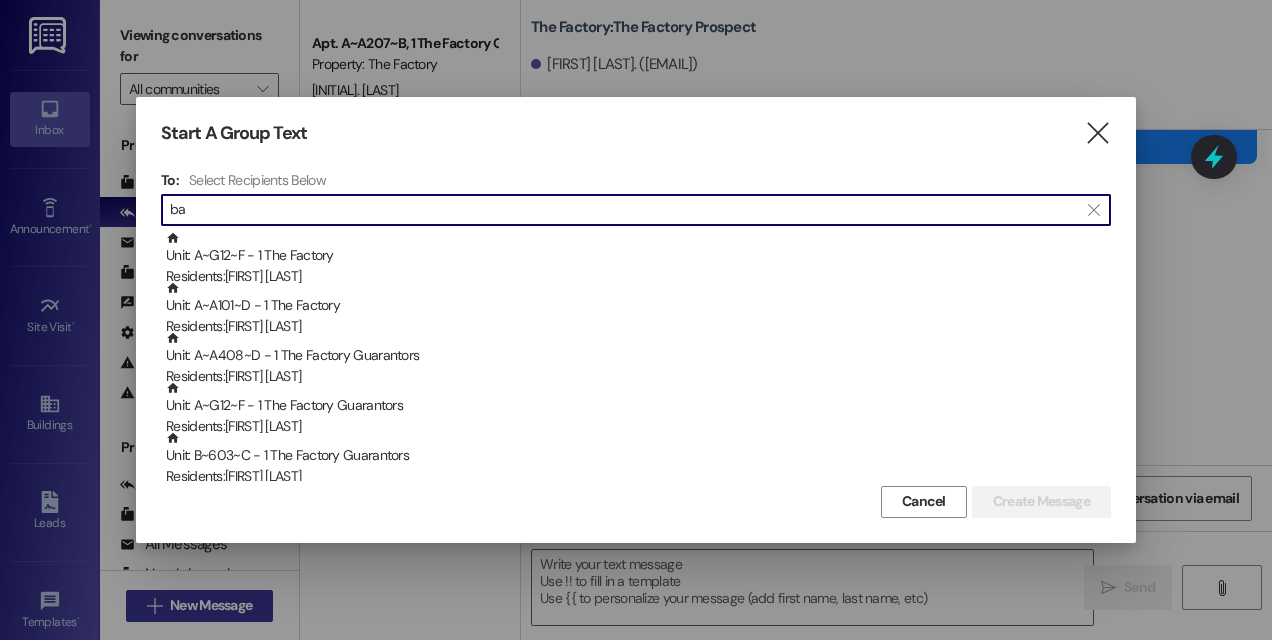 type on "b" 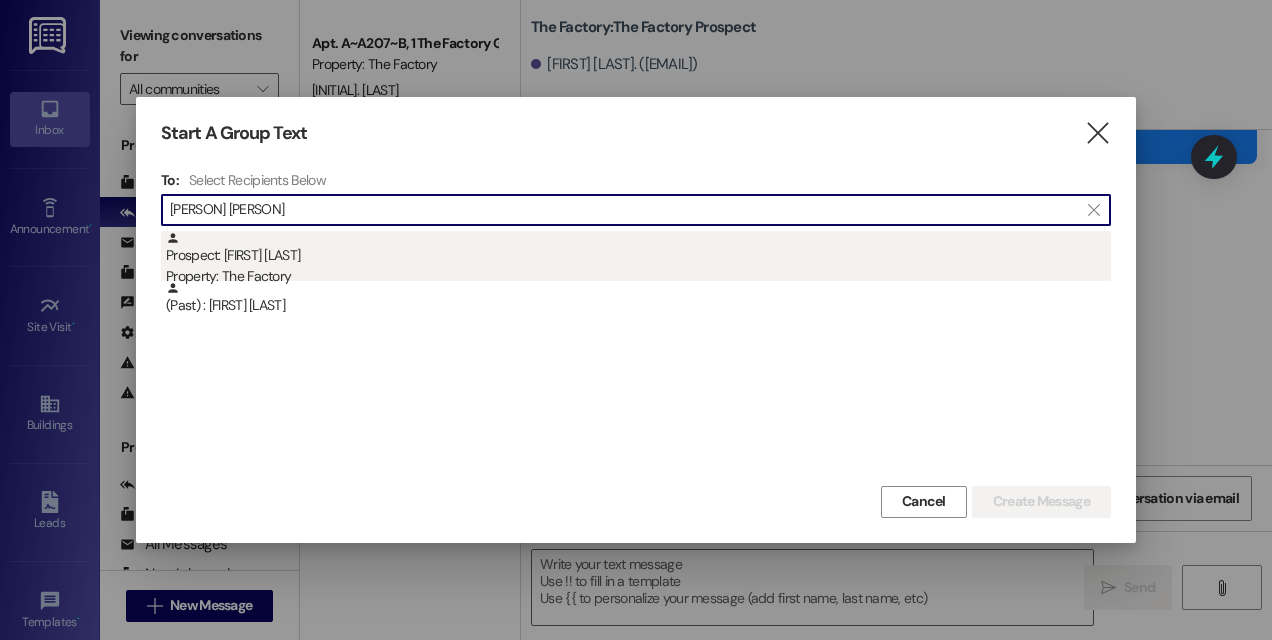 type on "[PERSON] [PERSON]" 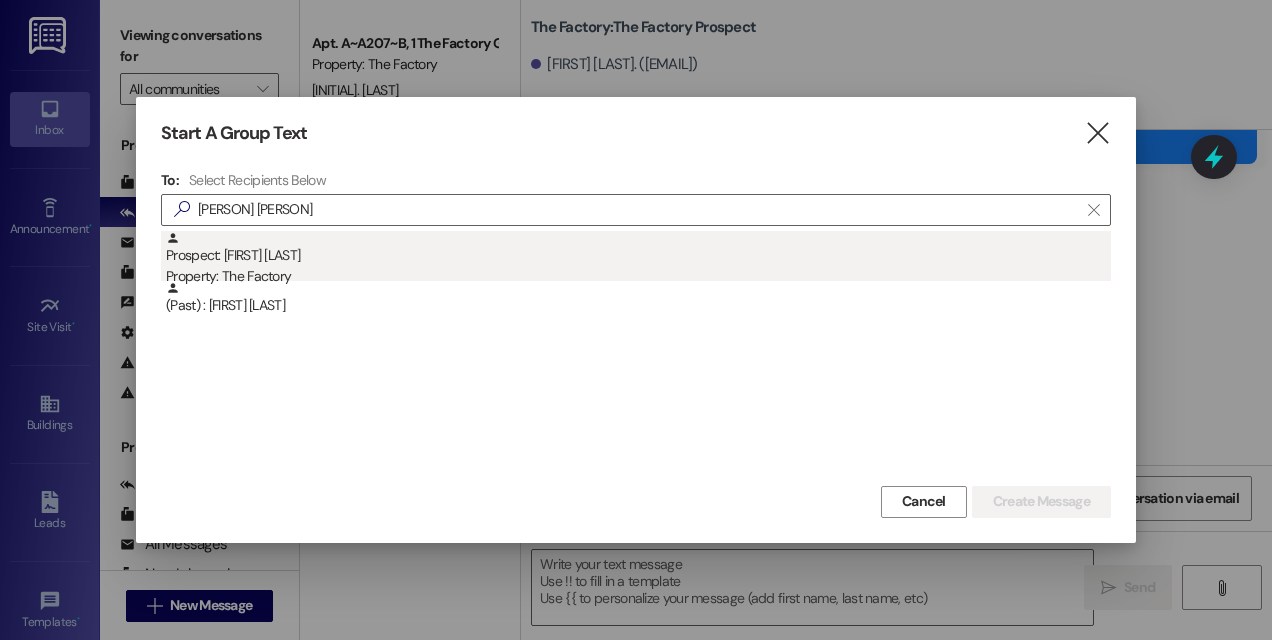 click on "Prospect: [FIRST] Property: The Factory" at bounding box center [638, 259] 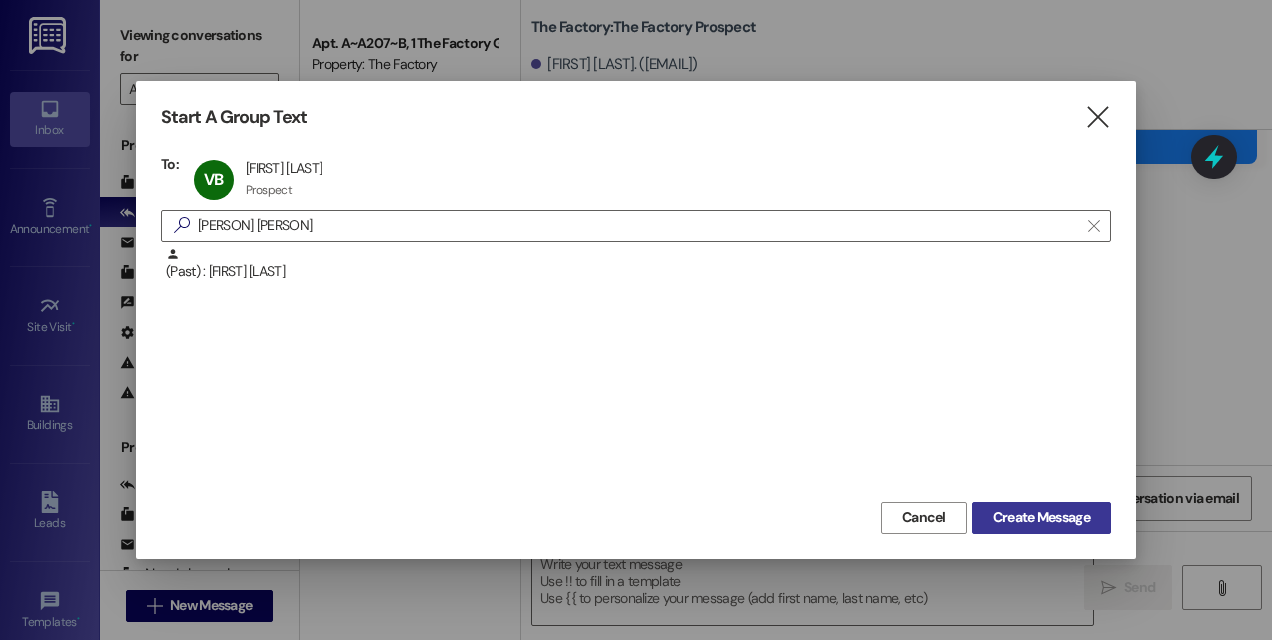 click on "Create Message" at bounding box center [1041, 517] 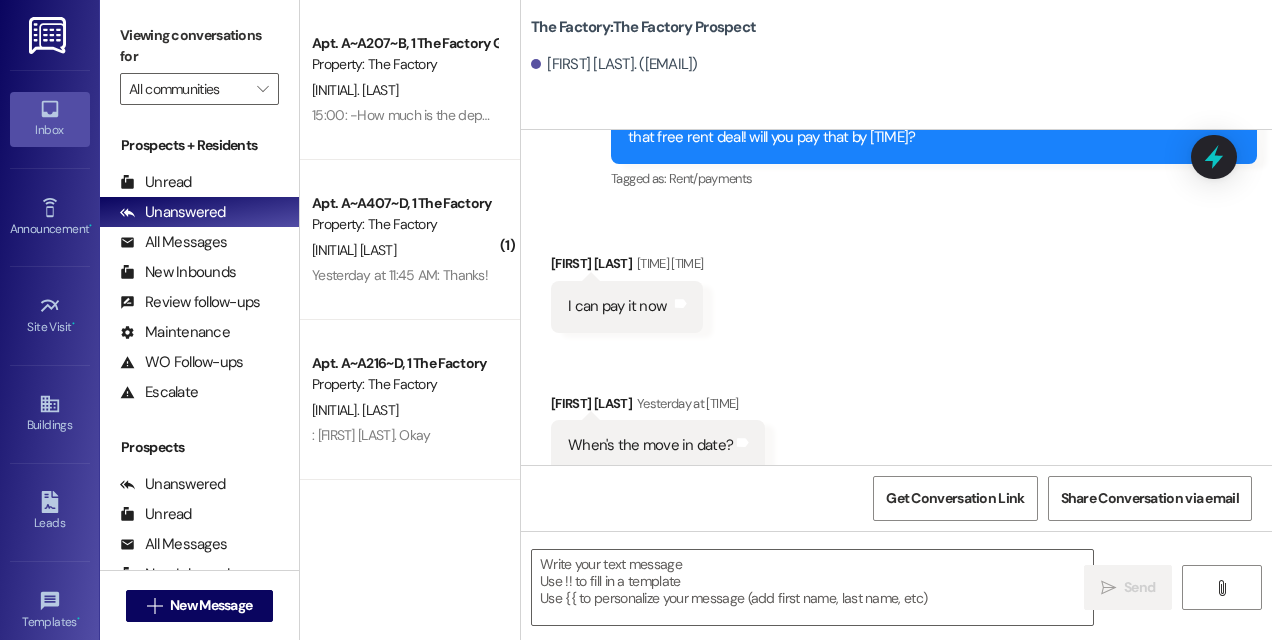 scroll, scrollTop: 182, scrollLeft: 0, axis: vertical 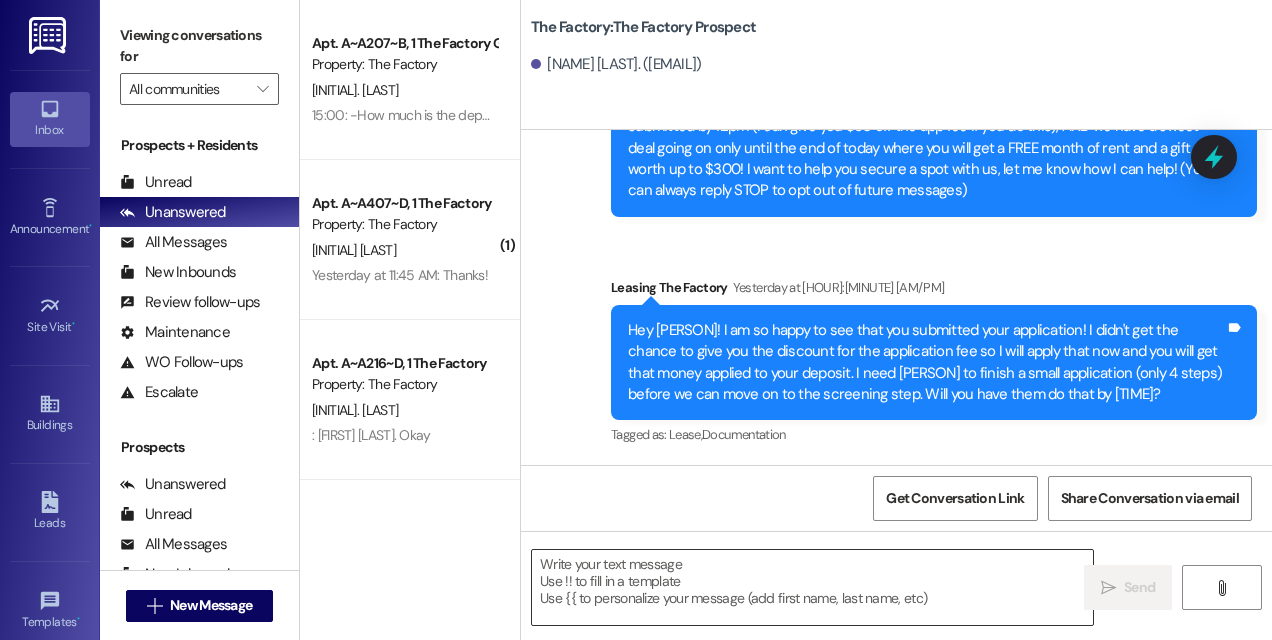 click at bounding box center [812, 587] 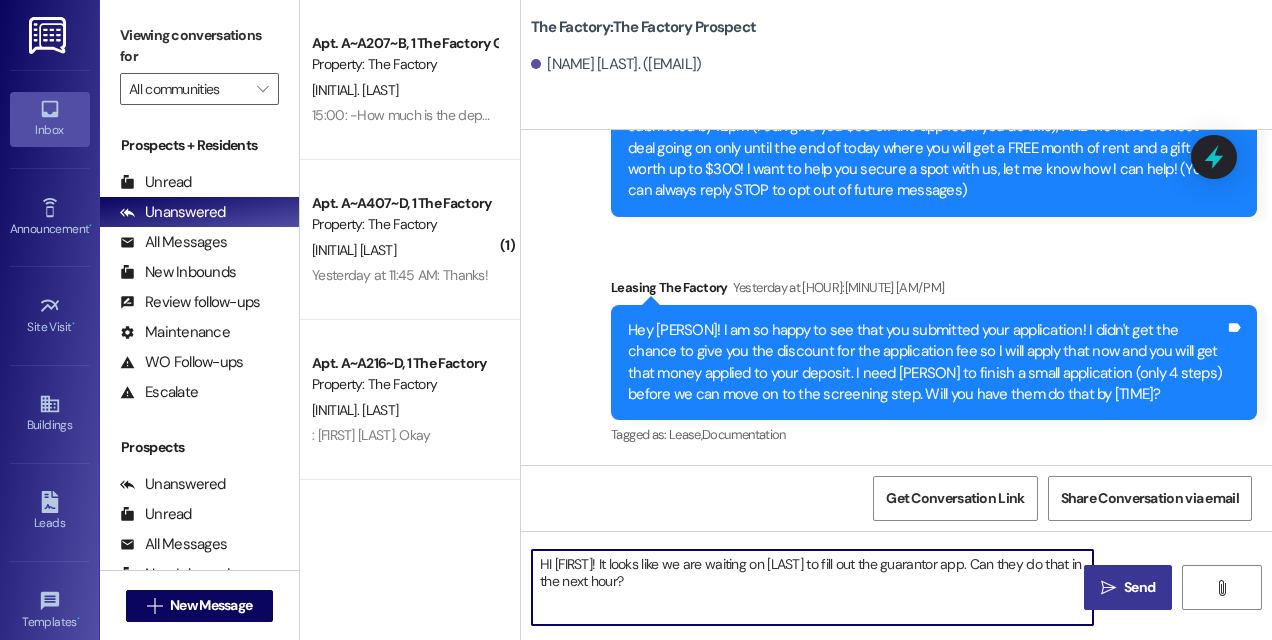 click on "HI [FIRST]! It looks like we are waiting on [LAST] to fill out the guarantor app. Can they do that in the next hour?" at bounding box center (812, 587) 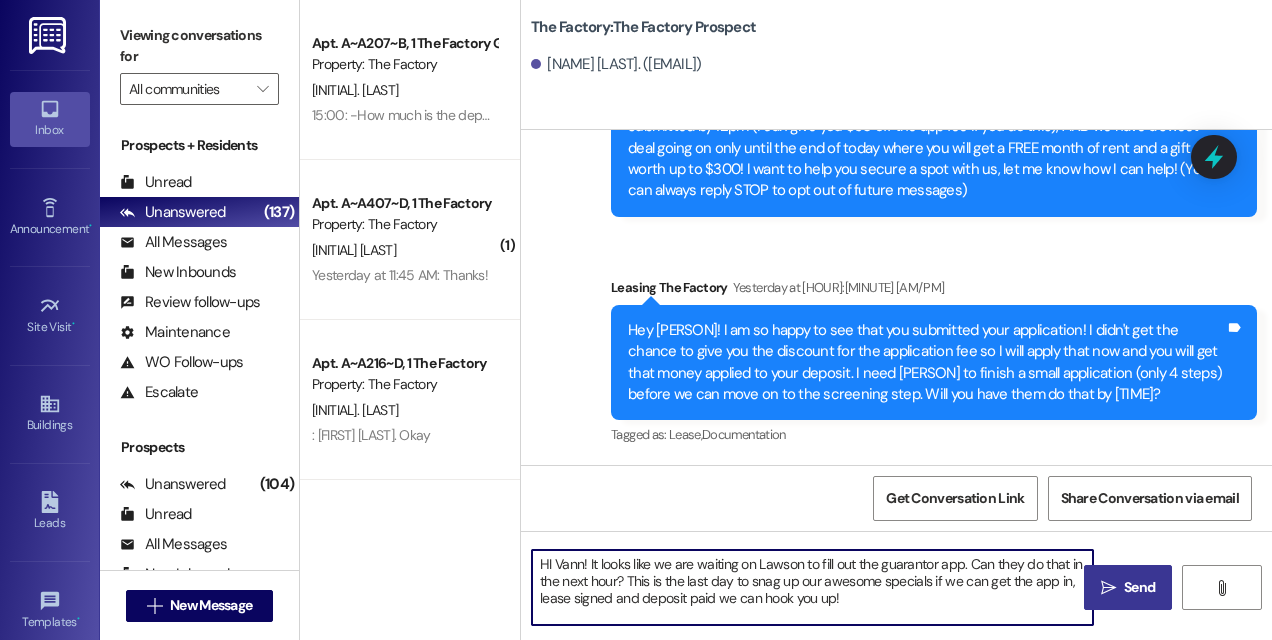 type on "HI Vann! It looks like we are waiting on Lawson to fill out the guarantor app. Can they do that in the next hour? This is the last day to snag up our awesome specials if we can get the app in, lease signed and deposit paid we can hook you up!" 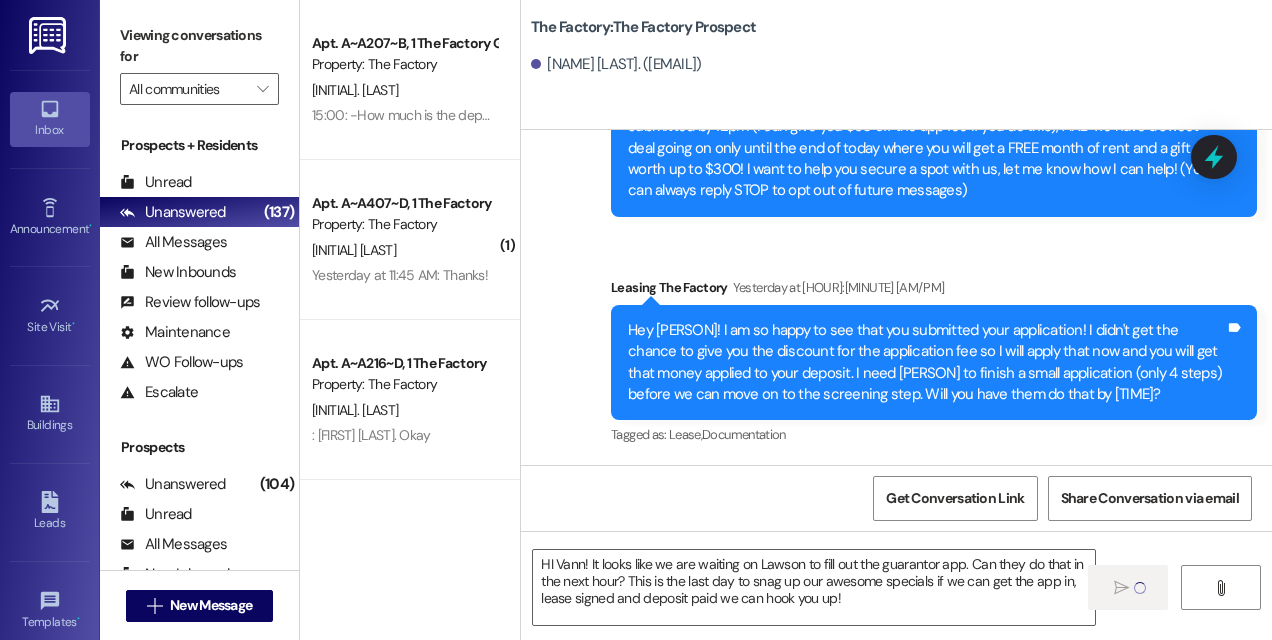 type 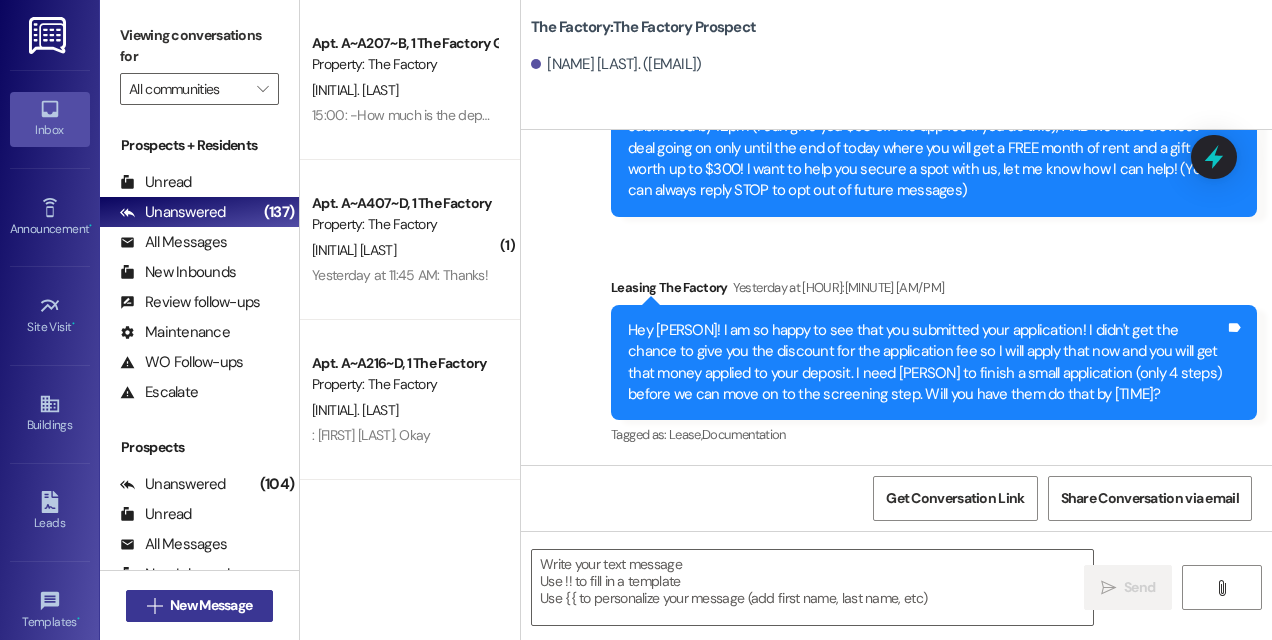 click on "New Message" at bounding box center (211, 605) 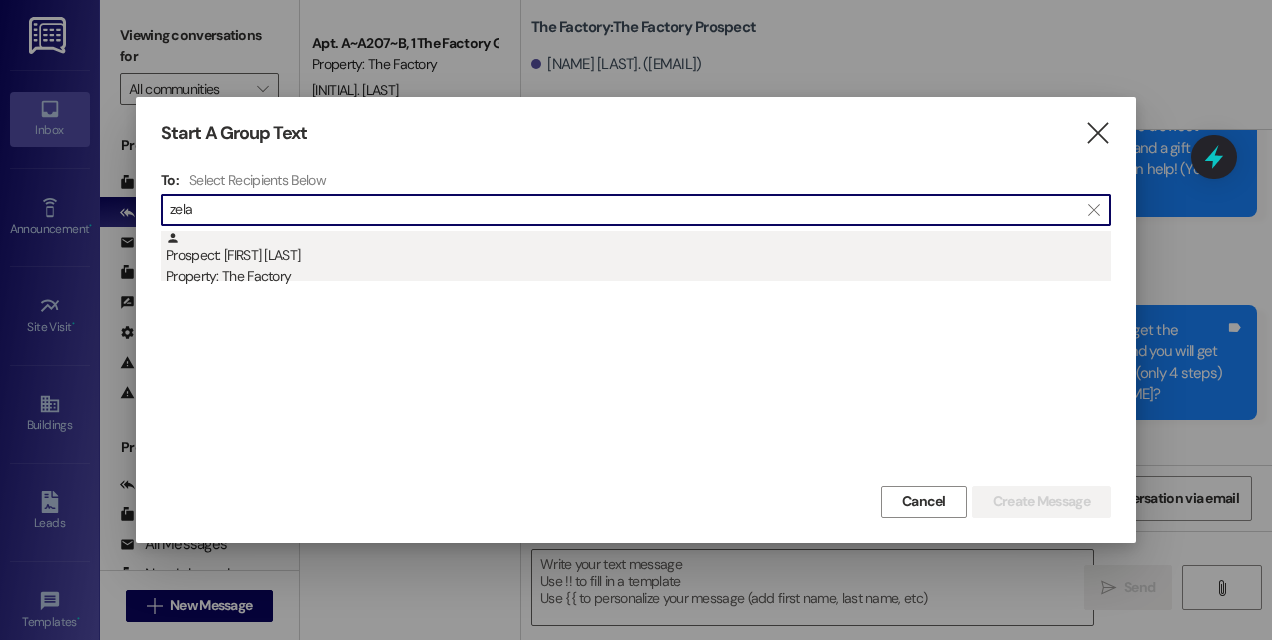 type on "zela" 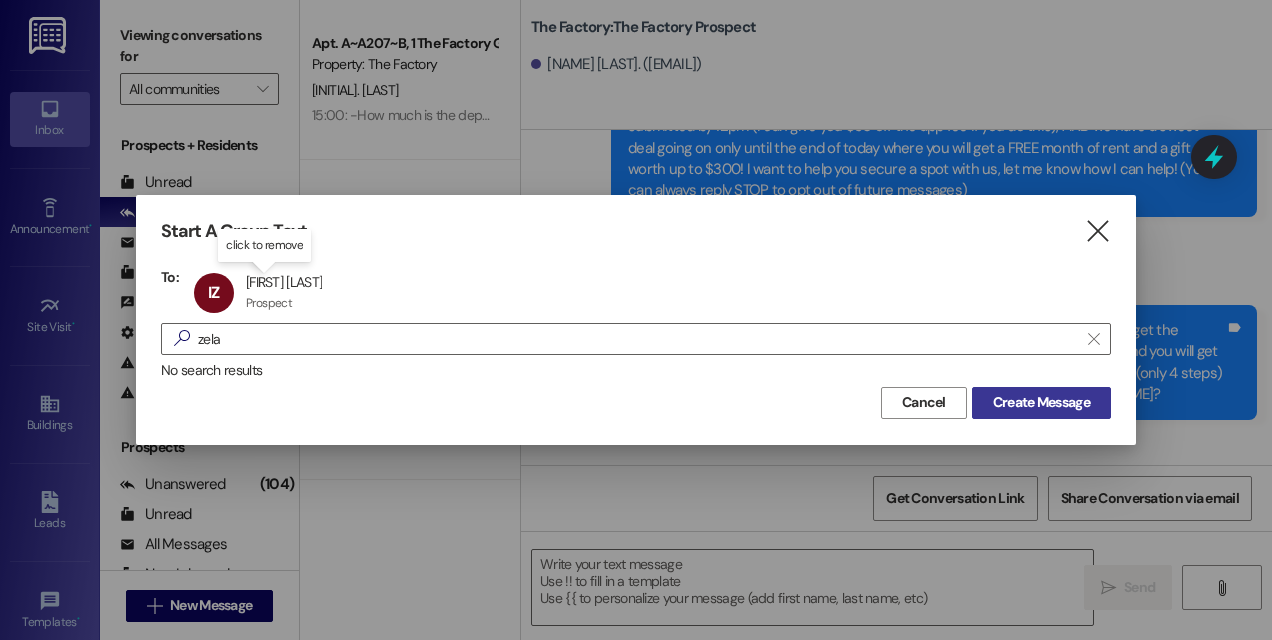 click on "Create Message" at bounding box center [1041, 402] 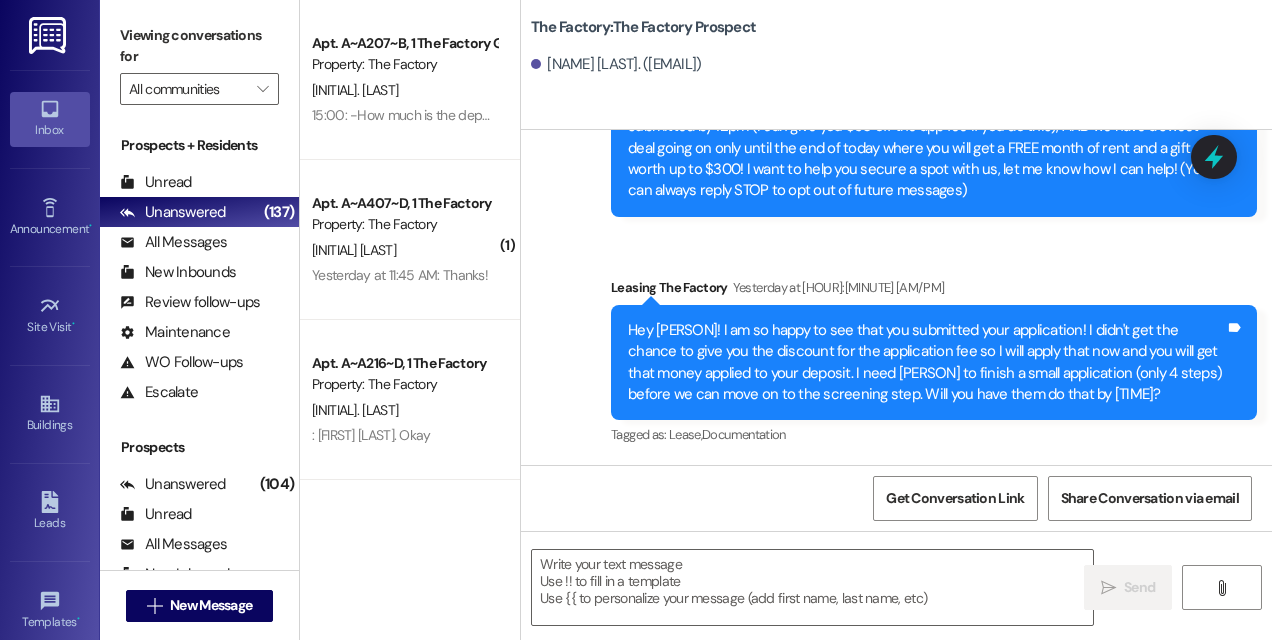 scroll, scrollTop: 192, scrollLeft: 0, axis: vertical 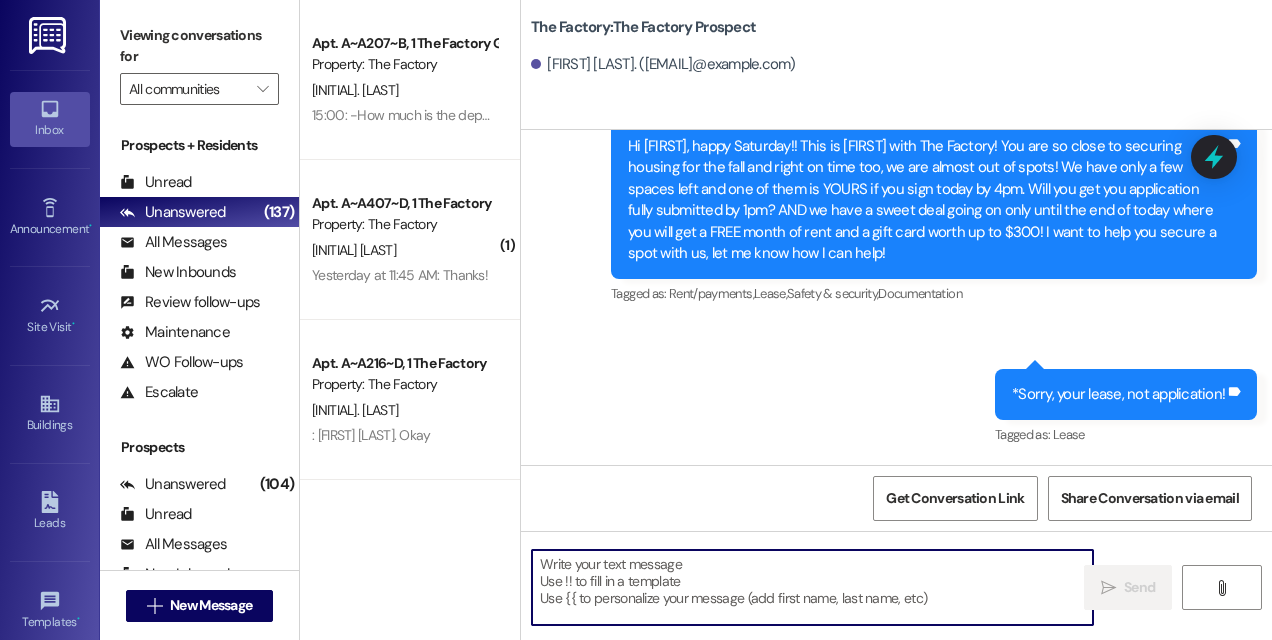 click at bounding box center (812, 587) 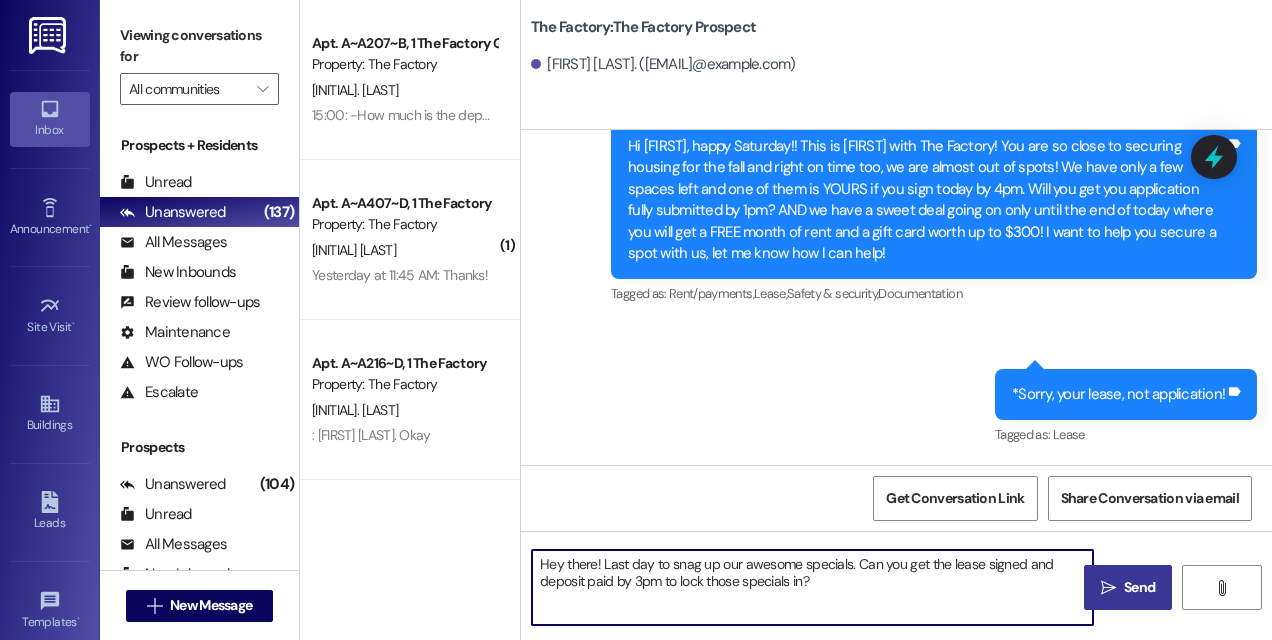 type on "Hey there! Last day to snag up our awesome specials. Can you get the lease signed and deposit paid by 3pm to lock those specials in?" 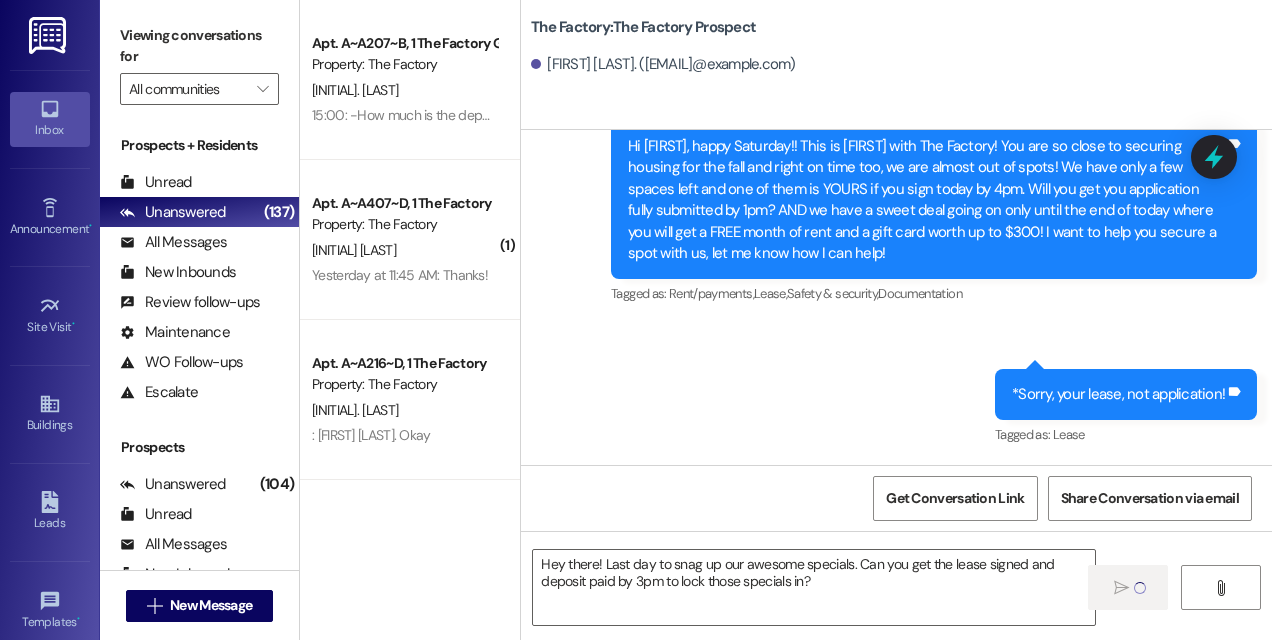 type 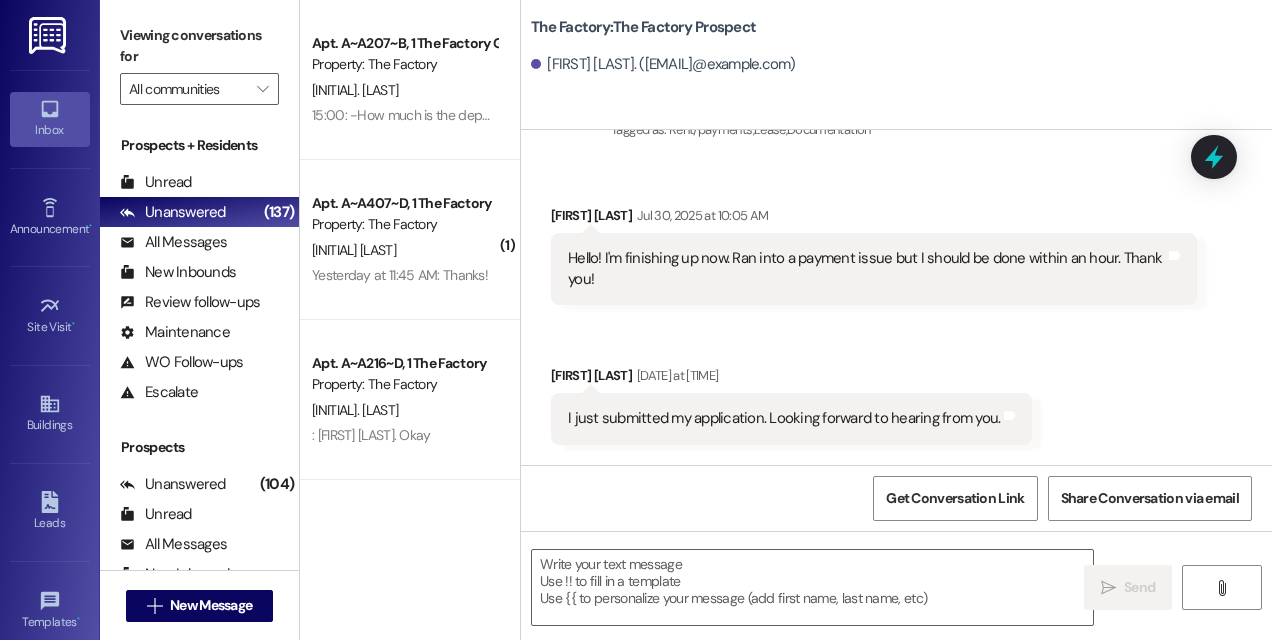 scroll, scrollTop: 192, scrollLeft: 0, axis: vertical 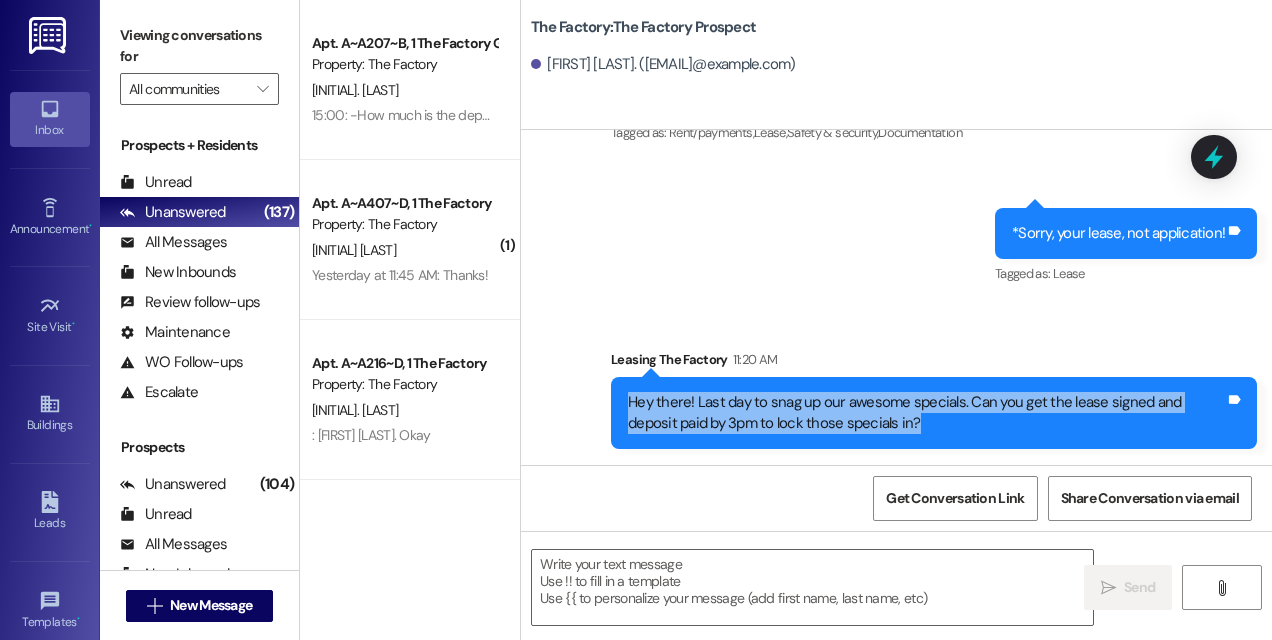 drag, startPoint x: 921, startPoint y: 422, endPoint x: 626, endPoint y: 390, distance: 296.73053 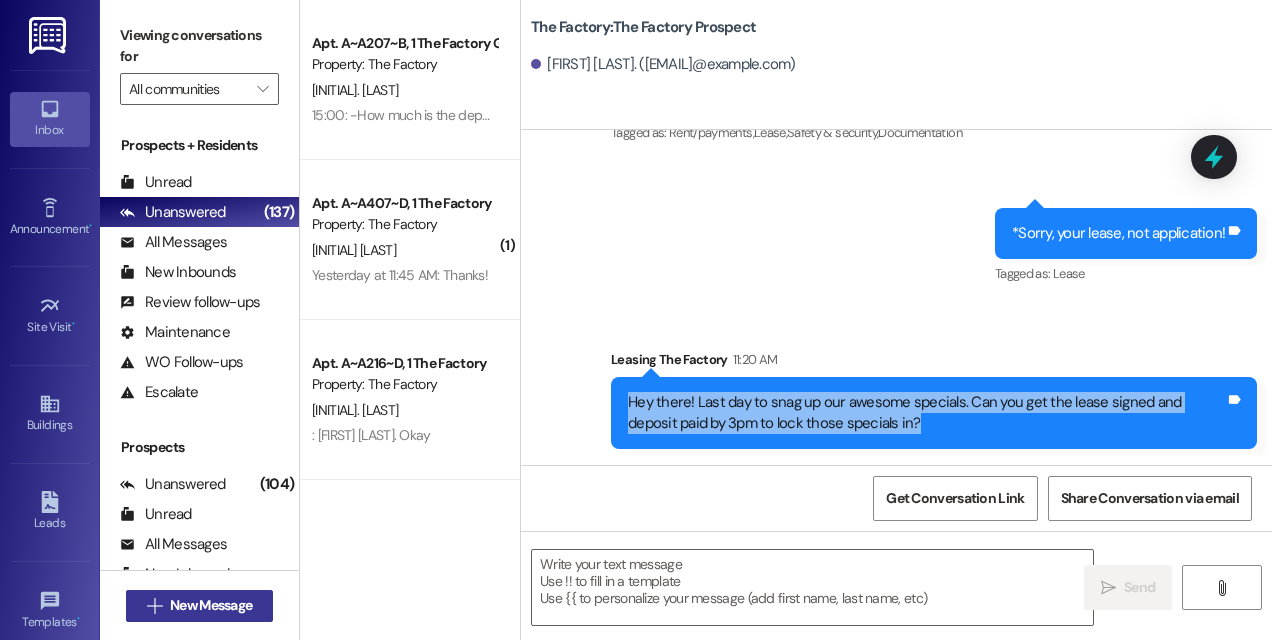click on "New Message" at bounding box center [211, 605] 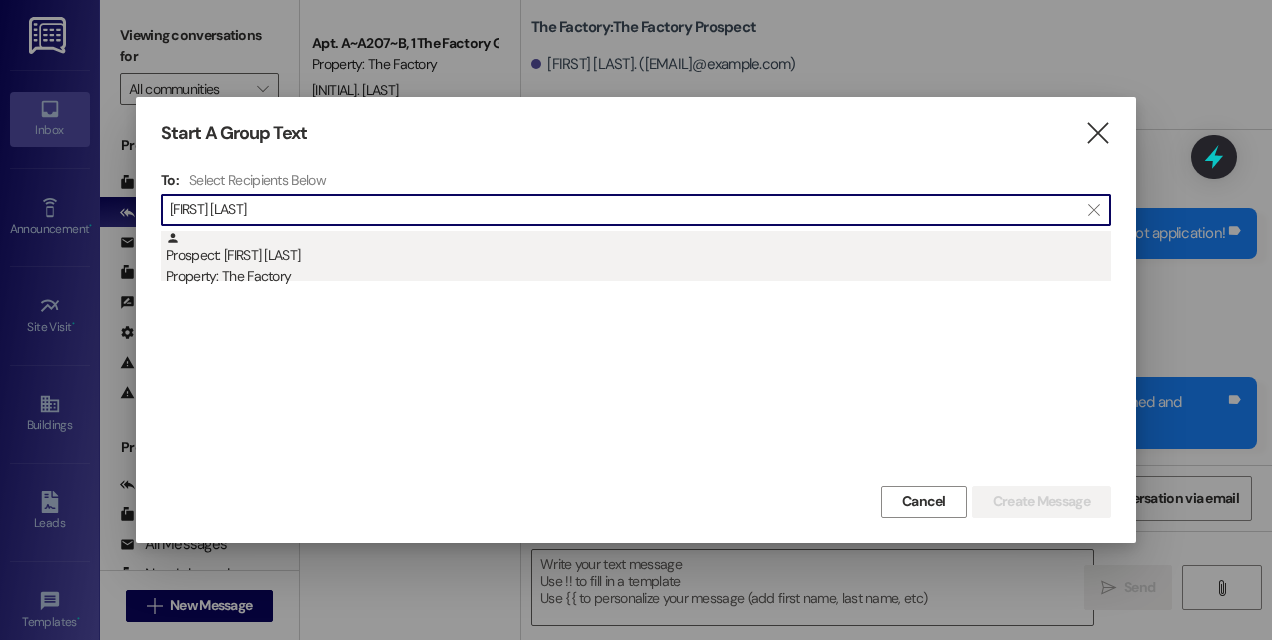 type on "[FIRST] [LAST]" 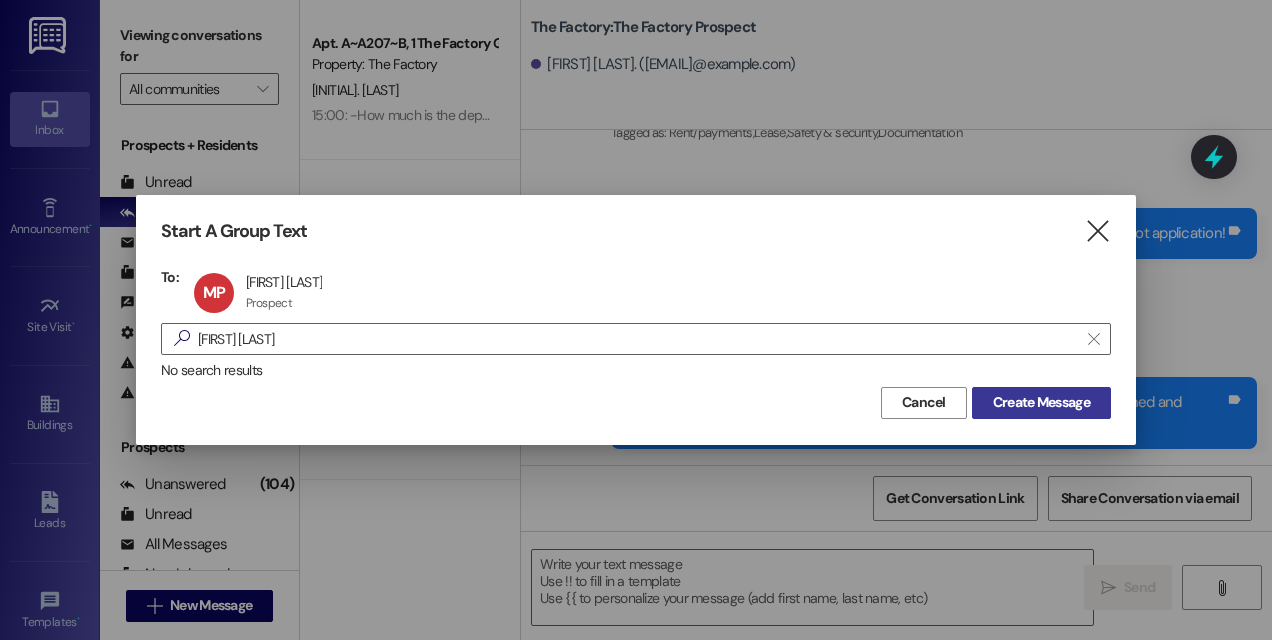 click on "Create Message" at bounding box center [1041, 402] 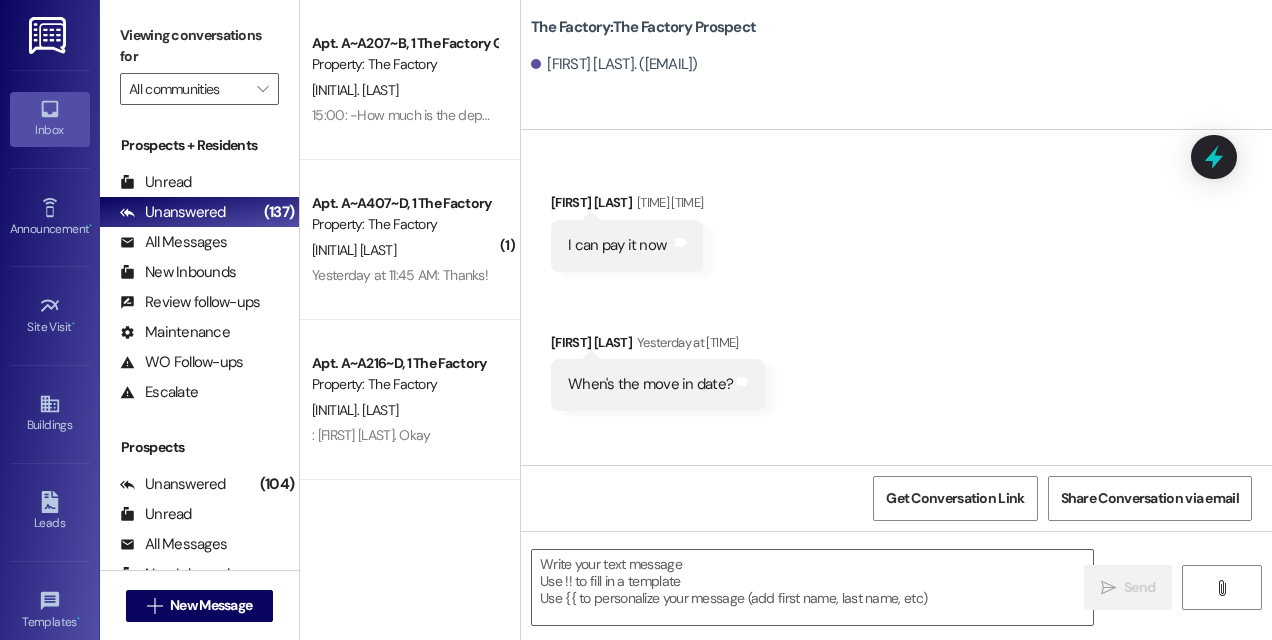 scroll, scrollTop: 1027, scrollLeft: 0, axis: vertical 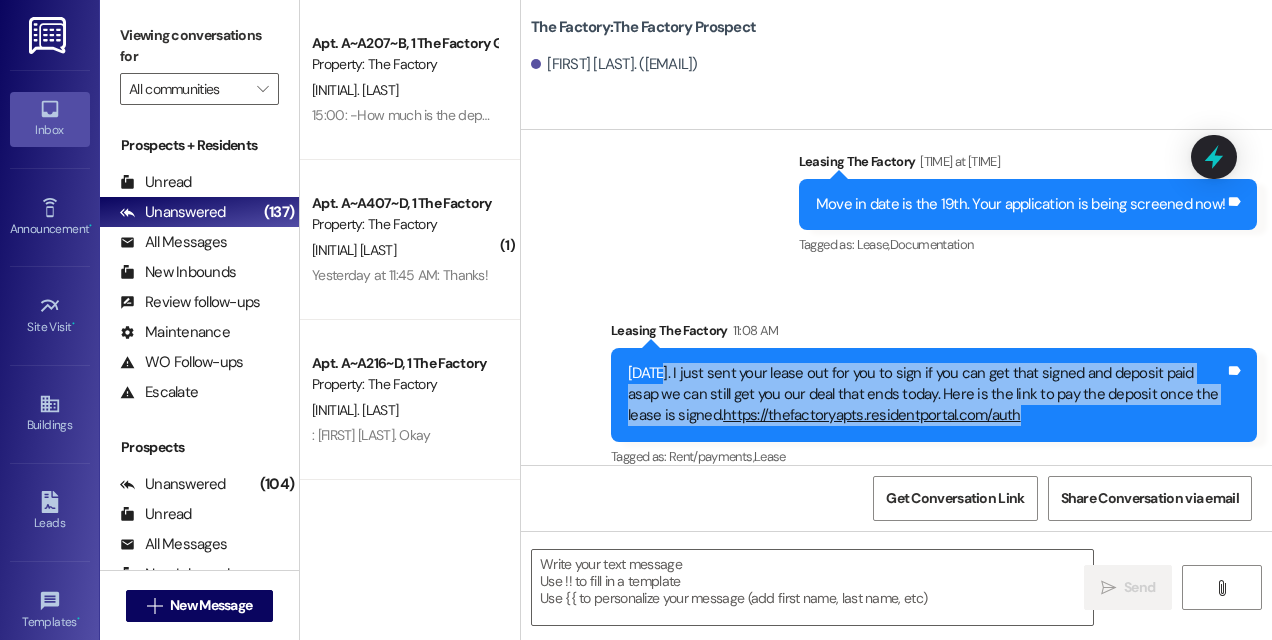 drag, startPoint x: 655, startPoint y: 350, endPoint x: 1077, endPoint y: 416, distance: 427.12994 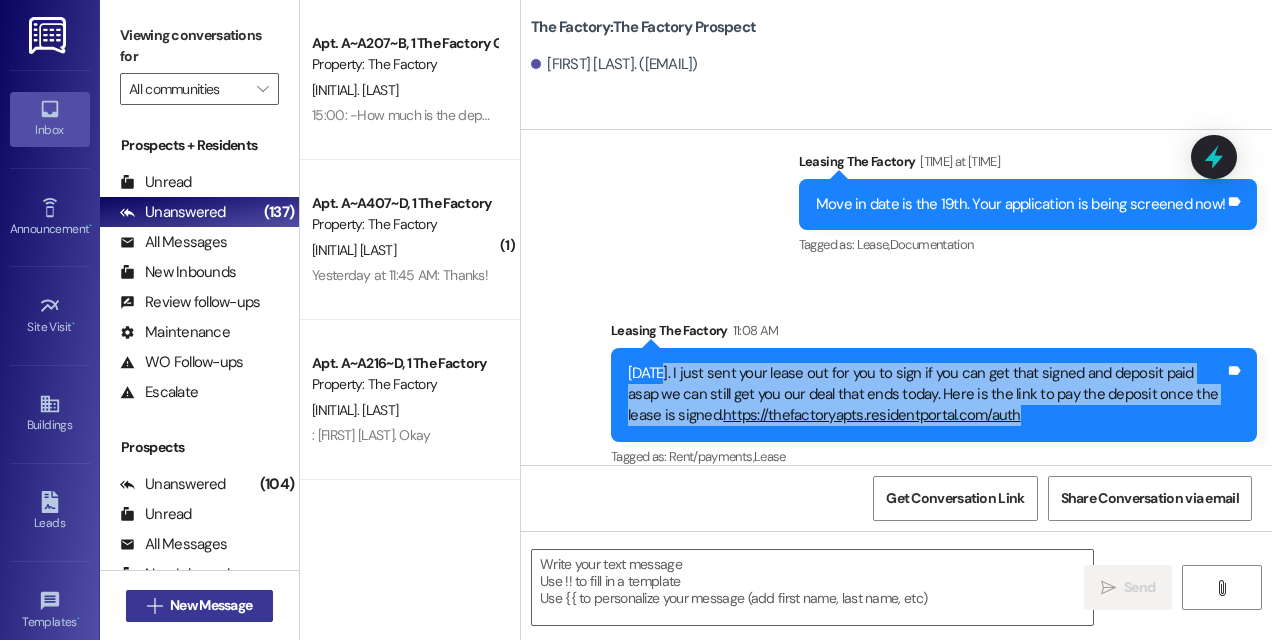 click on "New Message" at bounding box center (211, 605) 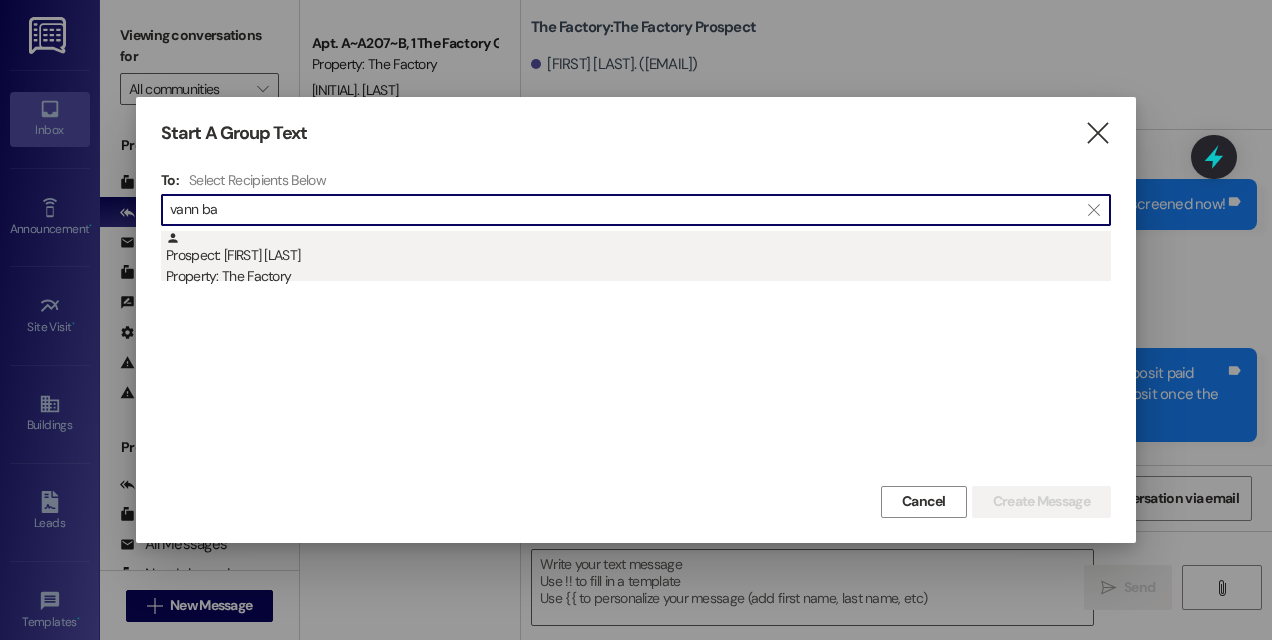 type on "vann ba" 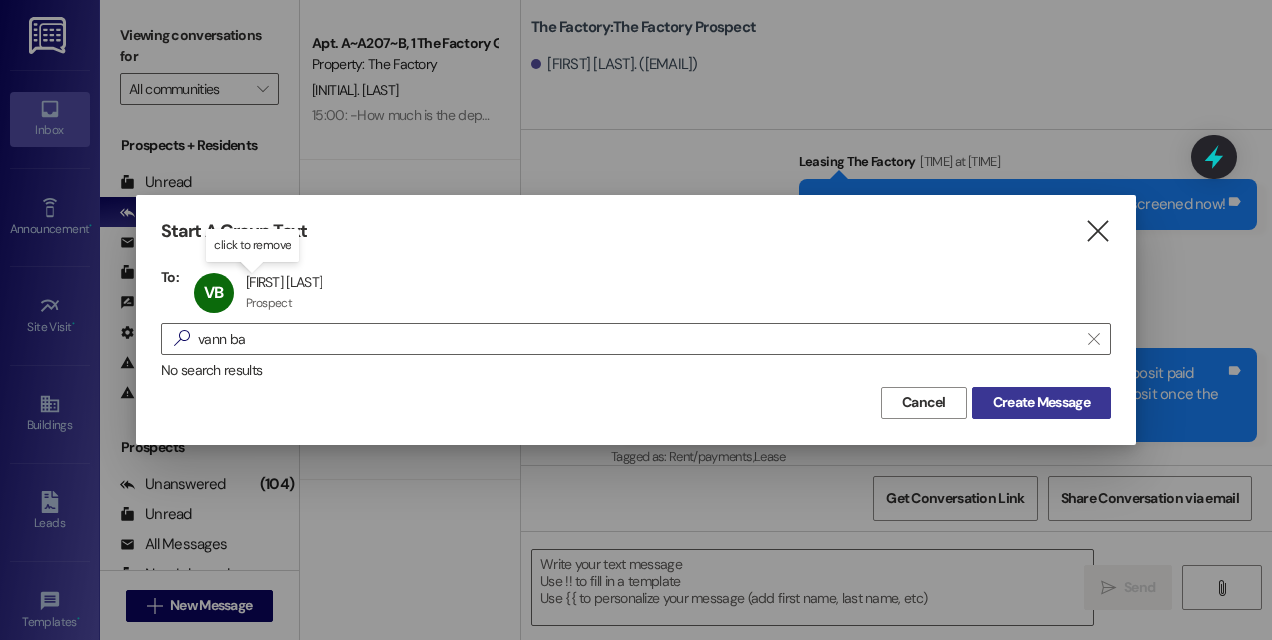 click on "Create Message" at bounding box center [1041, 402] 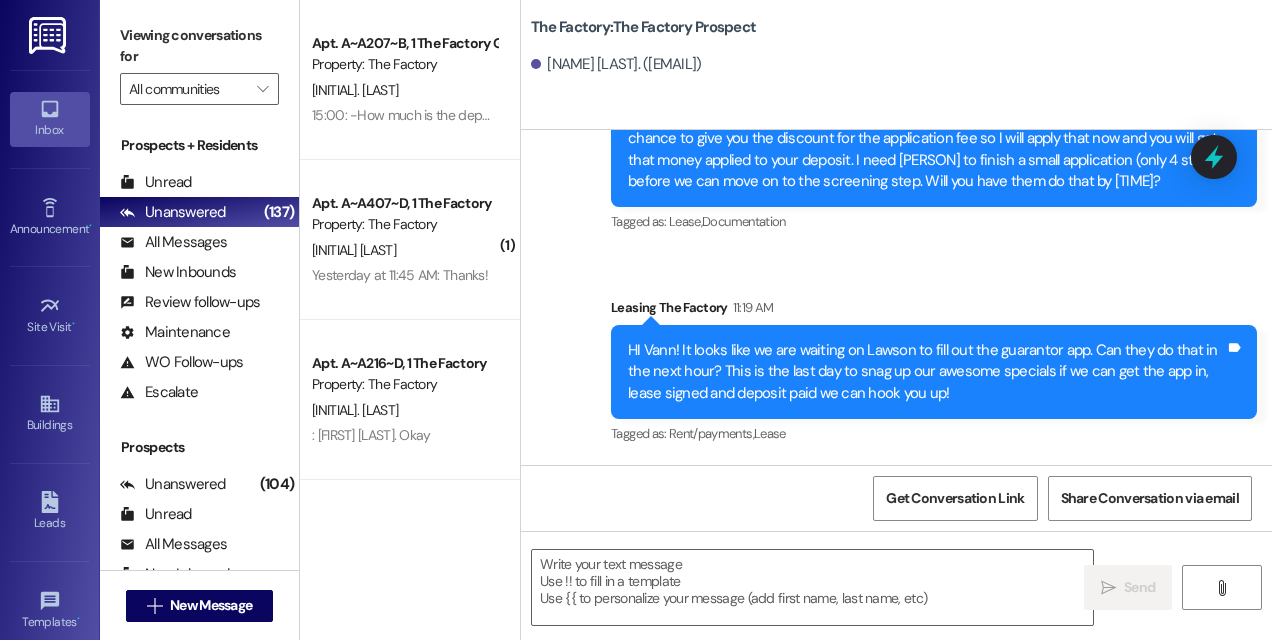 scroll, scrollTop: 394, scrollLeft: 0, axis: vertical 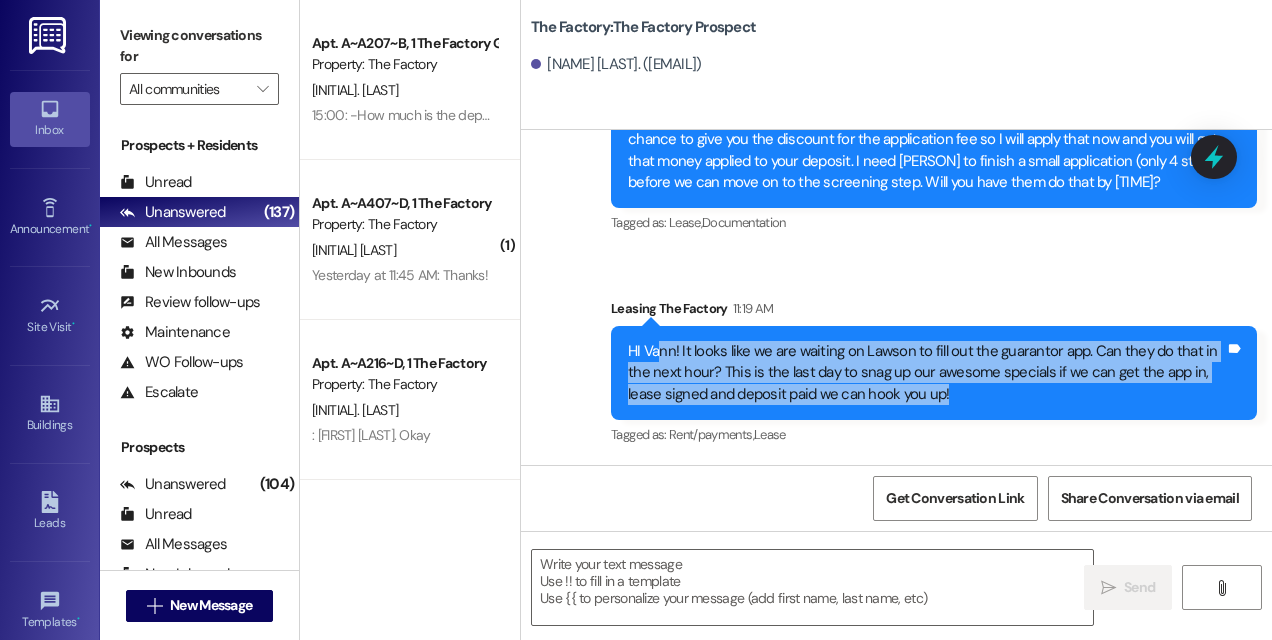 drag, startPoint x: 948, startPoint y: 396, endPoint x: 662, endPoint y: 347, distance: 290.1672 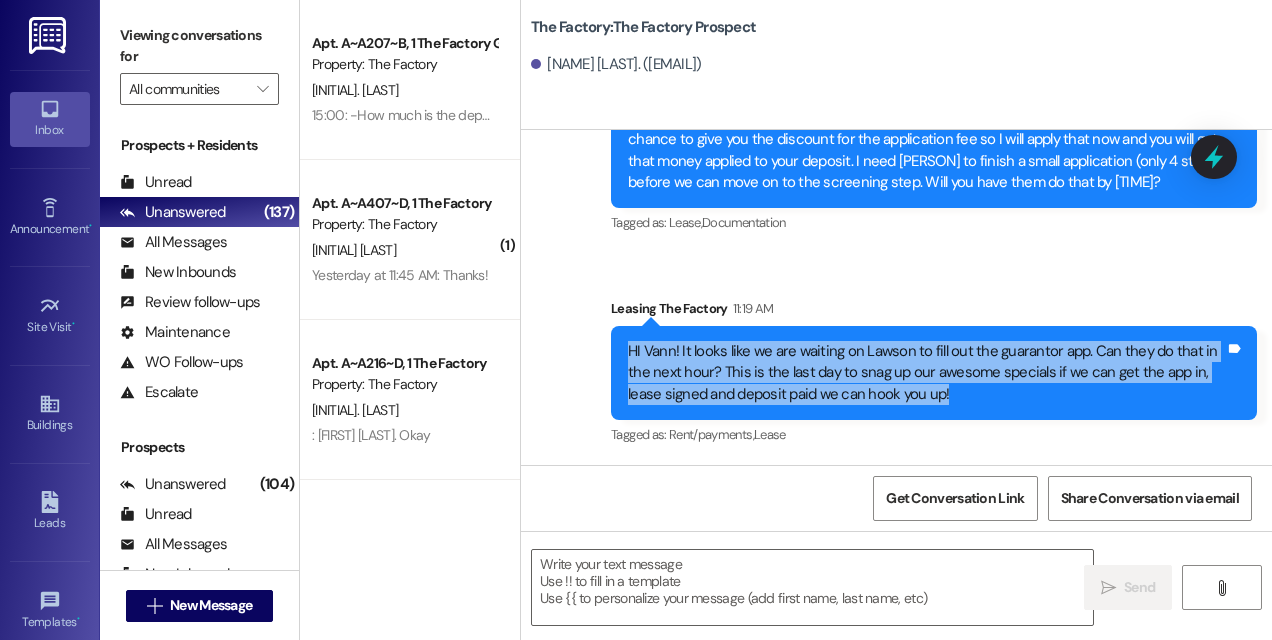 drag, startPoint x: 662, startPoint y: 347, endPoint x: 978, endPoint y: 397, distance: 319.93124 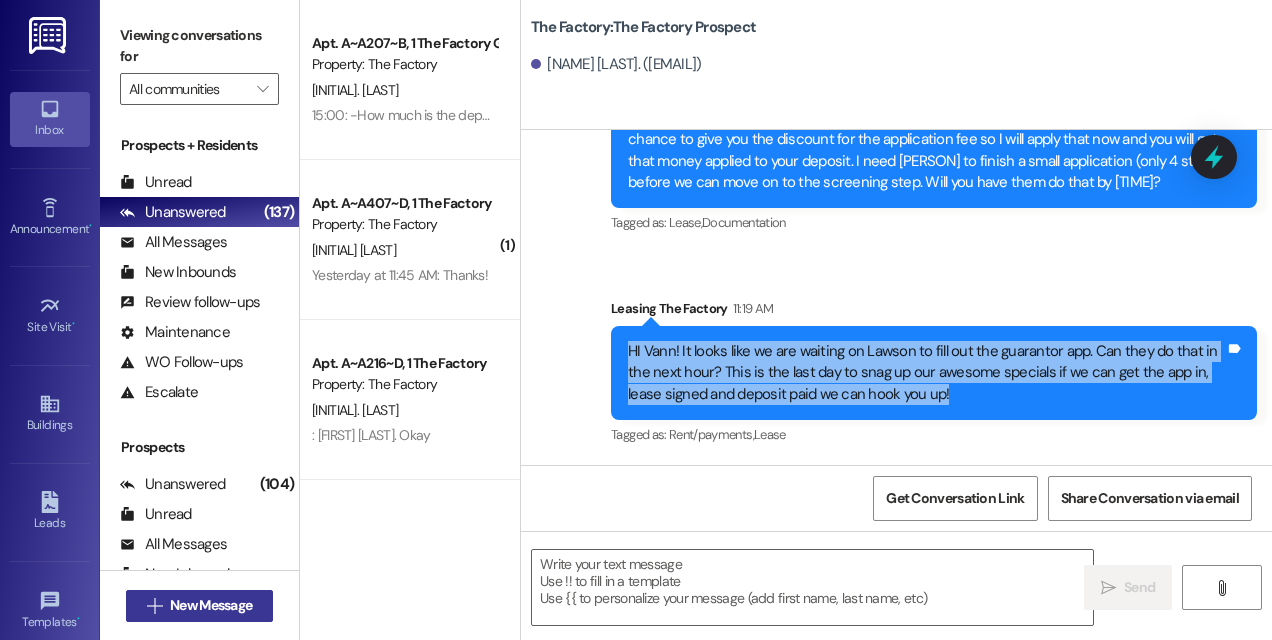click on "New Message" at bounding box center [211, 605] 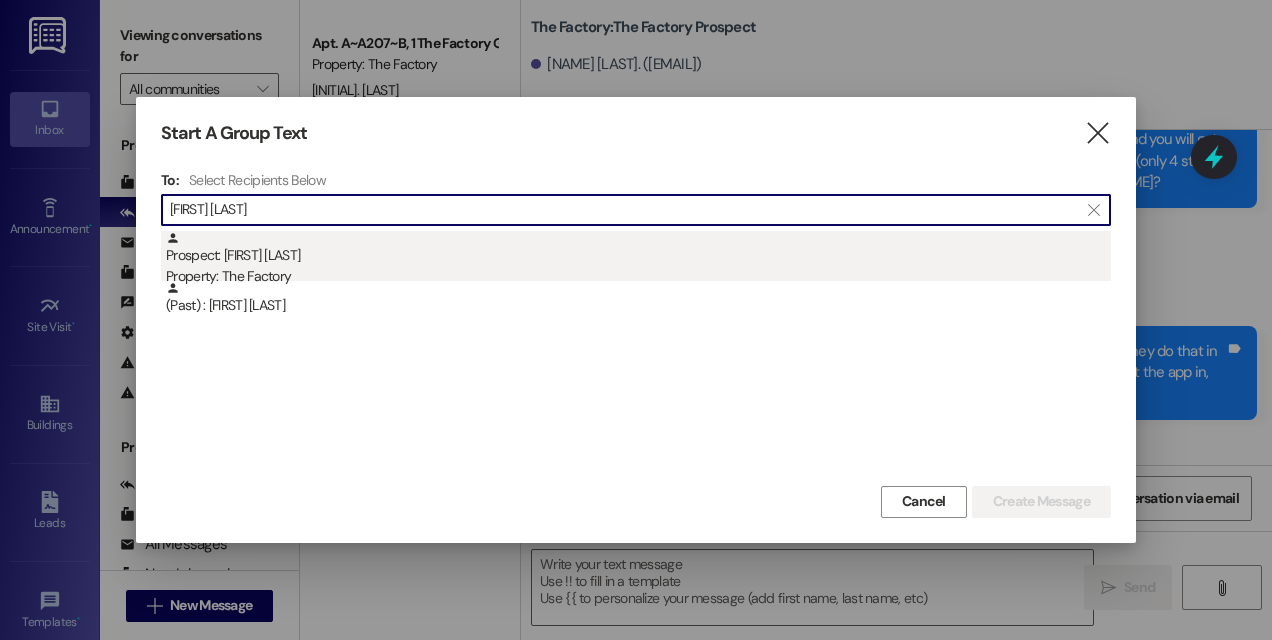 type on "[FIRST] [LAST]" 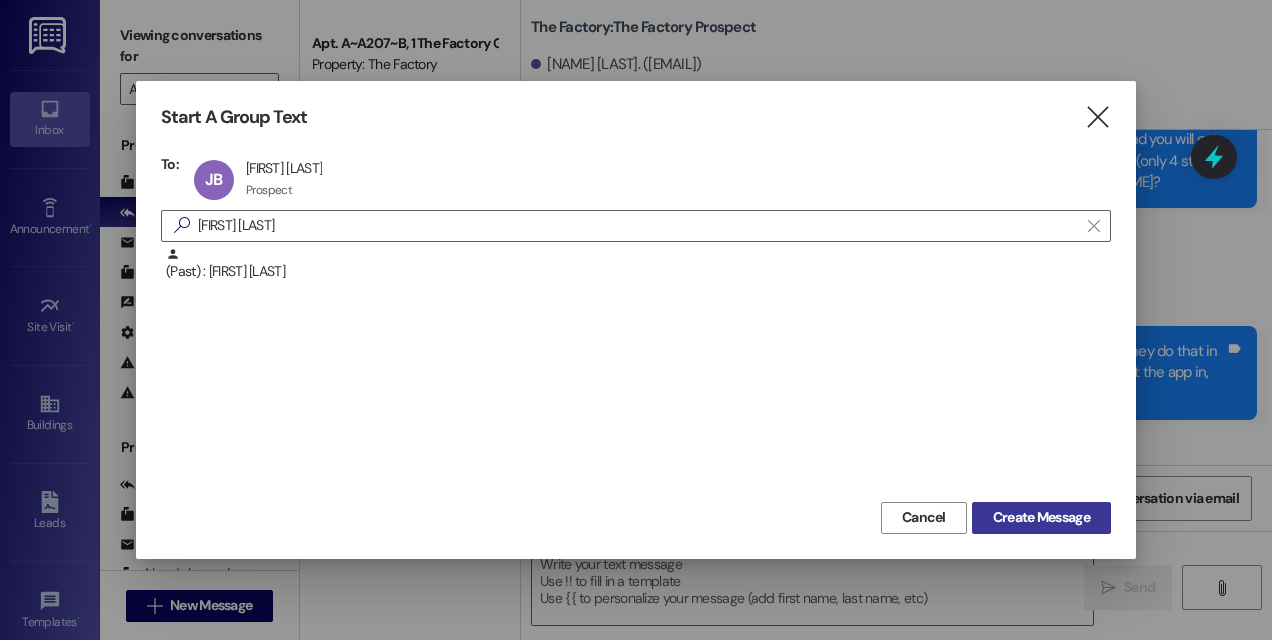 click on "Create Message" at bounding box center [1041, 517] 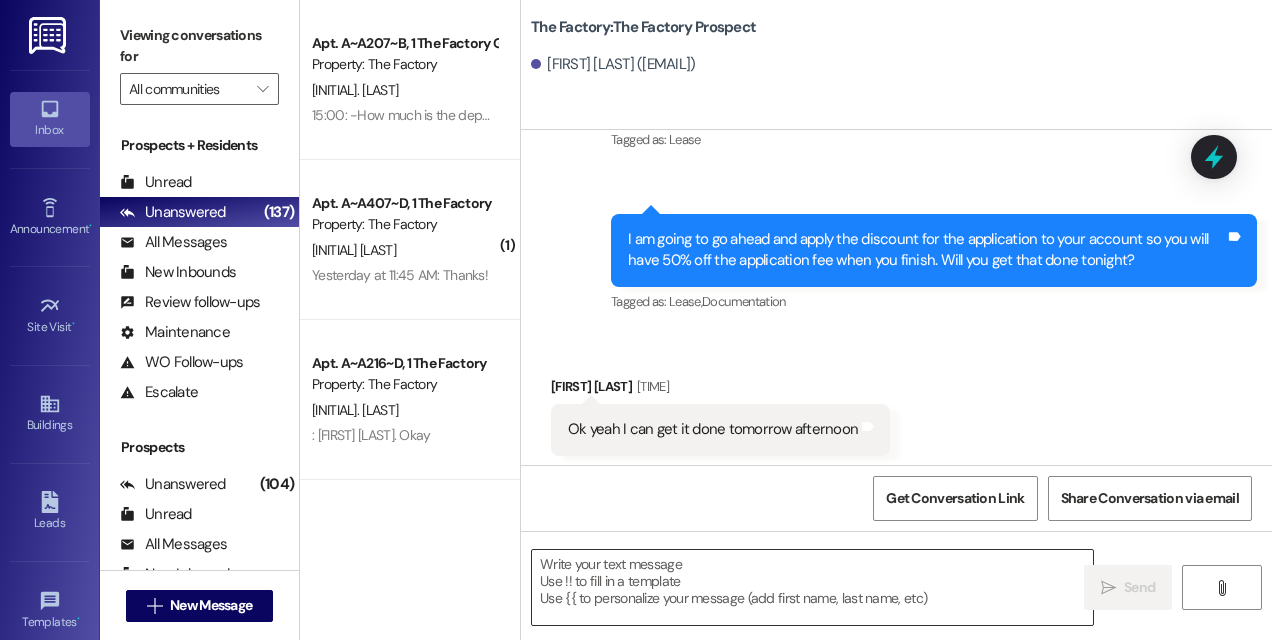 scroll, scrollTop: 1738, scrollLeft: 0, axis: vertical 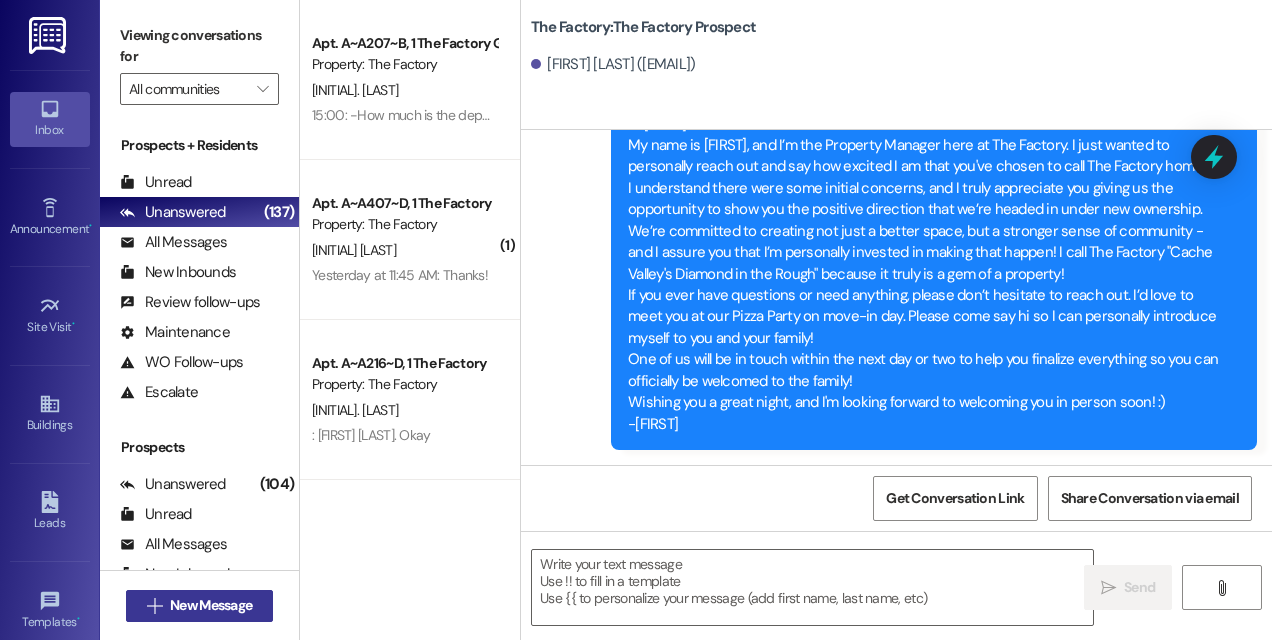 click on "New Message" at bounding box center [211, 605] 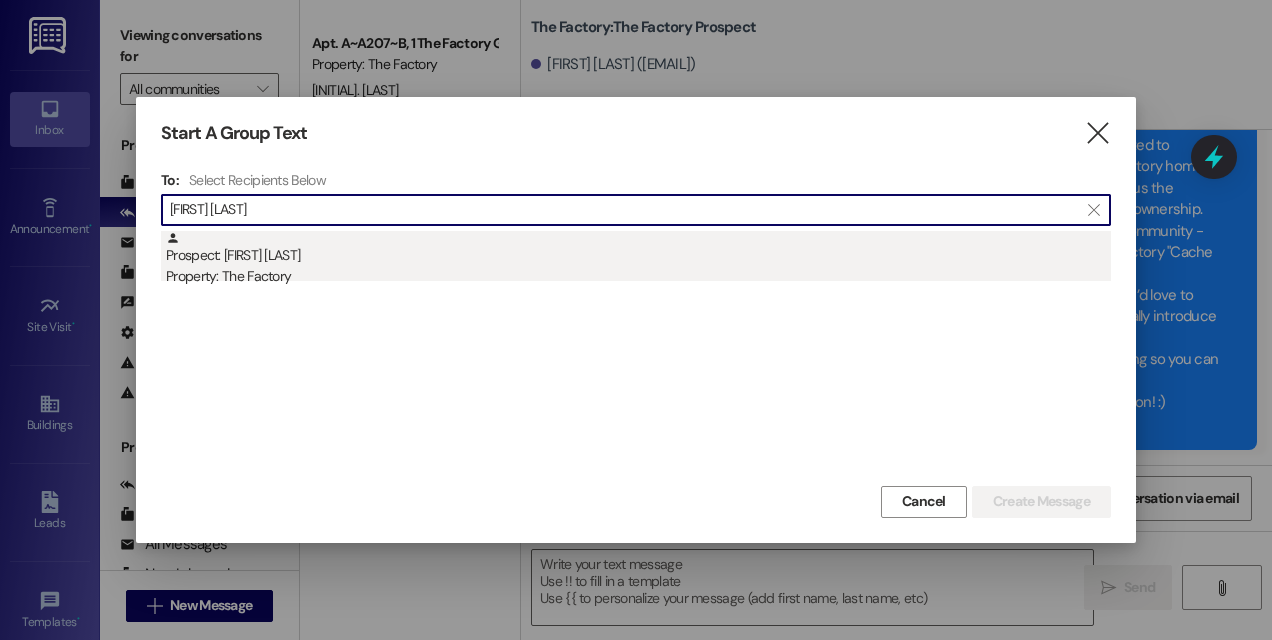 type on "[FIRST] [LAST]" 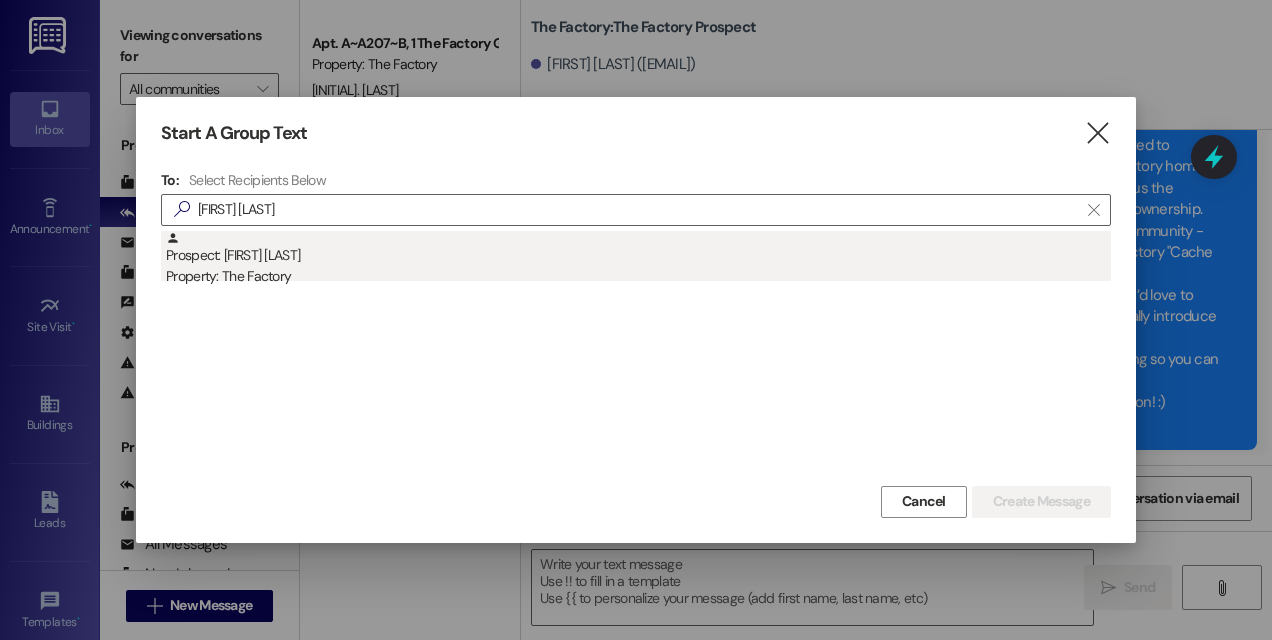 click on "Prospect: [FIRST] [LAST] Property: The Factory" at bounding box center [638, 259] 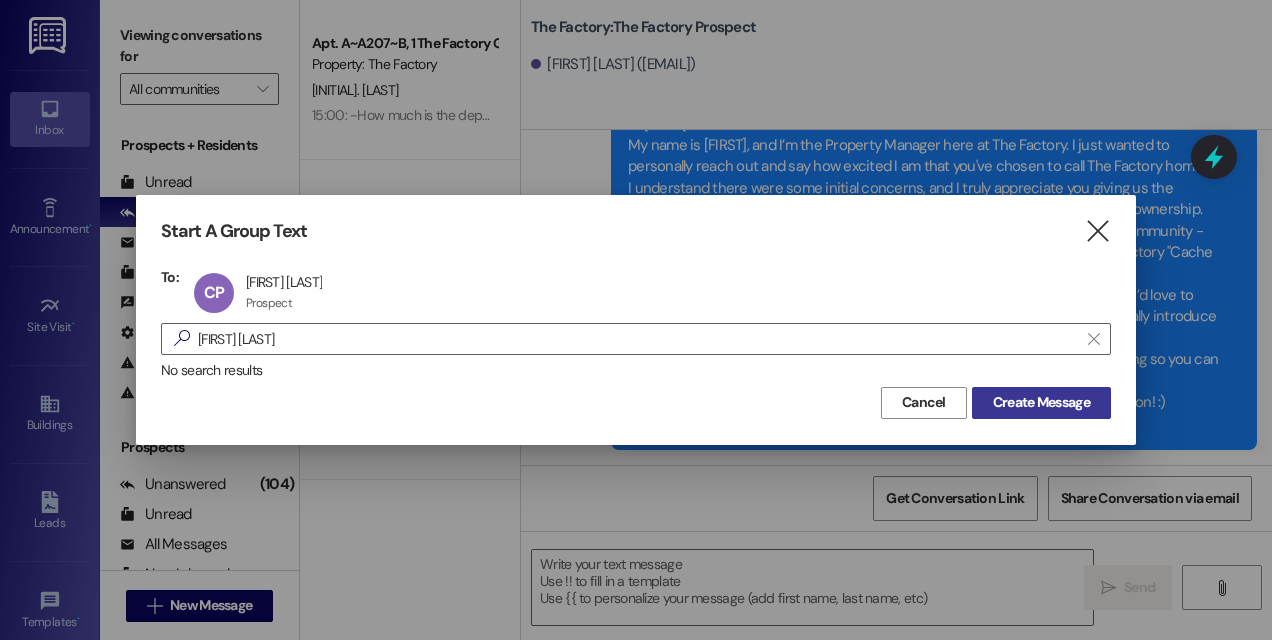 click on "Create Message" at bounding box center (1041, 402) 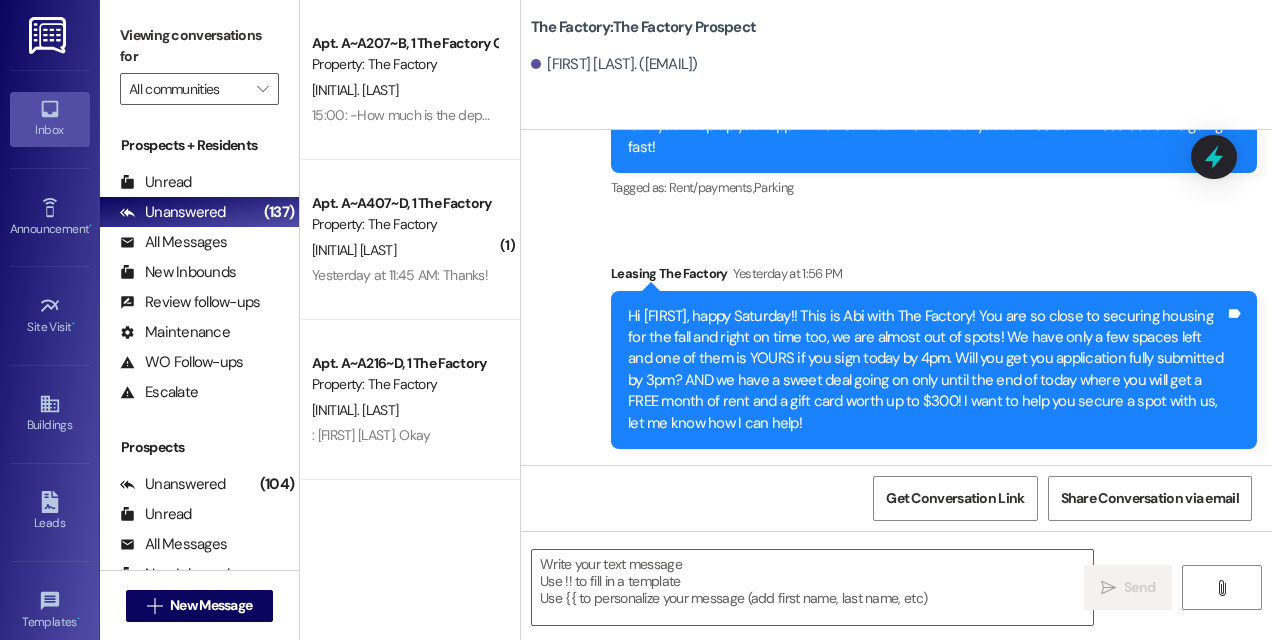 scroll, scrollTop: 1455, scrollLeft: 0, axis: vertical 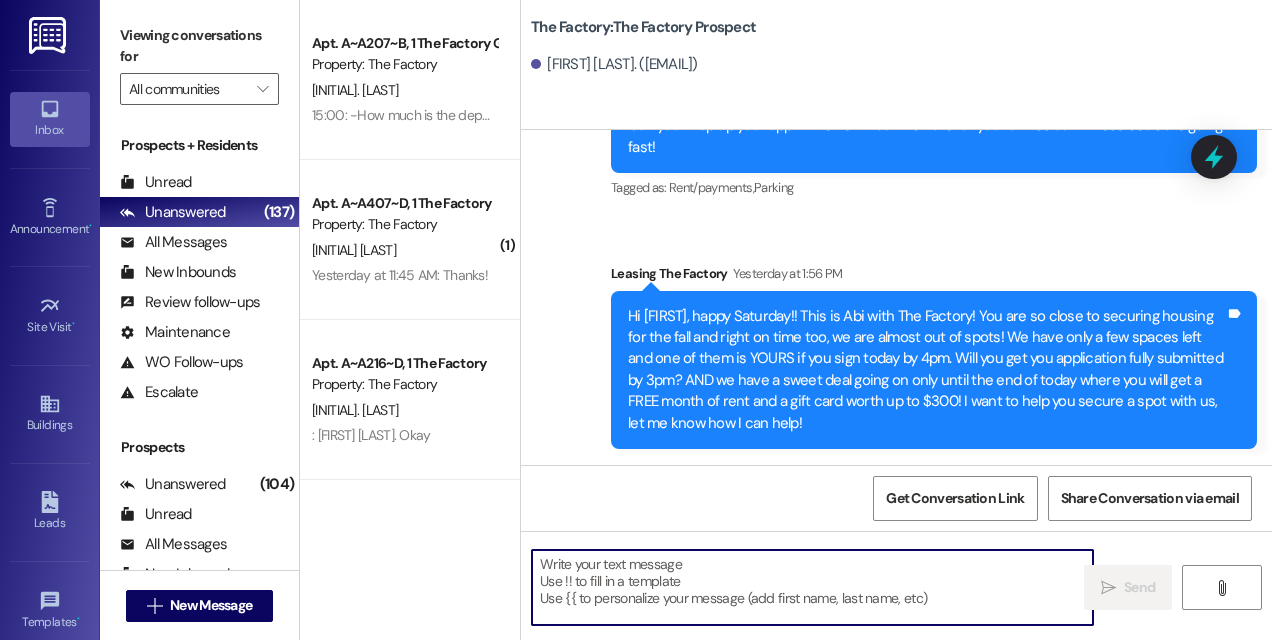 click at bounding box center [812, 587] 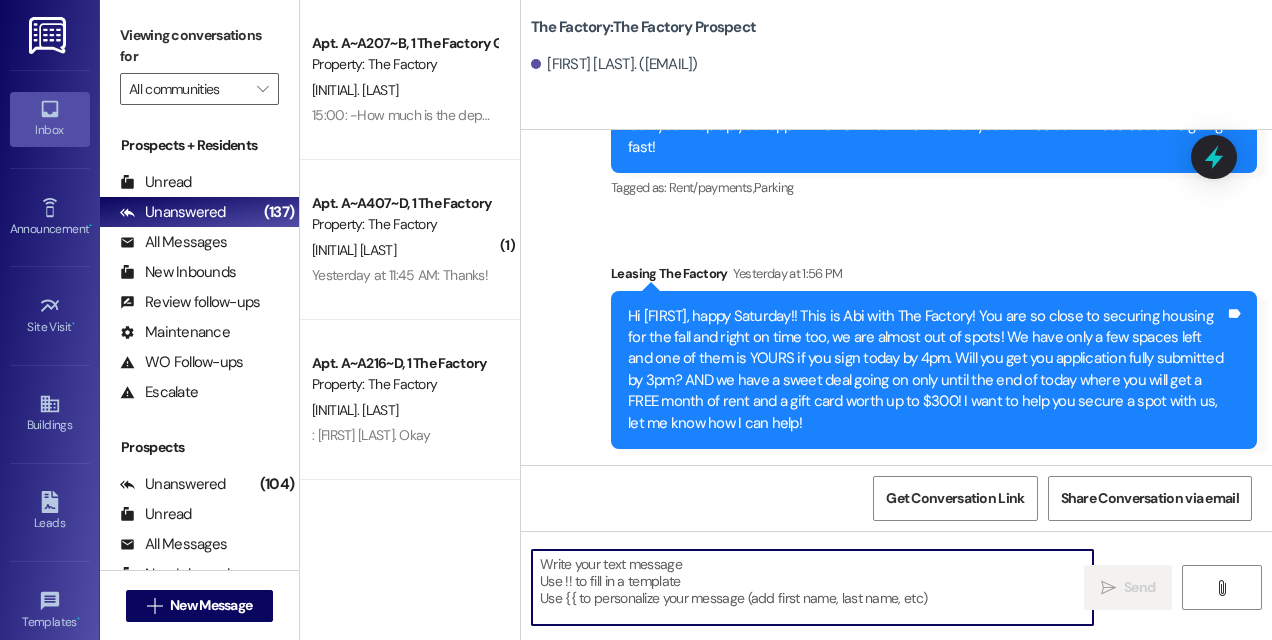 paste on "Hi! This is [FIRST] from The Factory!
🚨 Today is the LAST day to lock in these amazing specials—only a few spots left on select floor plans!
🎉 Here’s what you get:
✅ 1 month FREE rent
🎁 A mystery envelope with gift cards ranging from $50 to $300!
Can I count on you to finish your application within the next hour?
I’d love to hook you up with these deals before they’re gone for good!" 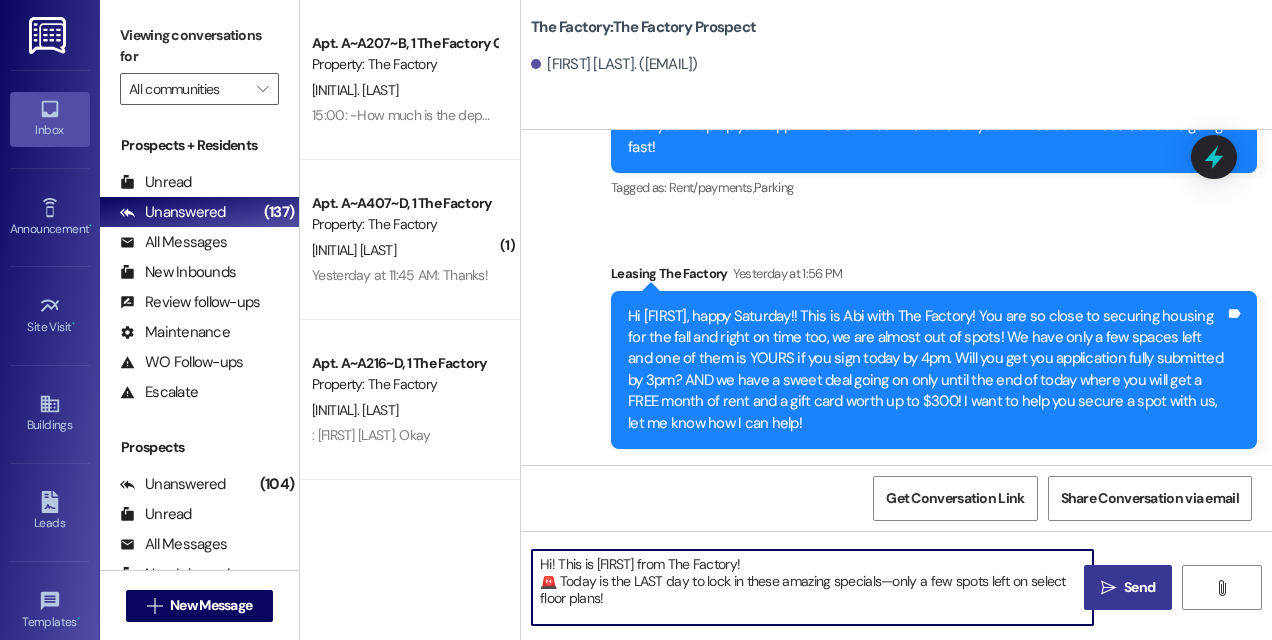scroll, scrollTop: 102, scrollLeft: 0, axis: vertical 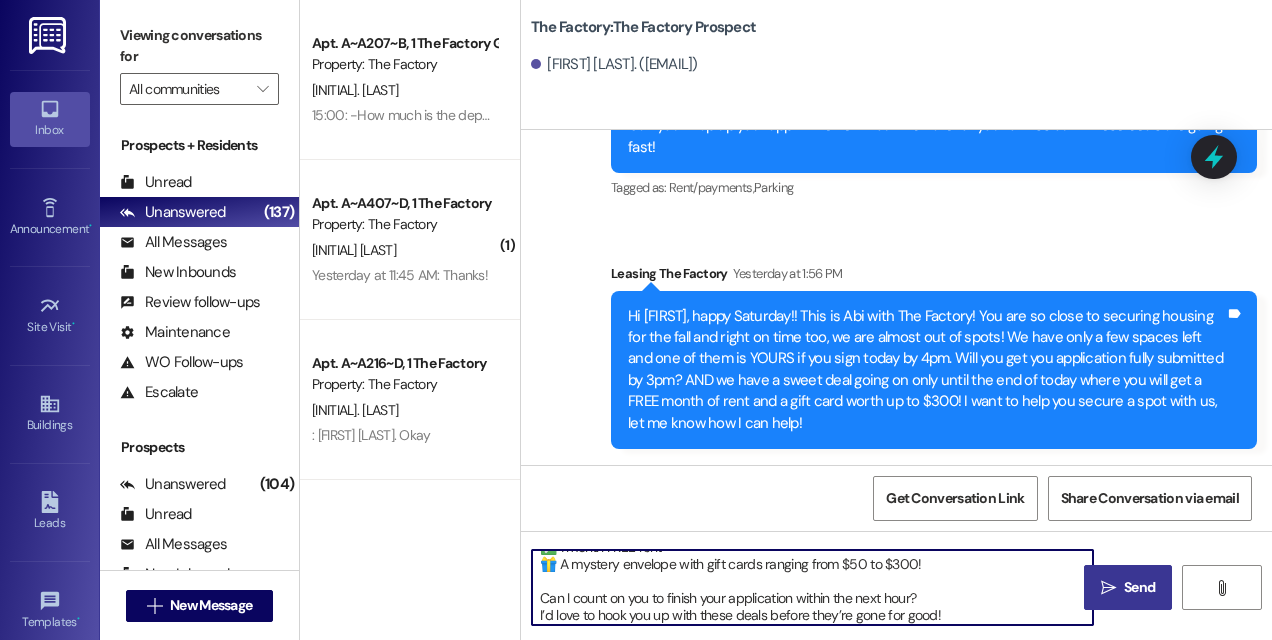 click on "Hi! This is [FIRST] from The Factory!
🚨 Today is the LAST day to lock in these amazing specials—only a few spots left on select floor plans!
🎉 Here’s what you get:
✅ 1 month FREE rent
🎁 A mystery envelope with gift cards ranging from $50 to $300!
Can I count on you to finish your application within the next hour?
I’d love to hook you up with these deals before they’re gone for good!" at bounding box center [812, 587] 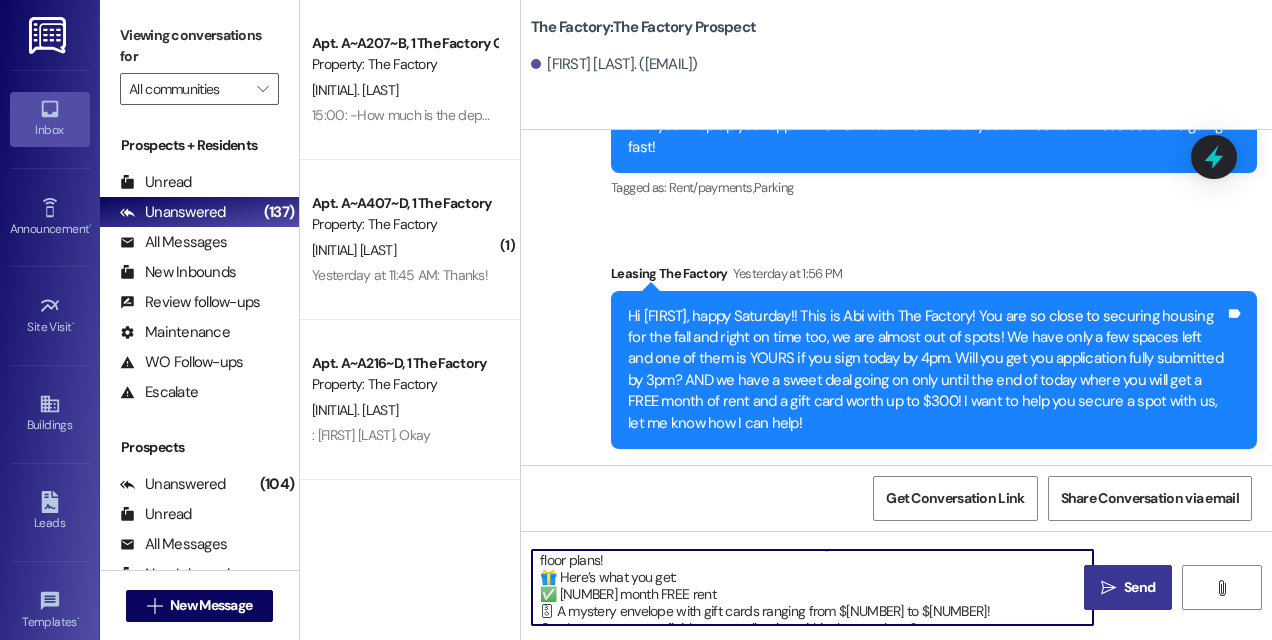 scroll, scrollTop: 21, scrollLeft: 0, axis: vertical 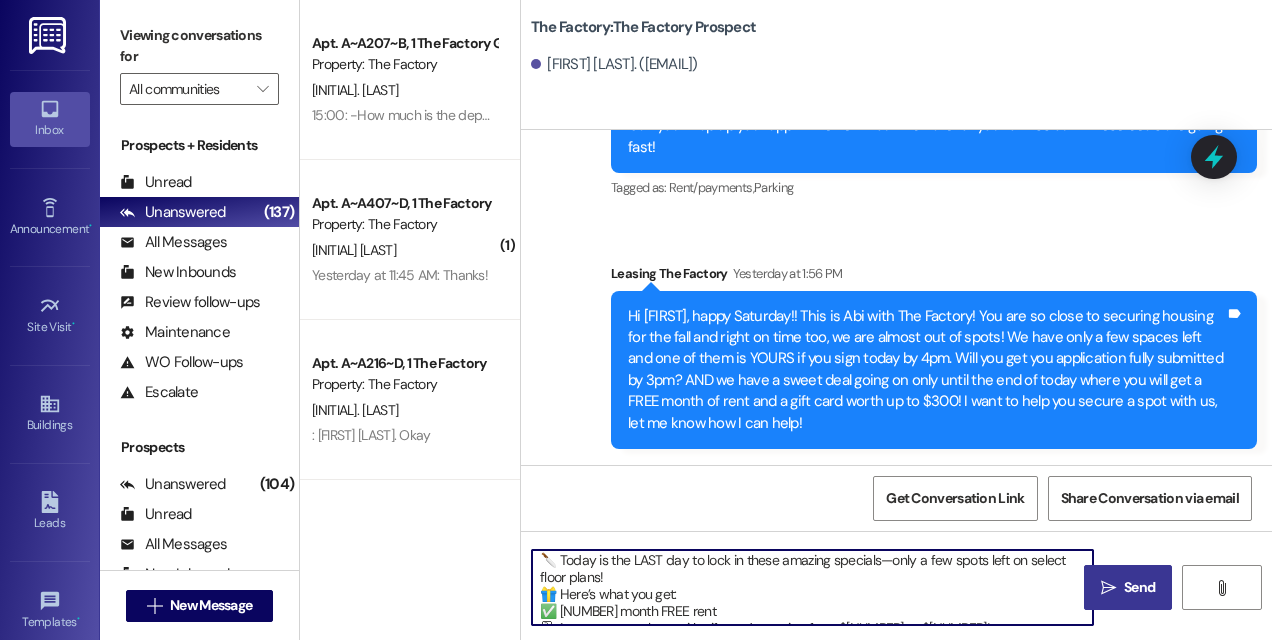click on "Hi! This is [PERSON] from The Factory!
🔪 Today is the LAST day to lock in these amazing specials—only a few spots left on select floor plans!
🎁 Here’s what you get:
✅ [NUMBER] month FREE rent
🃃 A mystery envelope with gift cards ranging from $[NUMBER] to $[NUMBER]!
Can I count on you to finish your application within the next hour?
I’d love to hook you up with these deals before they’re gone for good!" at bounding box center (812, 587) 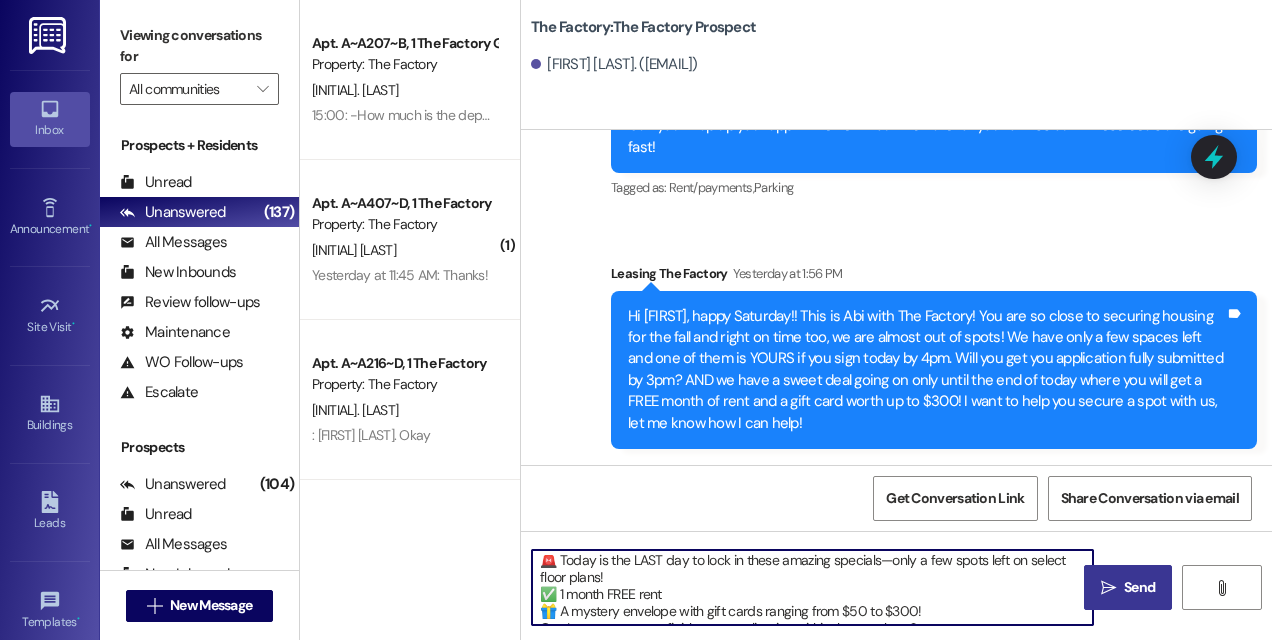 click on "Hi! This is [FIRST] from The Factory!
🚨 Today is the LAST day to lock in these amazing specials—only a few spots left on select floor plans!
✅ 1 month FREE rent
🎁 A mystery envelope with gift cards ranging from $50 to $300!
Can I count on you to finish your application within the next hour?
I’d love to hook you up with these deals before they’re gone for good!" at bounding box center (812, 587) 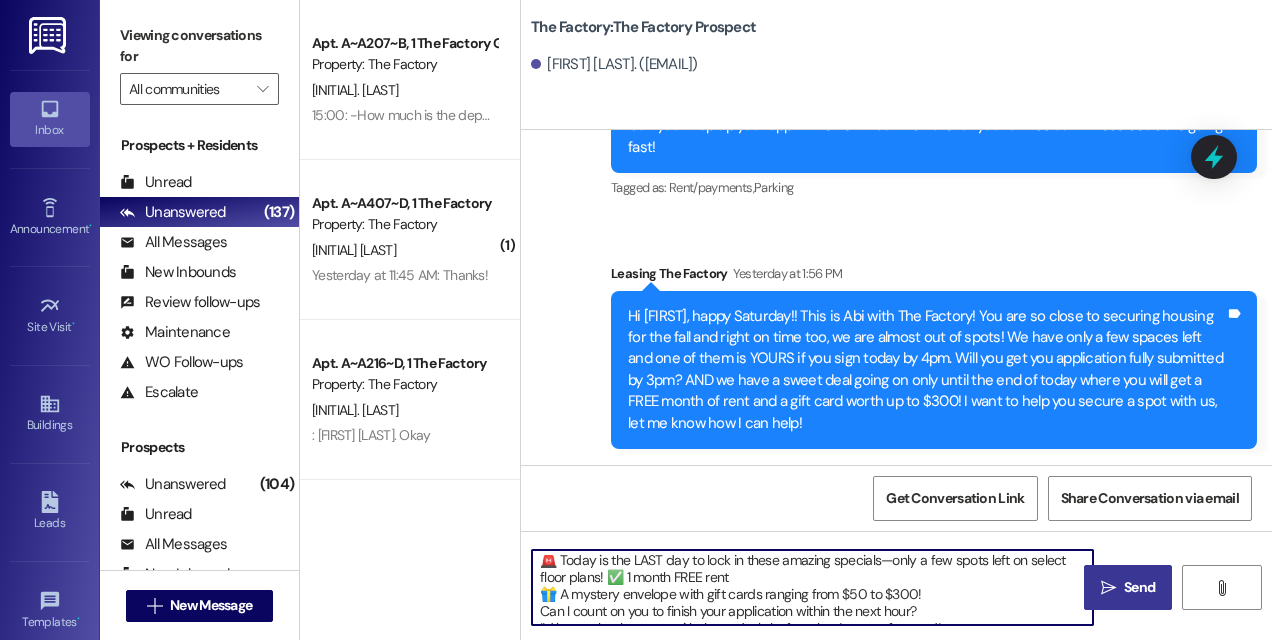 click on "Hi! This is Mindy from The Factory!
🚨 Today is the LAST day to lock in these amazing specials—only a few spots left on select floor plans! ✅ 1 month FREE rent
🎁 A mystery envelope with gift cards ranging from $50 to $300!
Can I count on you to finish your application within the next hour?
I’d love to hook you up with these deals before they’re gone for good!" at bounding box center (812, 587) 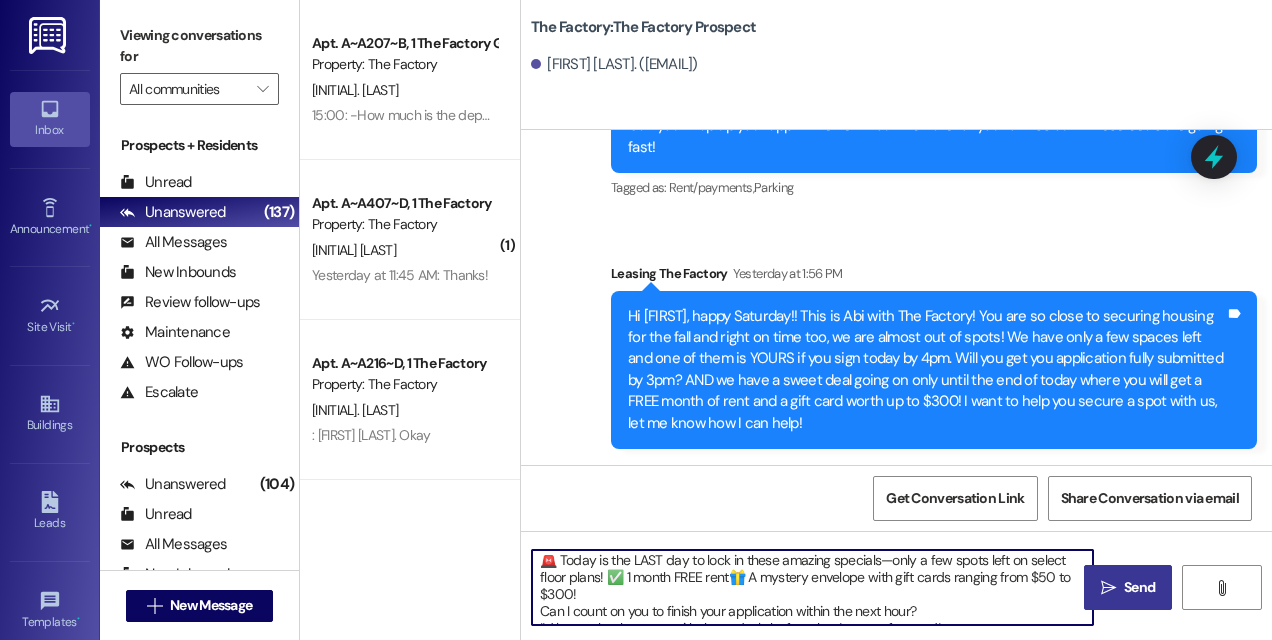 click on "Hi! This is Mindy from The Factory!
🚨 Today is the LAST day to lock in these amazing specials—only a few spots left on select floor plans! ✅ 1 month FREE rent🎁 A mystery envelope with gift cards ranging from $50 to $300!
Can I count on you to finish your application within the next hour?
I’d love to hook you up with these deals before they’re gone for good!" at bounding box center [812, 587] 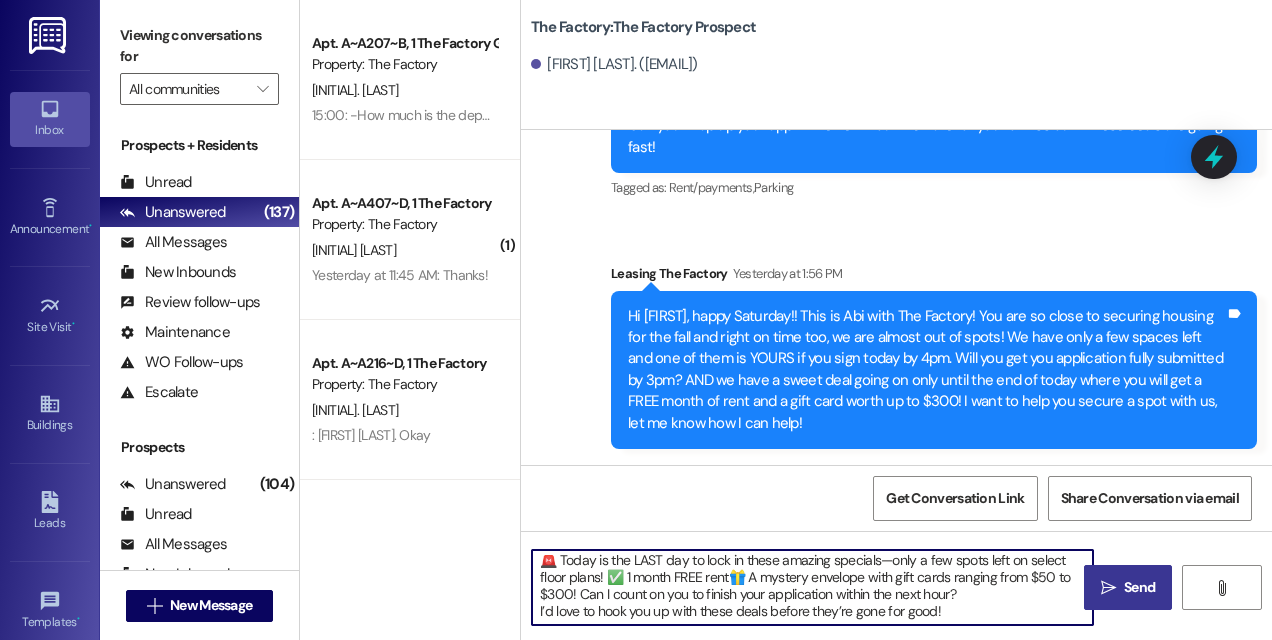 scroll, scrollTop: 0, scrollLeft: 0, axis: both 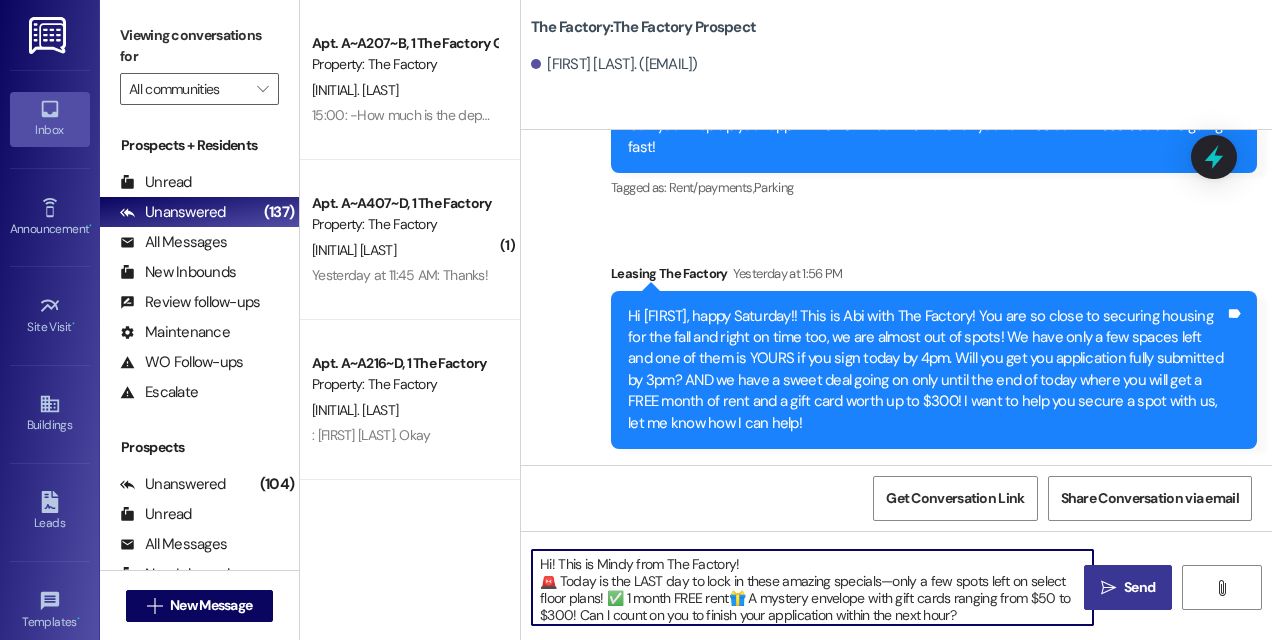 drag, startPoint x: 947, startPoint y: 591, endPoint x: 514, endPoint y: 553, distance: 434.66425 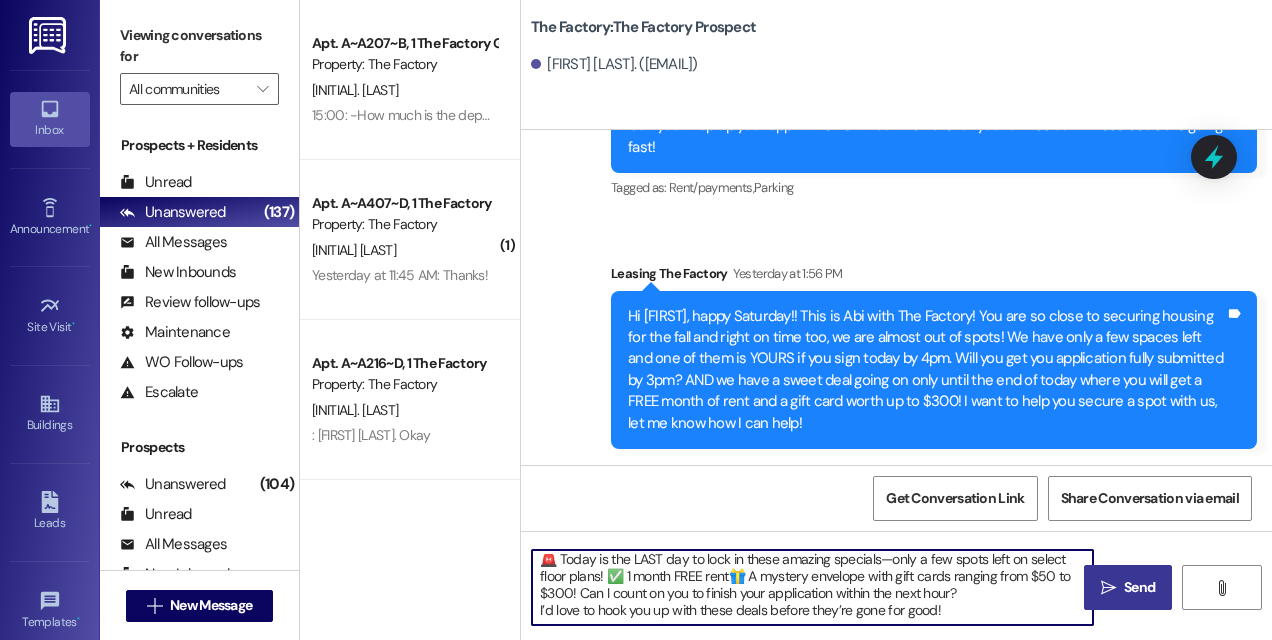 drag, startPoint x: 536, startPoint y: 559, endPoint x: 972, endPoint y: 633, distance: 442.23523 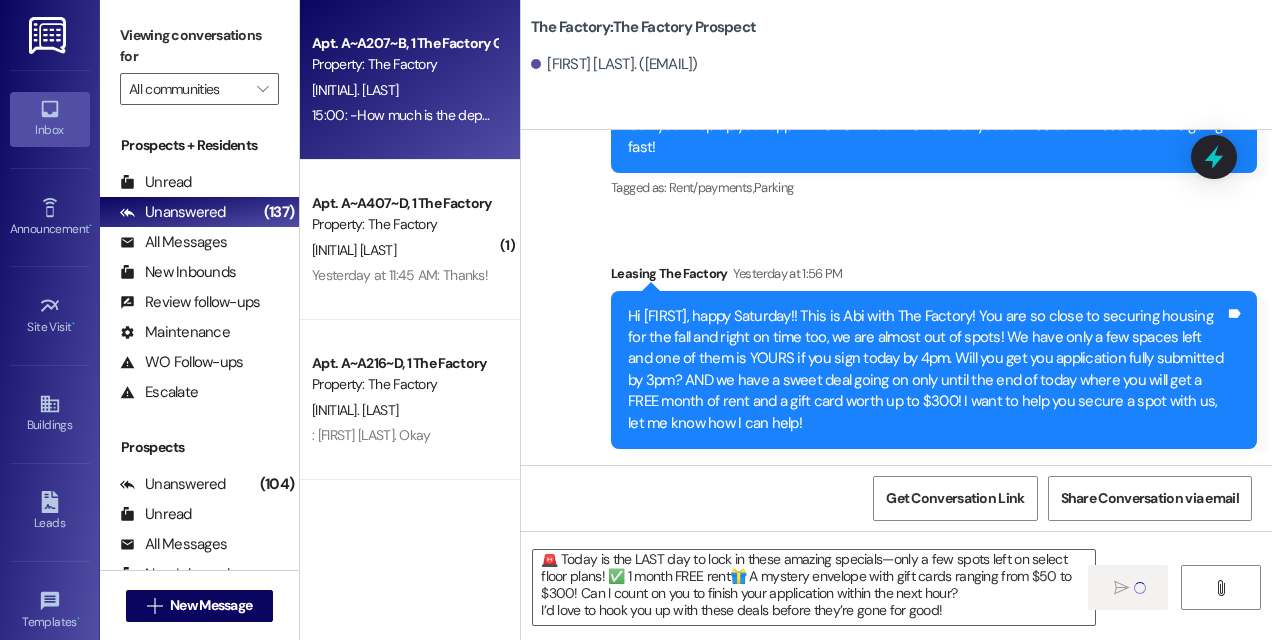 type 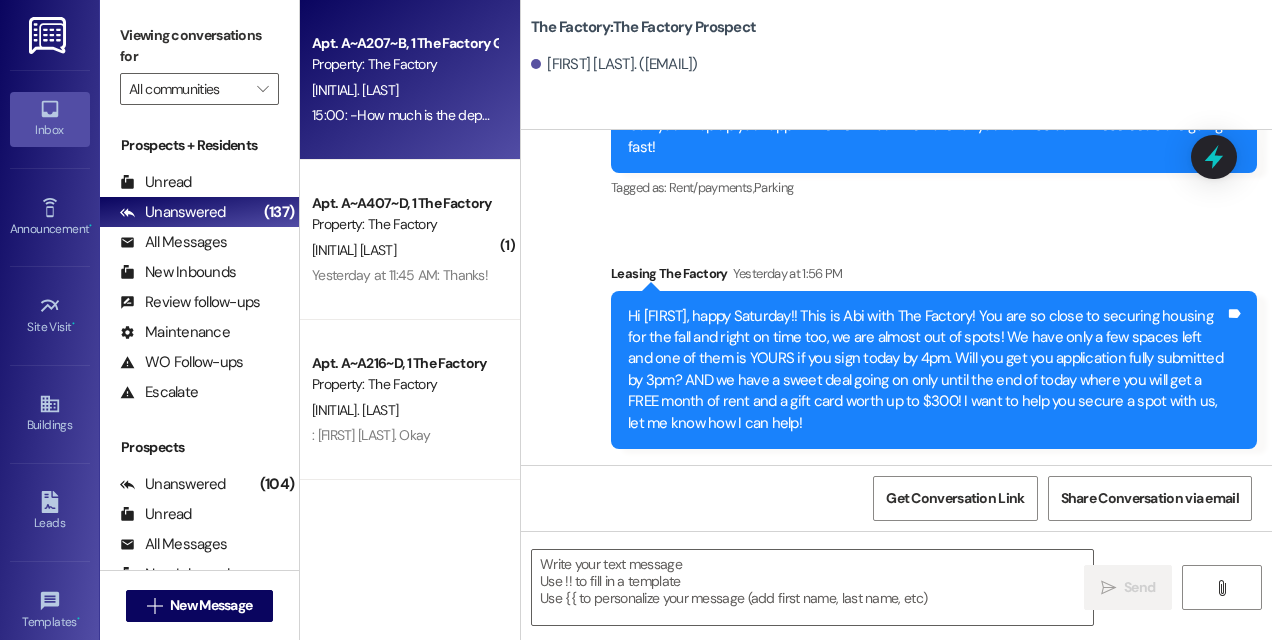 scroll, scrollTop: 0, scrollLeft: 0, axis: both 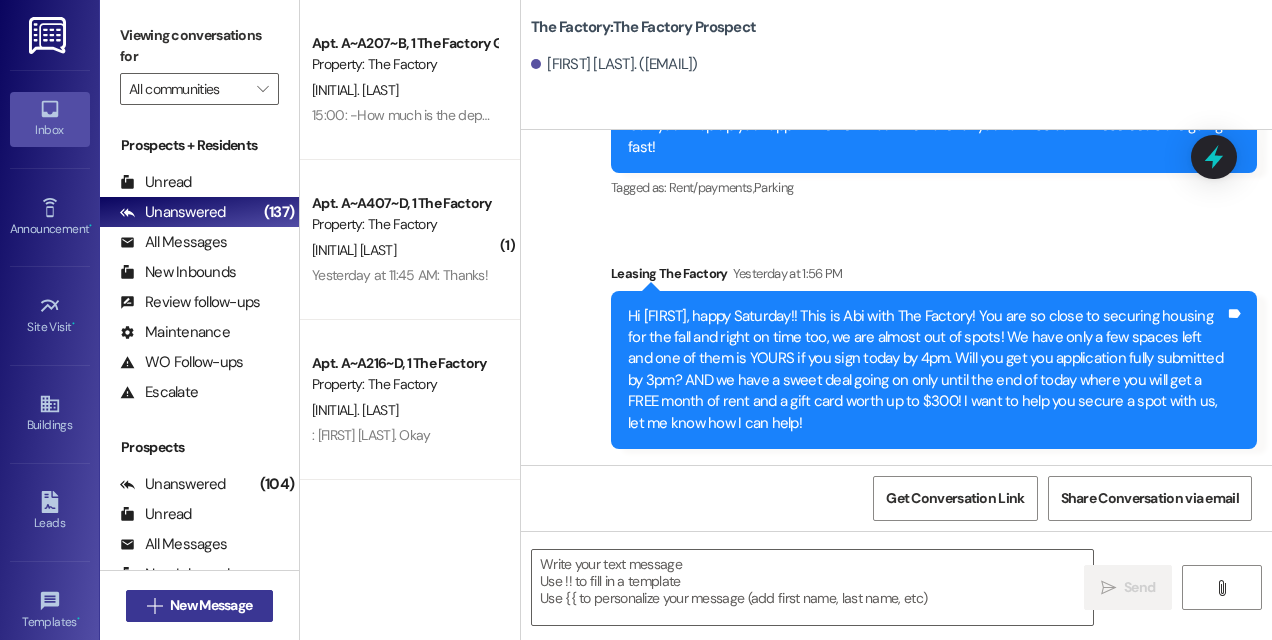 click on "" at bounding box center [154, 606] 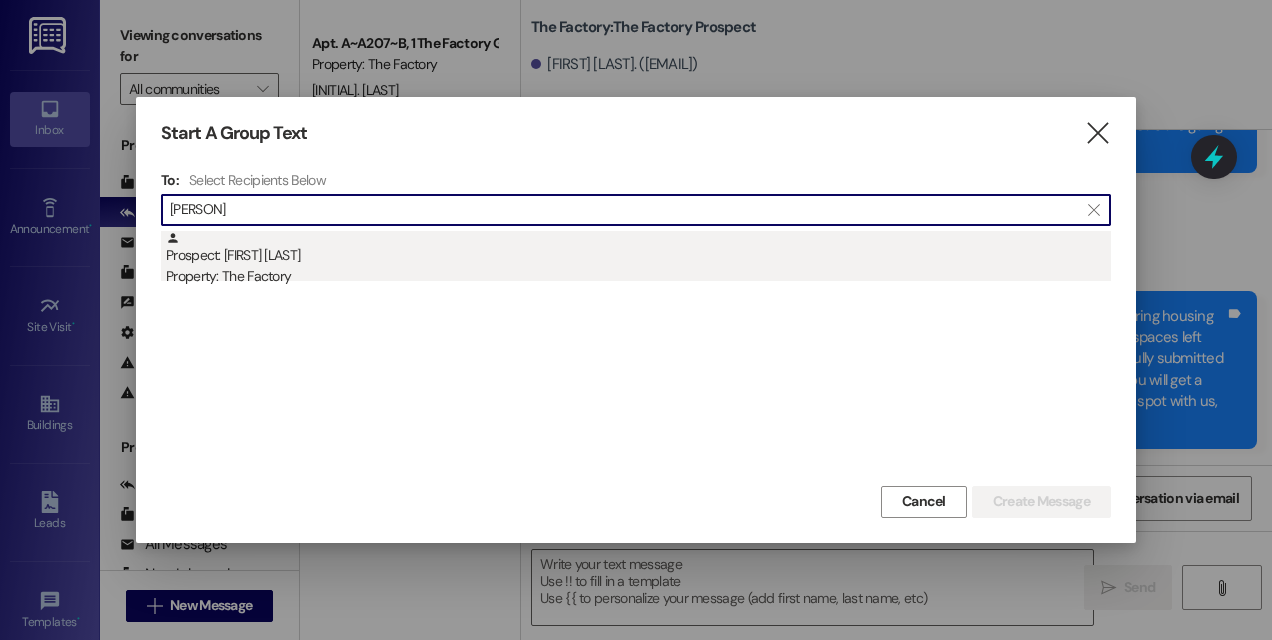type on "[PERSON]" 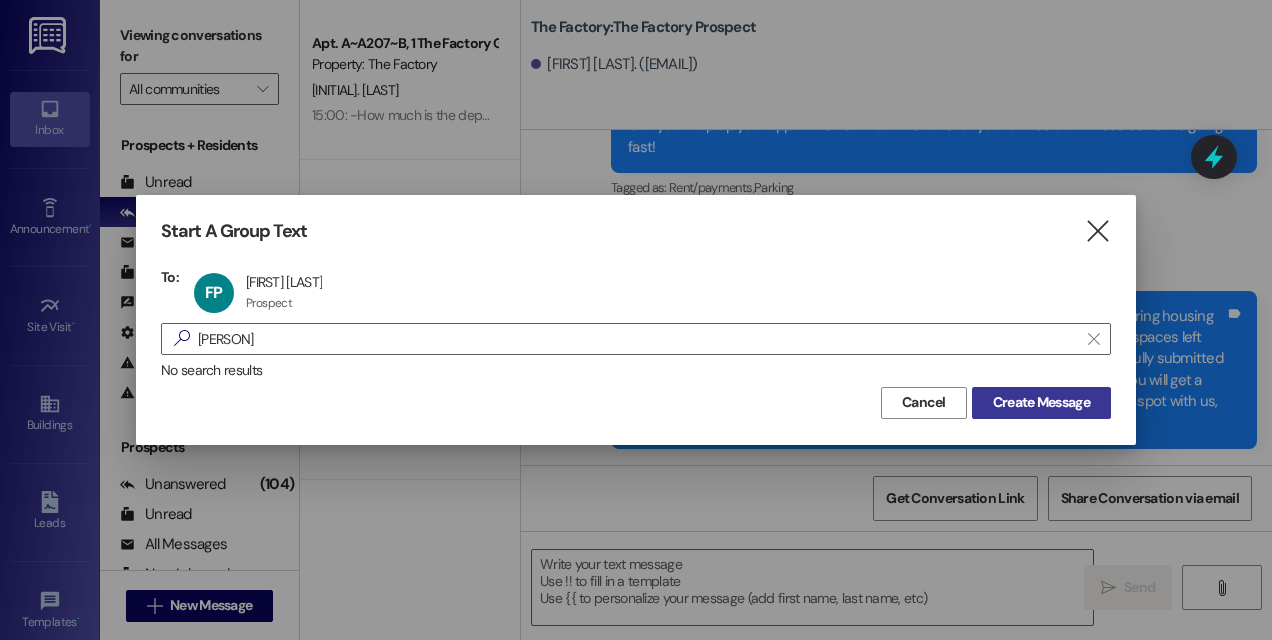 click on "Create Message" at bounding box center (1041, 402) 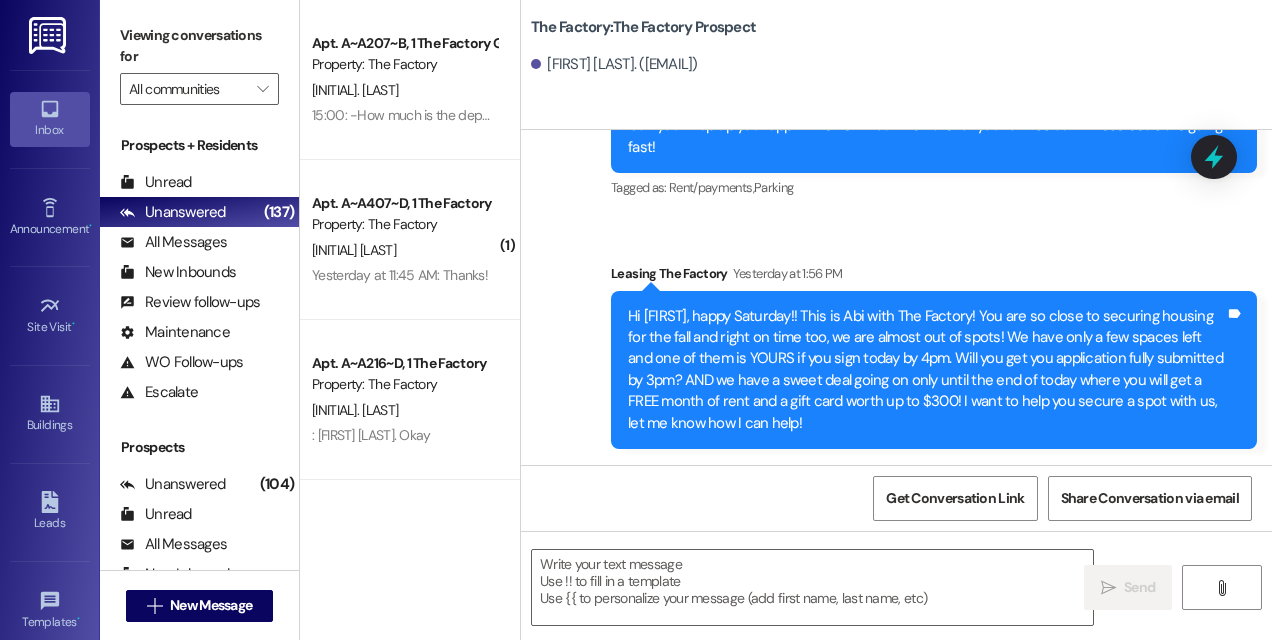 scroll, scrollTop: 1447, scrollLeft: 0, axis: vertical 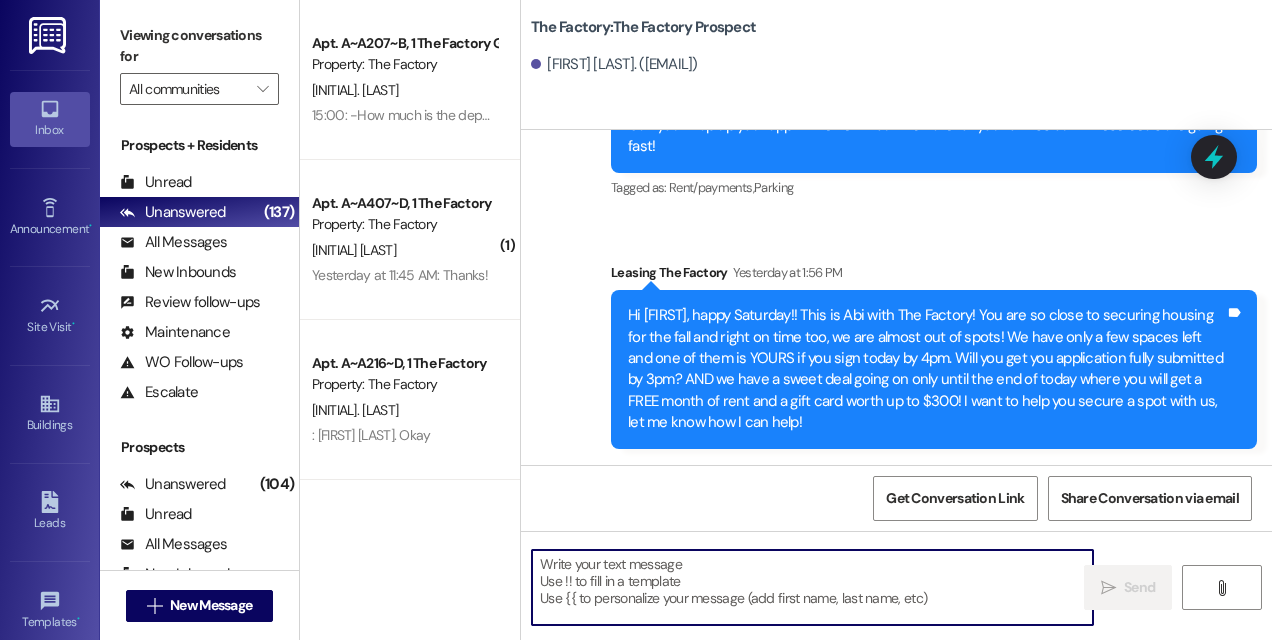 click at bounding box center (812, 587) 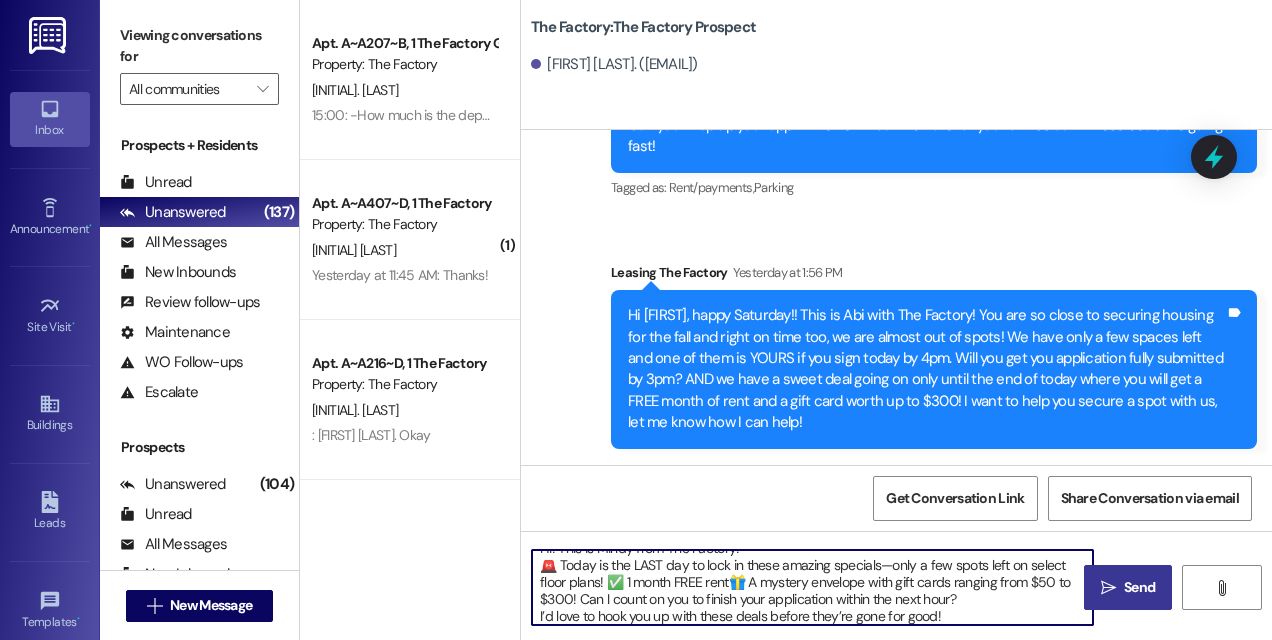 scroll, scrollTop: 4, scrollLeft: 0, axis: vertical 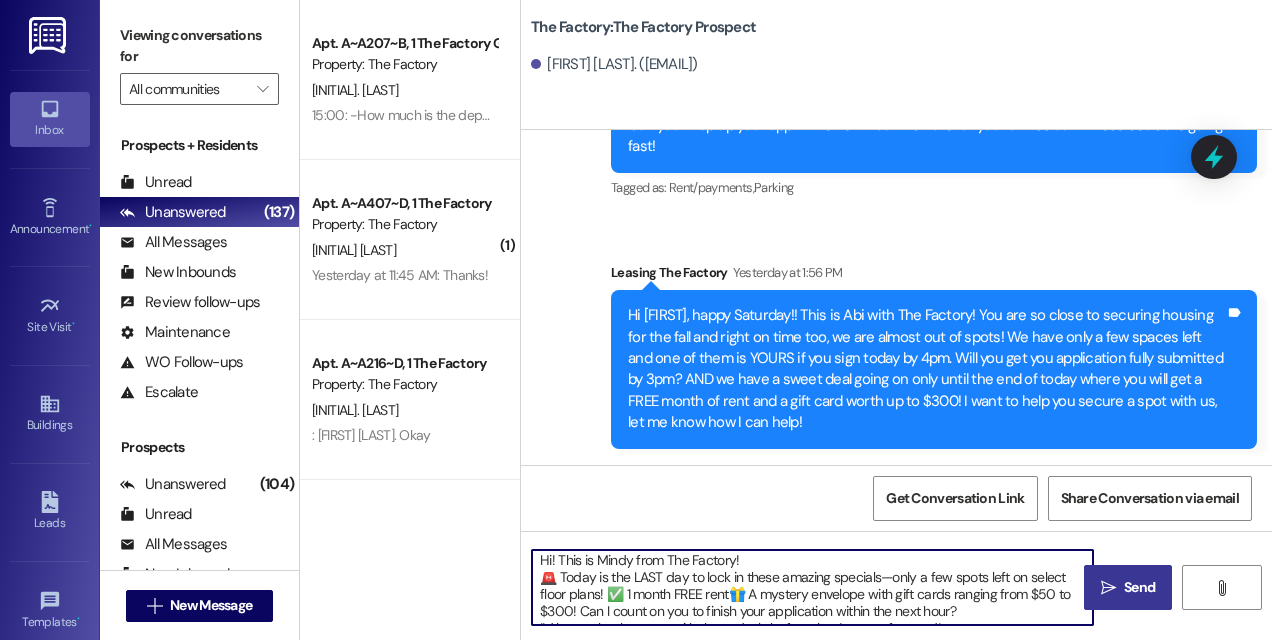 click on "Hi! This is Mindy from The Factory!
🚨 Today is the LAST day to lock in these amazing specials—only a few spots left on select floor plans! ✅ 1 month FREE rent🎁 A mystery envelope with gift cards ranging from $50 to $300! Can I count on you to finish your application within the next hour?
I’d love to hook you up with these deals before they’re gone for good!" at bounding box center (812, 587) 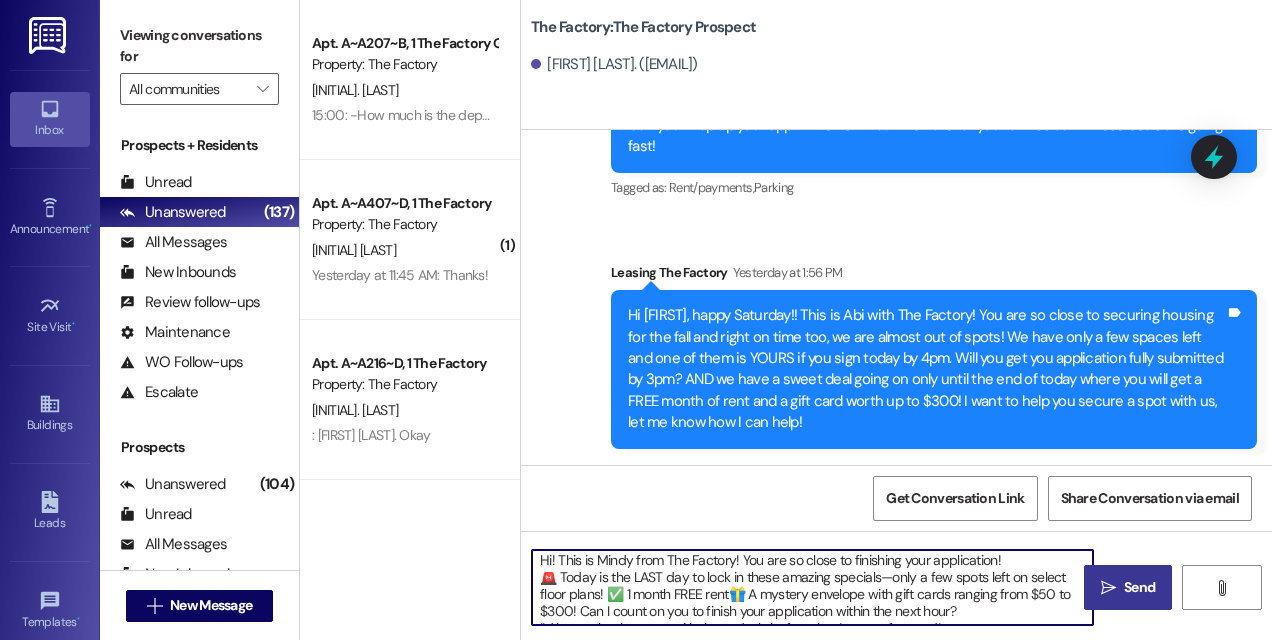 type on "Hi! This is Mindy from The Factory! You are so close to finishing your application!
🚨 Today is the LAST day to lock in these amazing specials—only a few spots left on select floor plans! ✅ 1 month FREE rent🎁 A mystery envelope with gift cards ranging from $50 to $300! Can I count on you to finish your application within the next hour?
I’d love to hook you up with these deals before they’re gone for good!" 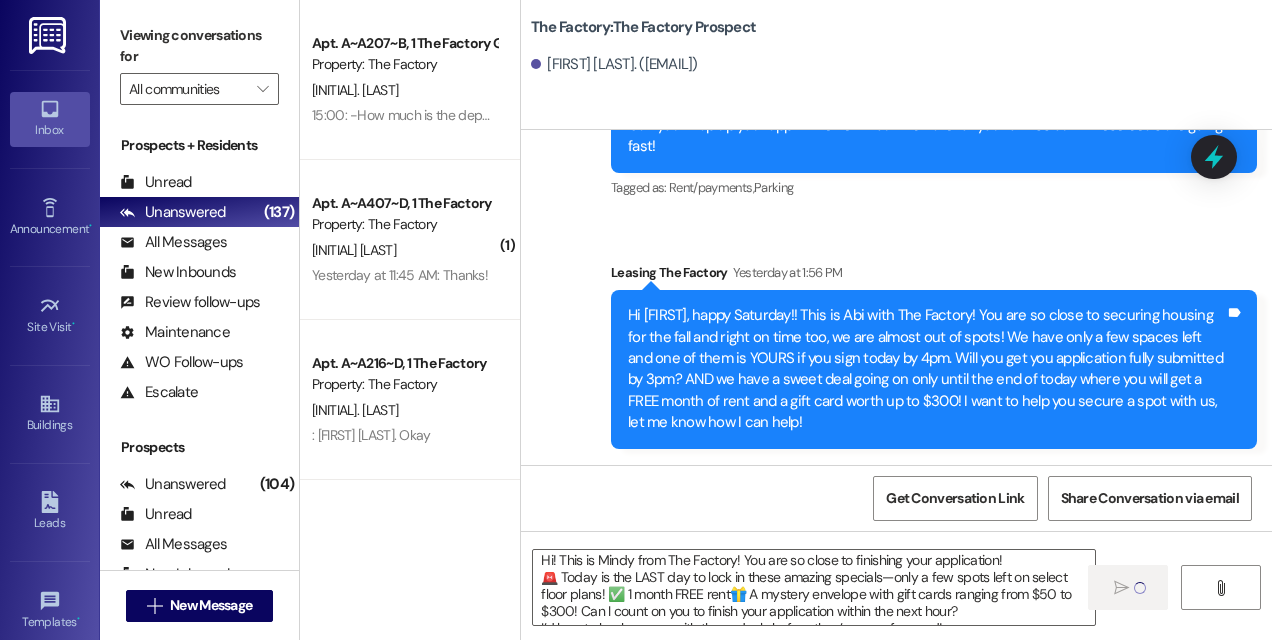 type 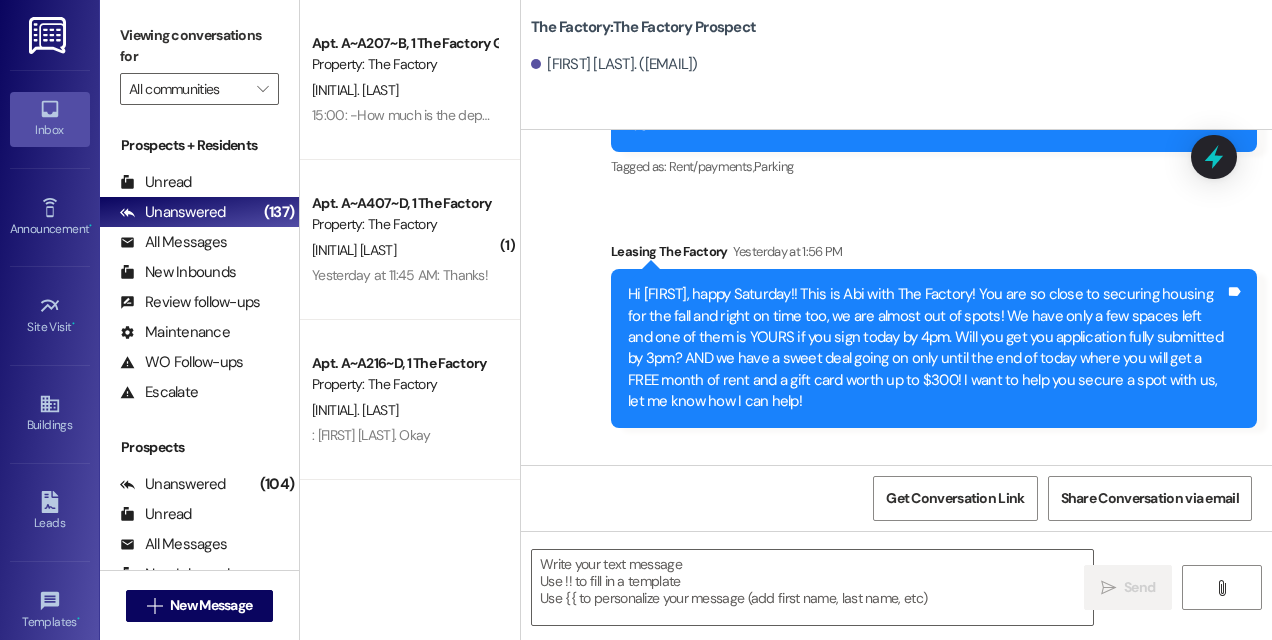 scroll, scrollTop: 0, scrollLeft: 0, axis: both 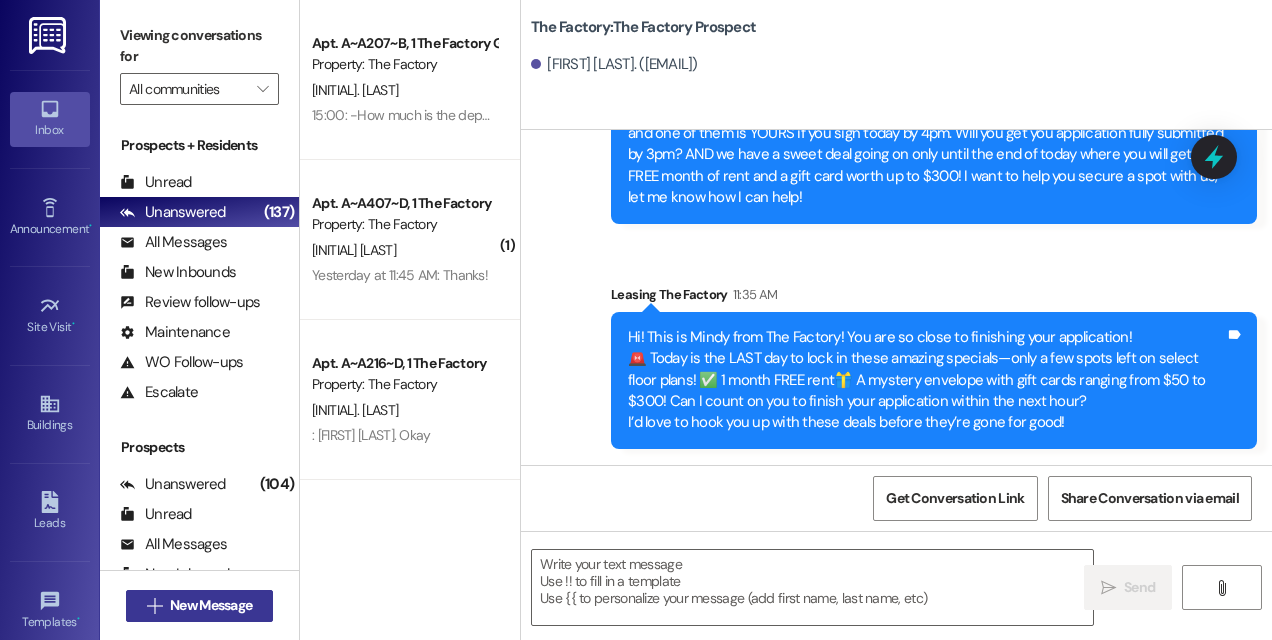 click on "New Message" at bounding box center [211, 605] 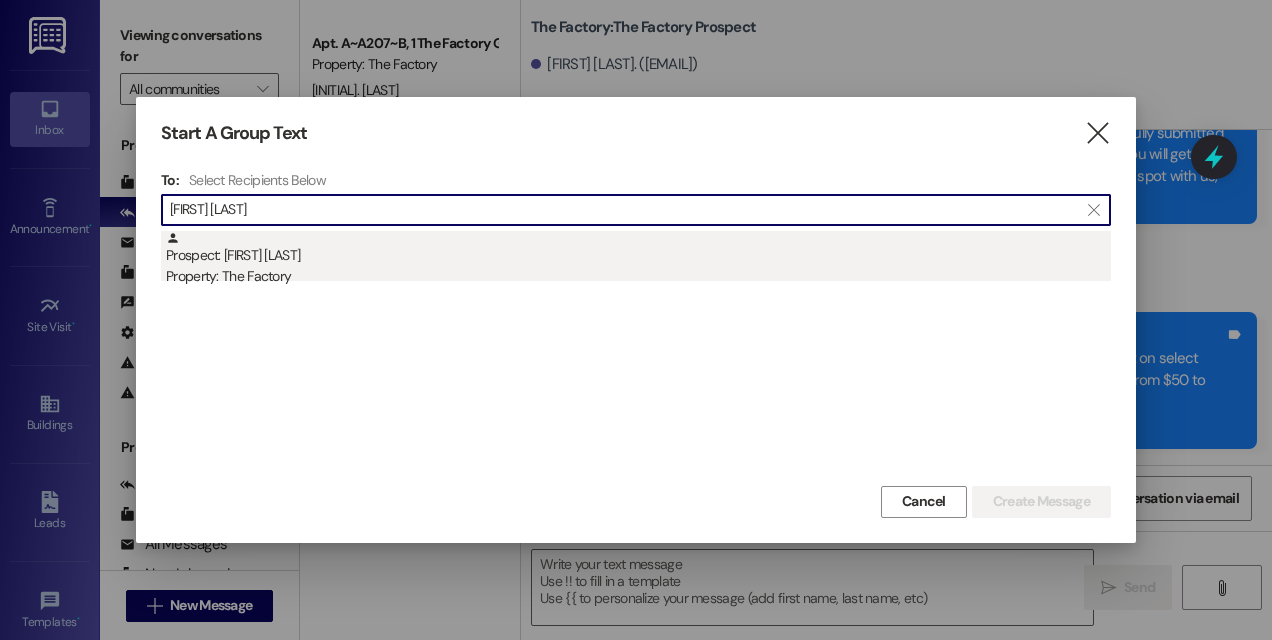 type on "[FIRST] [LAST]" 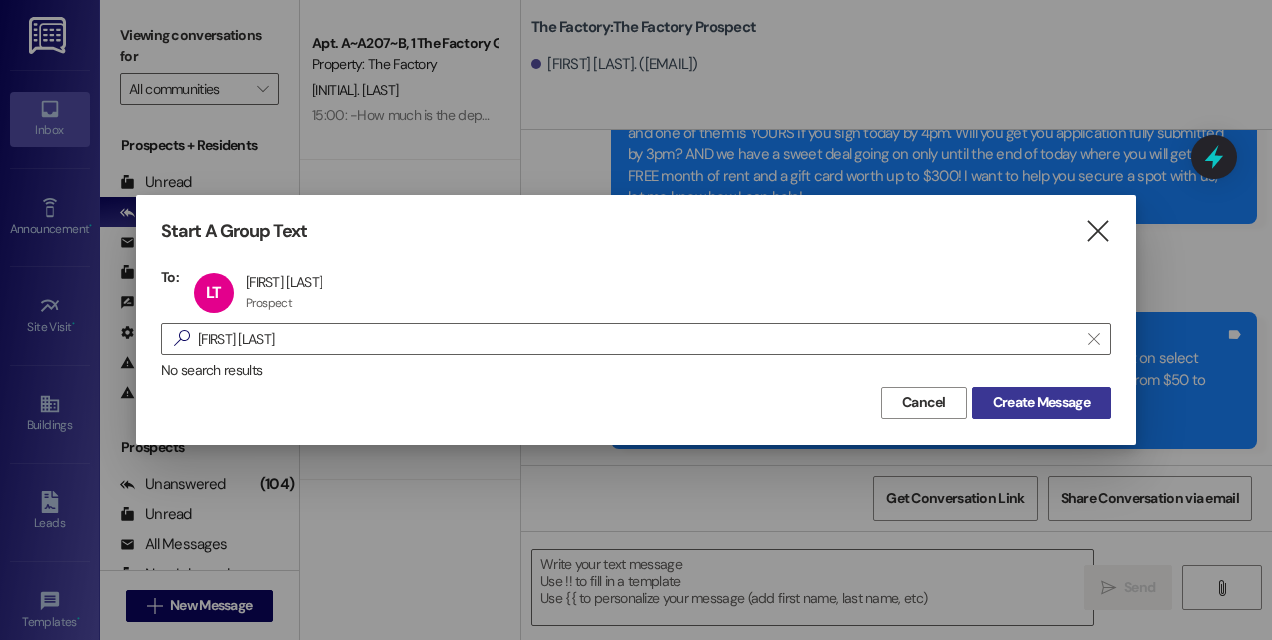 click on "Create Message" at bounding box center (1041, 402) 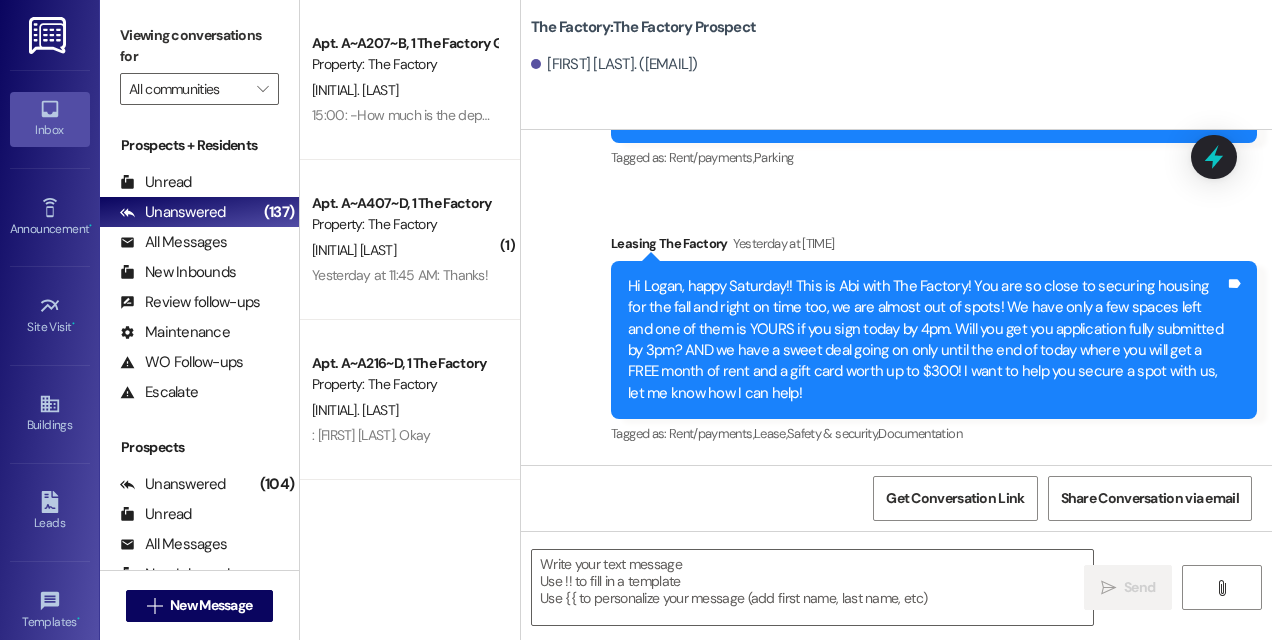 scroll, scrollTop: 742, scrollLeft: 0, axis: vertical 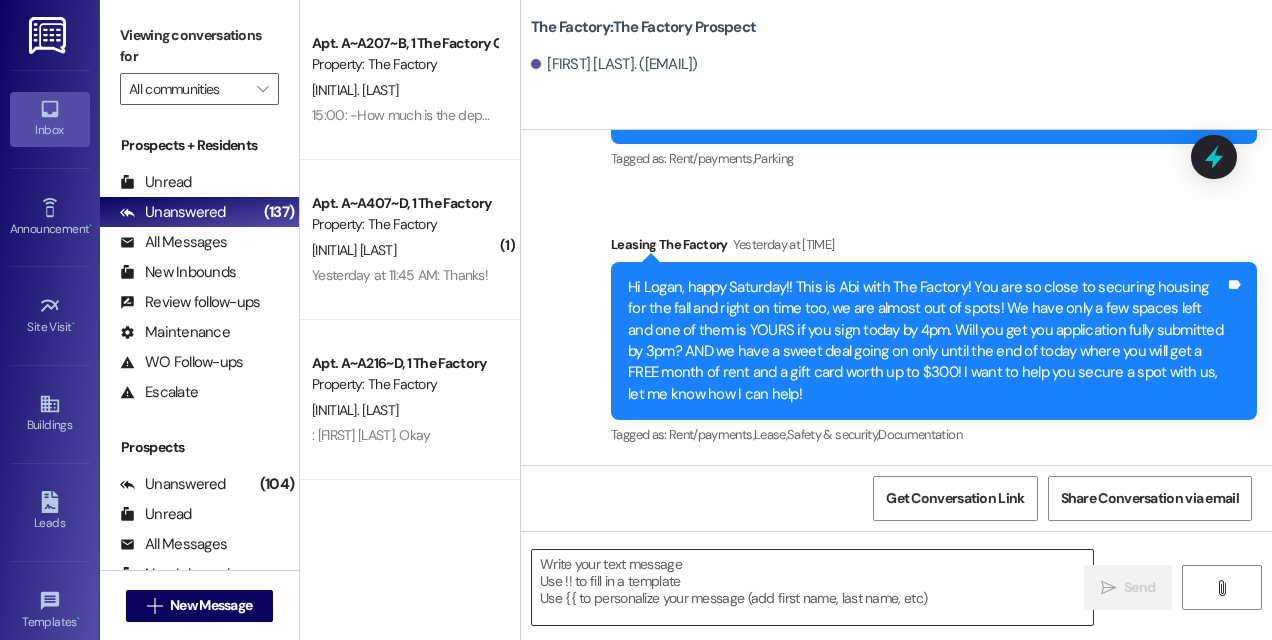 click at bounding box center (812, 587) 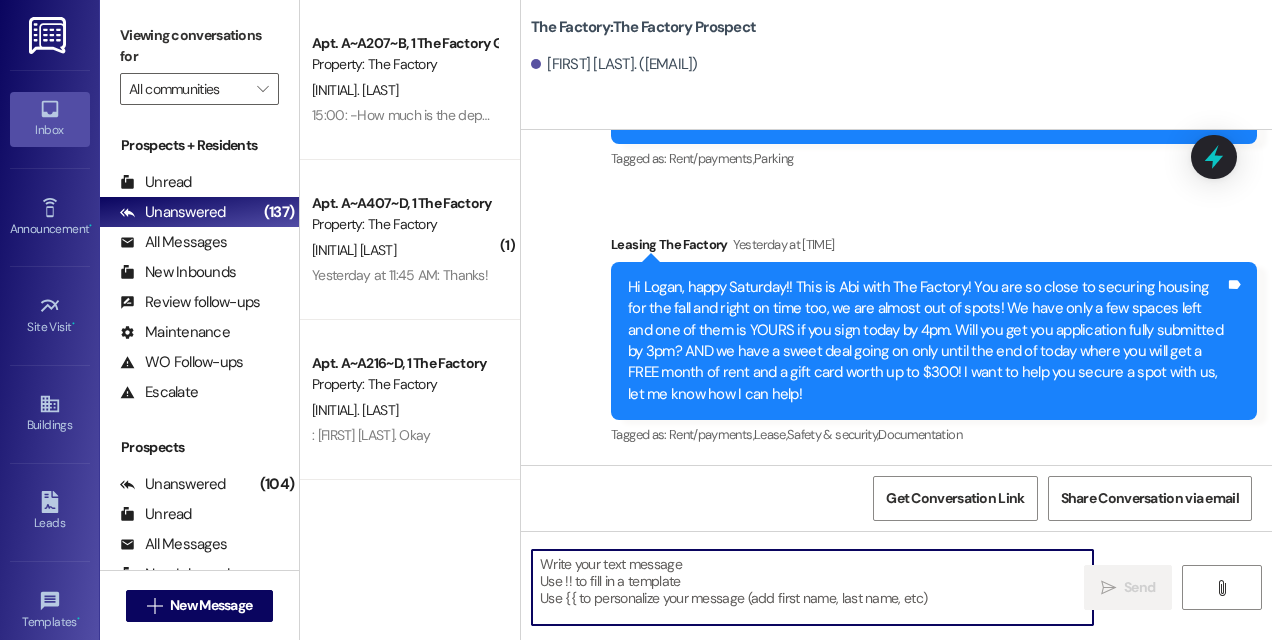 paste on "Hi! This is Mindy from The Factory!
🚨 Today is the LAST day to lock in these amazing specials—only a few spots left on select floor plans! ✅ 1 month FREE rent🎁 A mystery envelope with gift cards ranging from $50 to $300! Can I count on you to finish your application within the next hour?
I’d love to hook you up with these deals before they’re gone for good!" 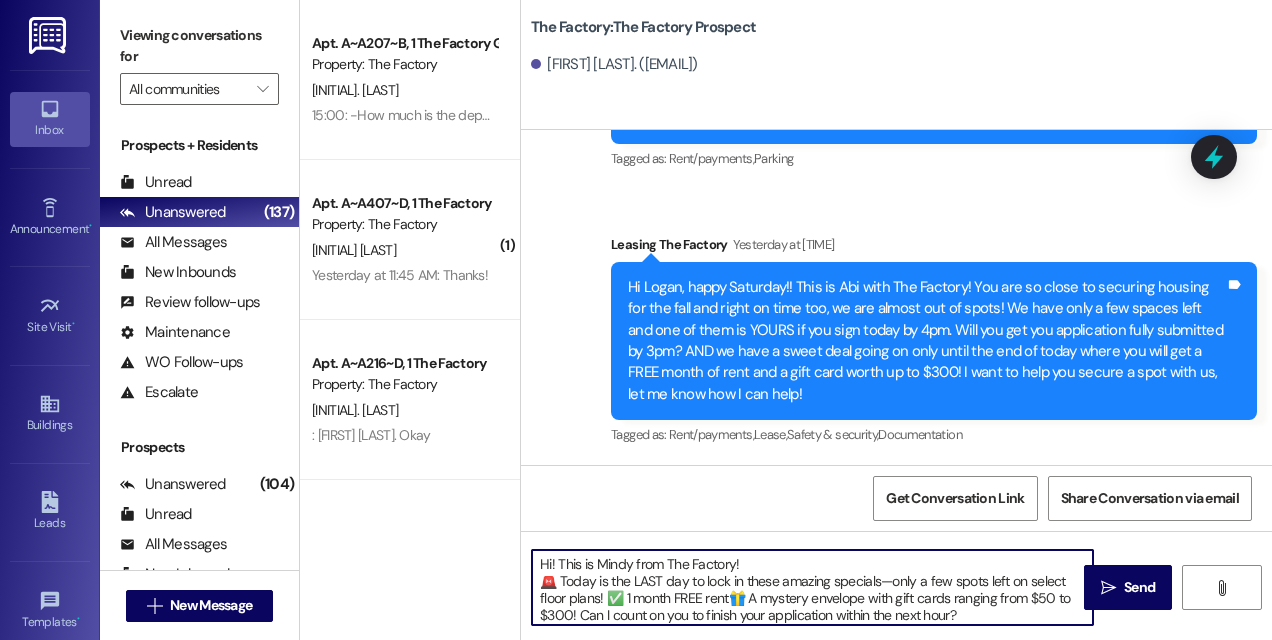 scroll, scrollTop: 16, scrollLeft: 0, axis: vertical 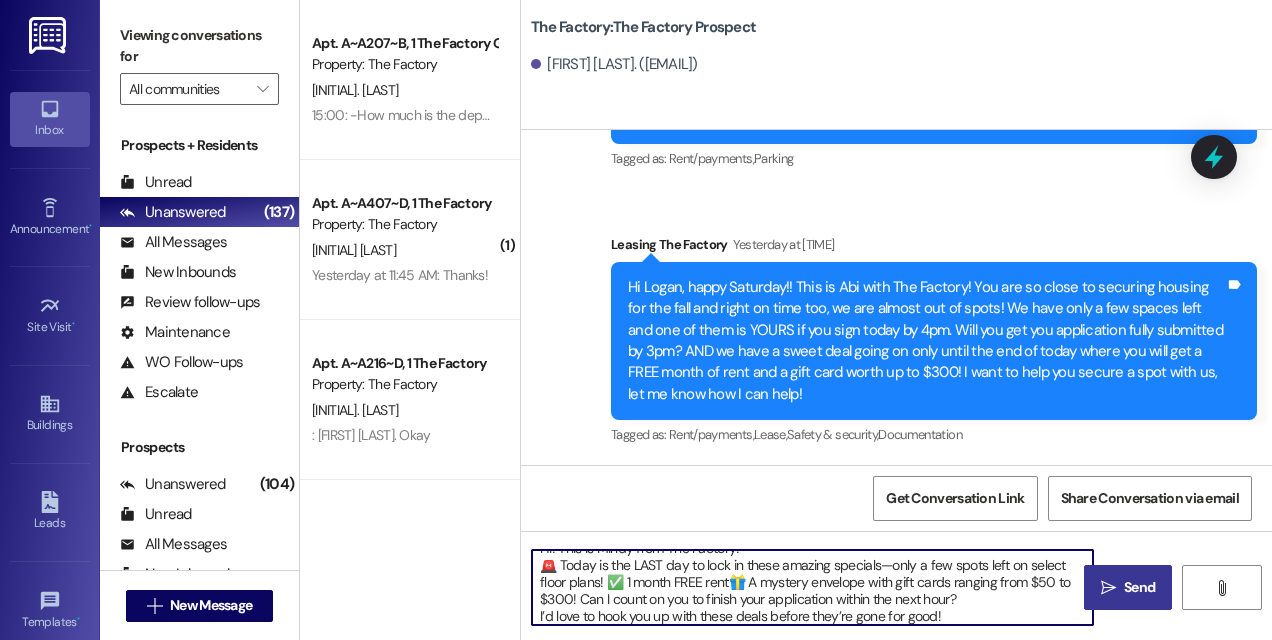 type on "Hi! This is Mindy from The Factory!
🚨 Today is the LAST day to lock in these amazing specials—only a few spots left on select floor plans! ✅ 1 month FREE rent🎁 A mystery envelope with gift cards ranging from $50 to $300! Can I count on you to finish your application within the next hour?
I’d love to hook you up with these deals before they’re gone for good!" 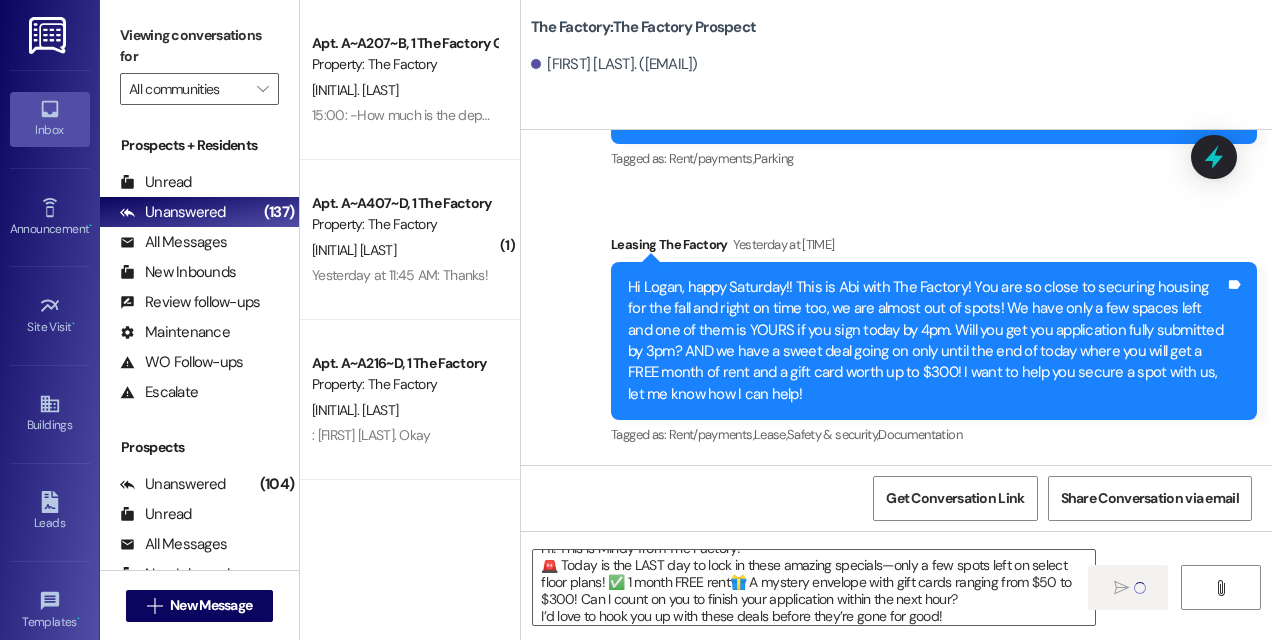 type 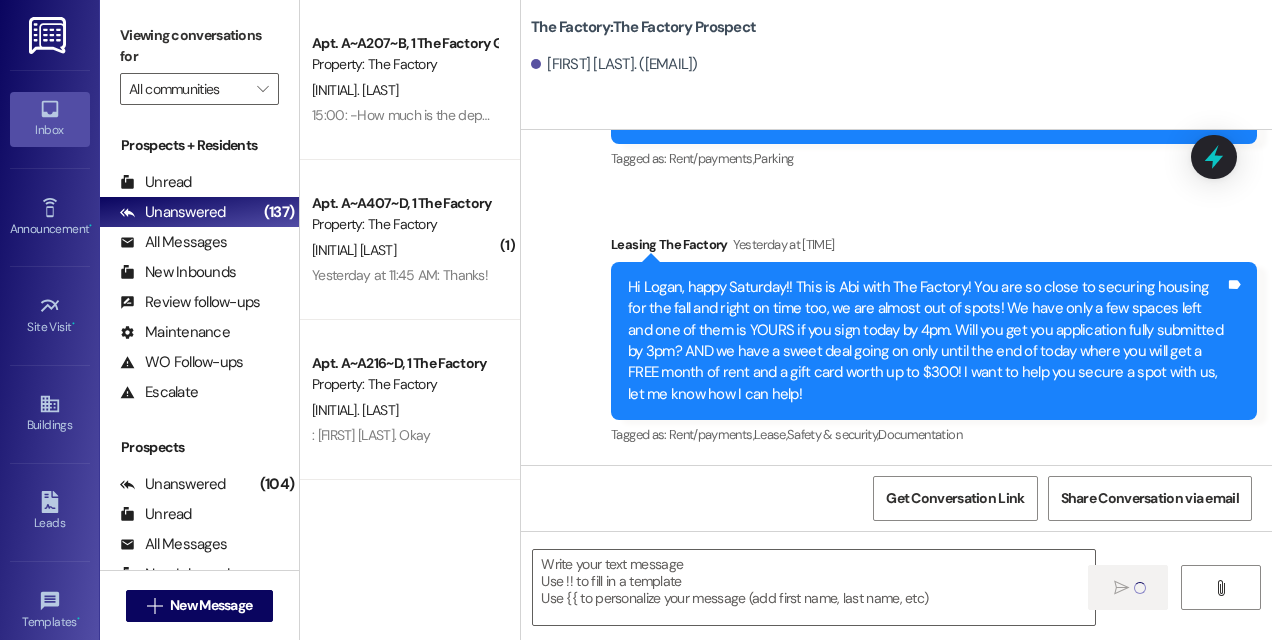 scroll, scrollTop: 0, scrollLeft: 0, axis: both 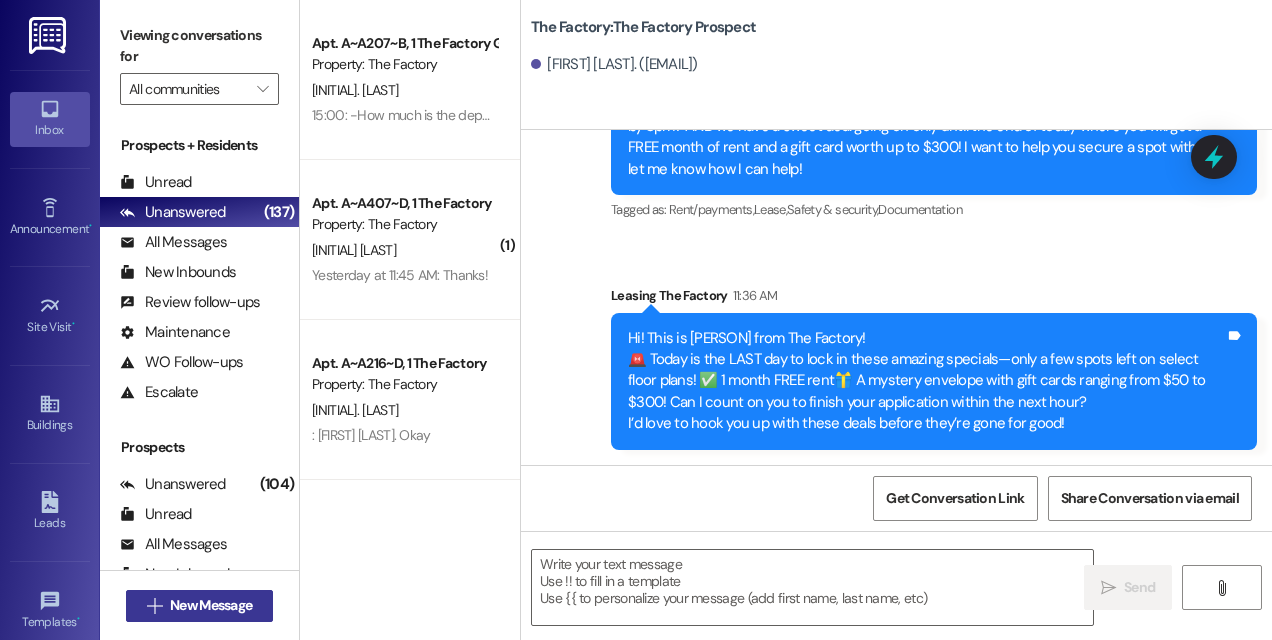 click on "New Message" at bounding box center (211, 605) 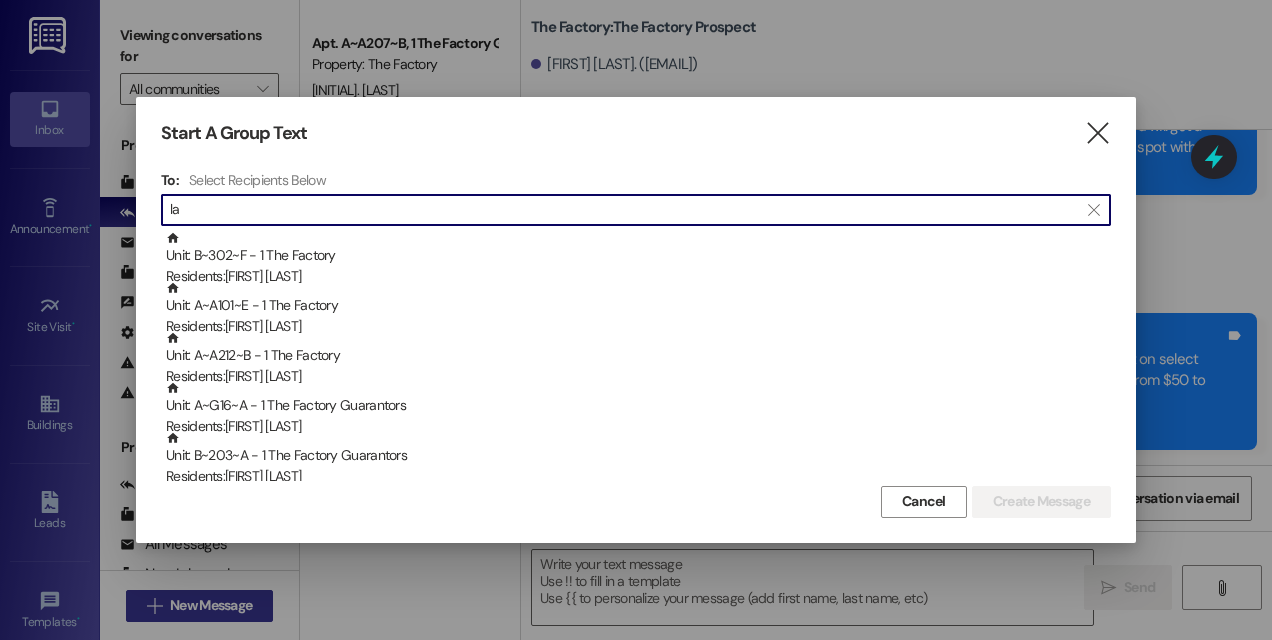 type on "l" 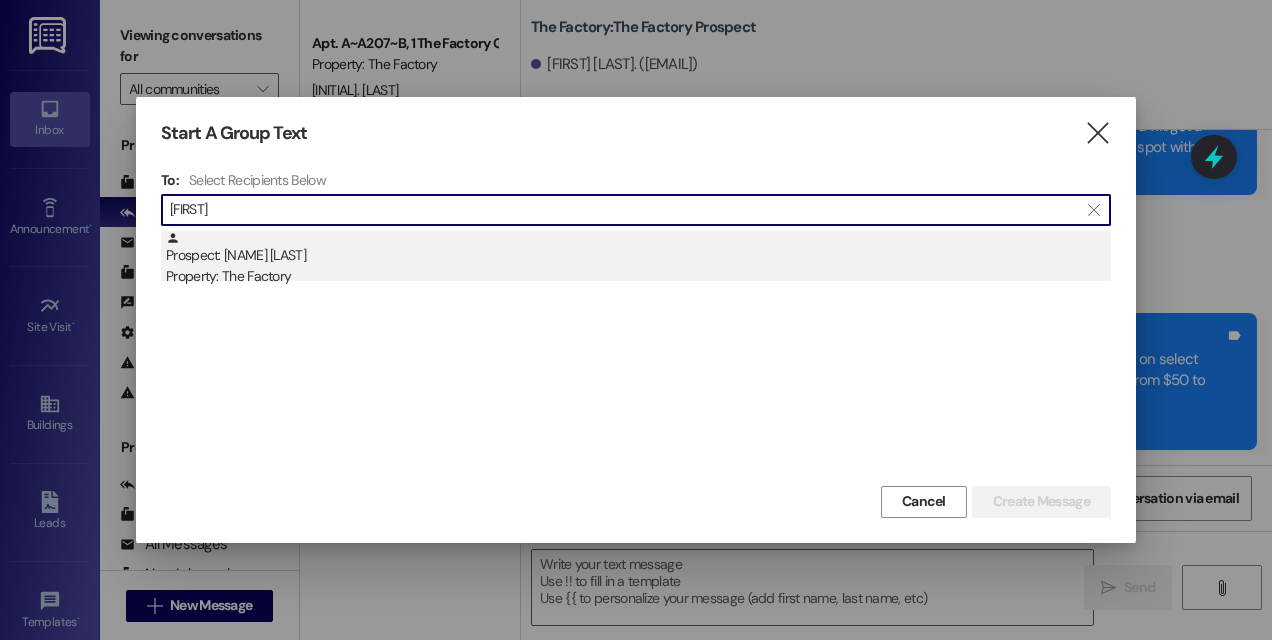 type on "[FIRST]" 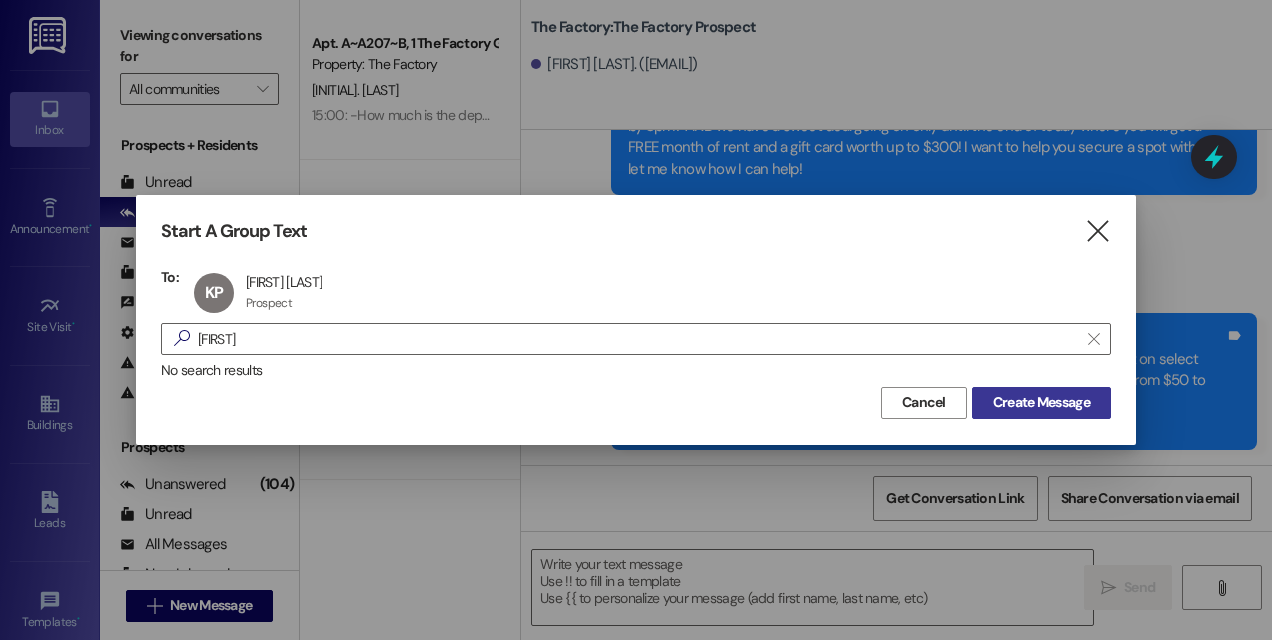 click on "Create Message" at bounding box center (1041, 402) 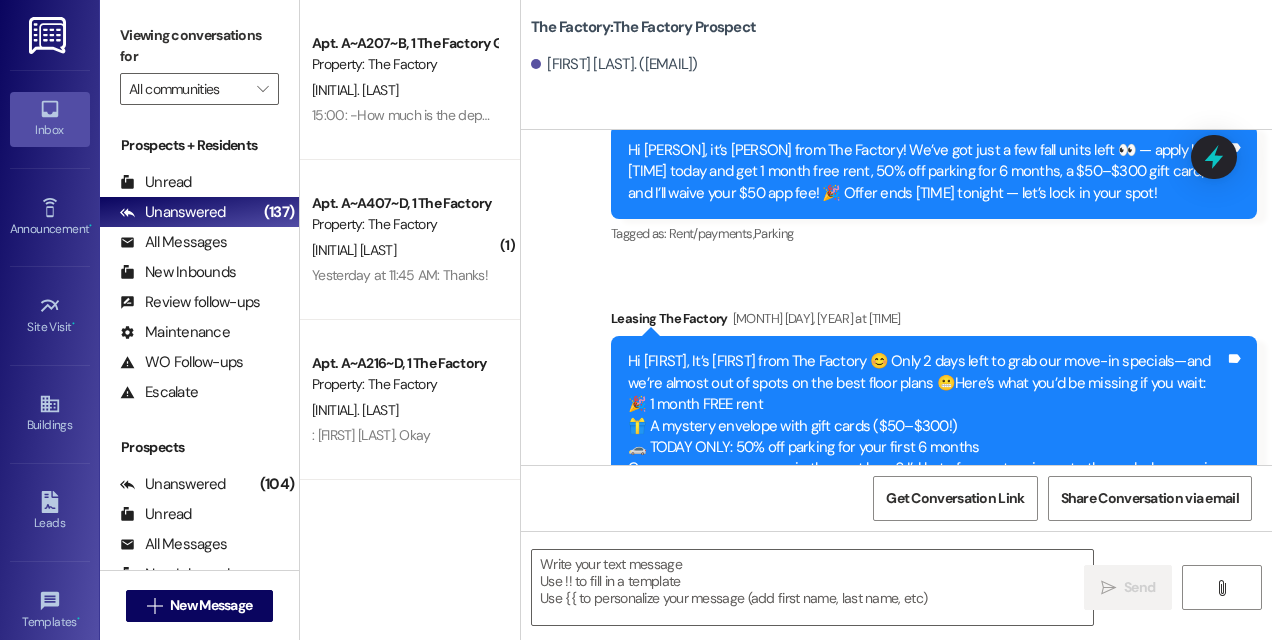 scroll, scrollTop: 2408, scrollLeft: 0, axis: vertical 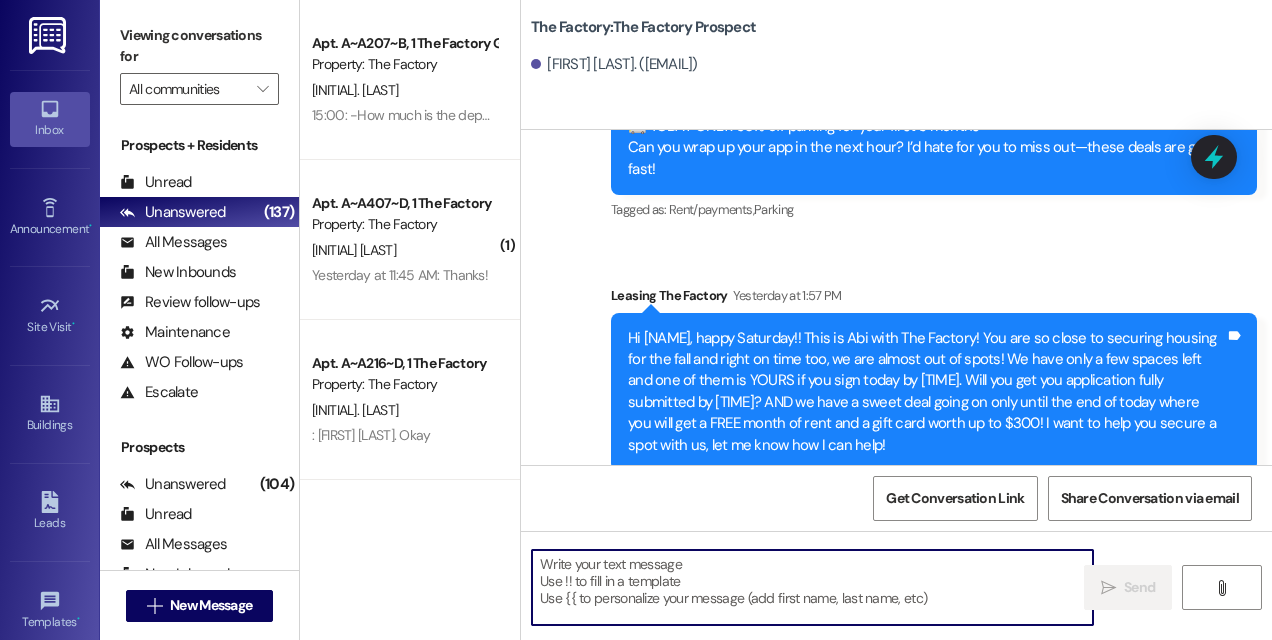click at bounding box center (812, 587) 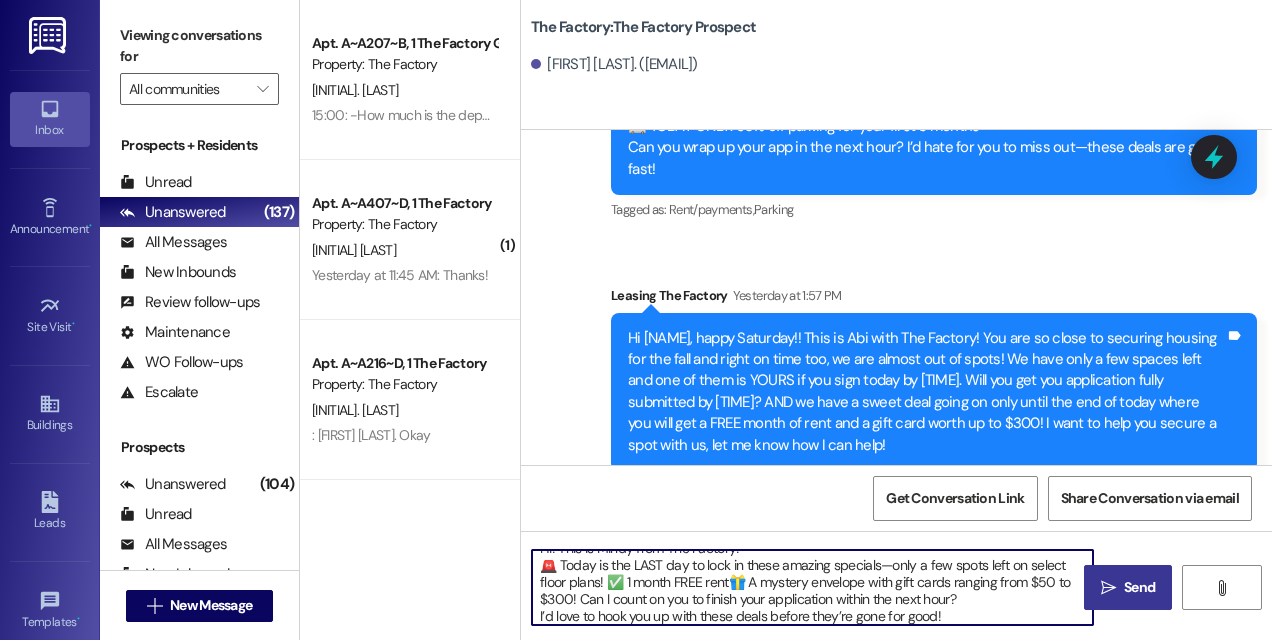 scroll, scrollTop: 4, scrollLeft: 0, axis: vertical 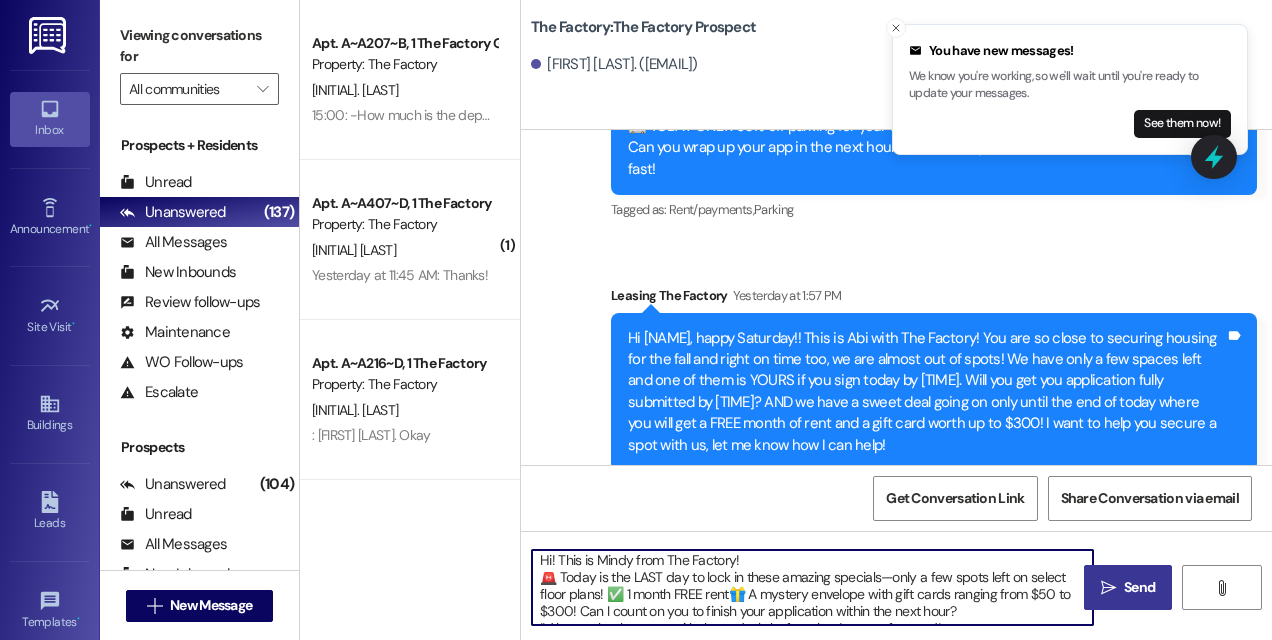 click on "Hi! This is Mindy from The Factory!
🚨 Today is the LAST day to lock in these amazing specials—only a few spots left on select floor plans! ✅ 1 month FREE rent🎁 A mystery envelope with gift cards ranging from $50 to $300! Can I count on you to finish your application within the next hour?
I’d love to hook you up with these deals before they’re gone for good!" at bounding box center (812, 587) 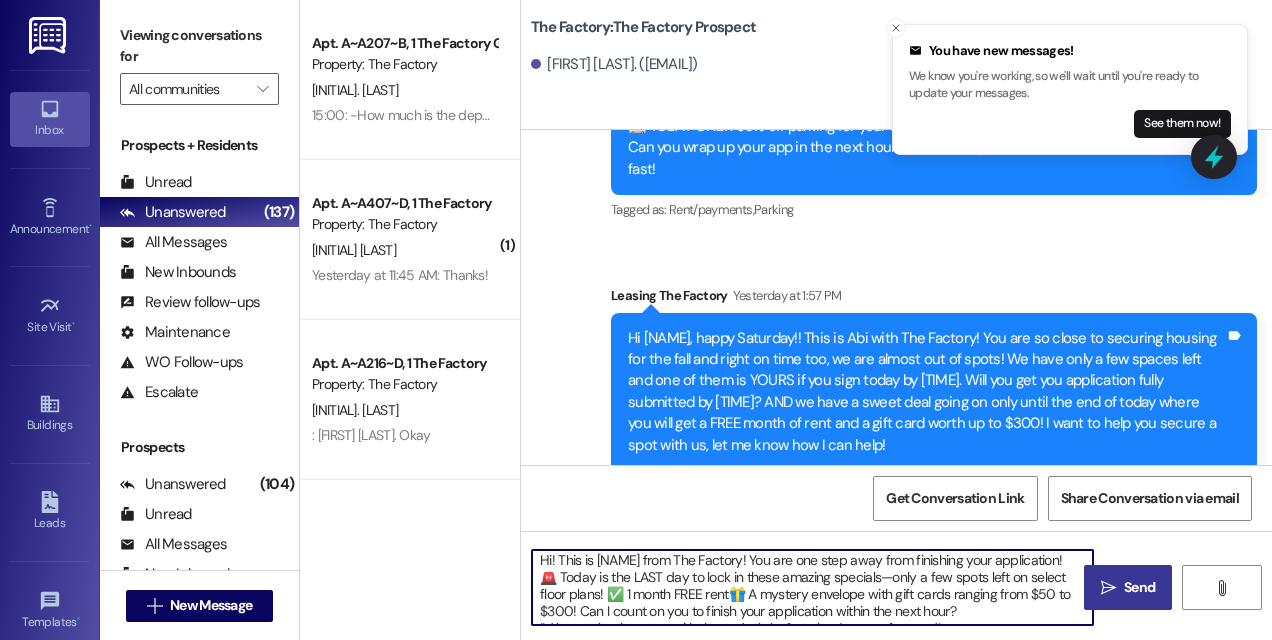 type on "Hi! This is [NAME] from The Factory! You are one step away from finishing your application!
🚨 Today is the LAST day to lock in these amazing specials—only a few spots left on select floor plans! ✅ 1 month FREE rent🎁 A mystery envelope with gift cards ranging from $50 to $300! Can I count on you to finish your application within the next hour?
I’d love to hook you up with these deals before they’re gone for good!" 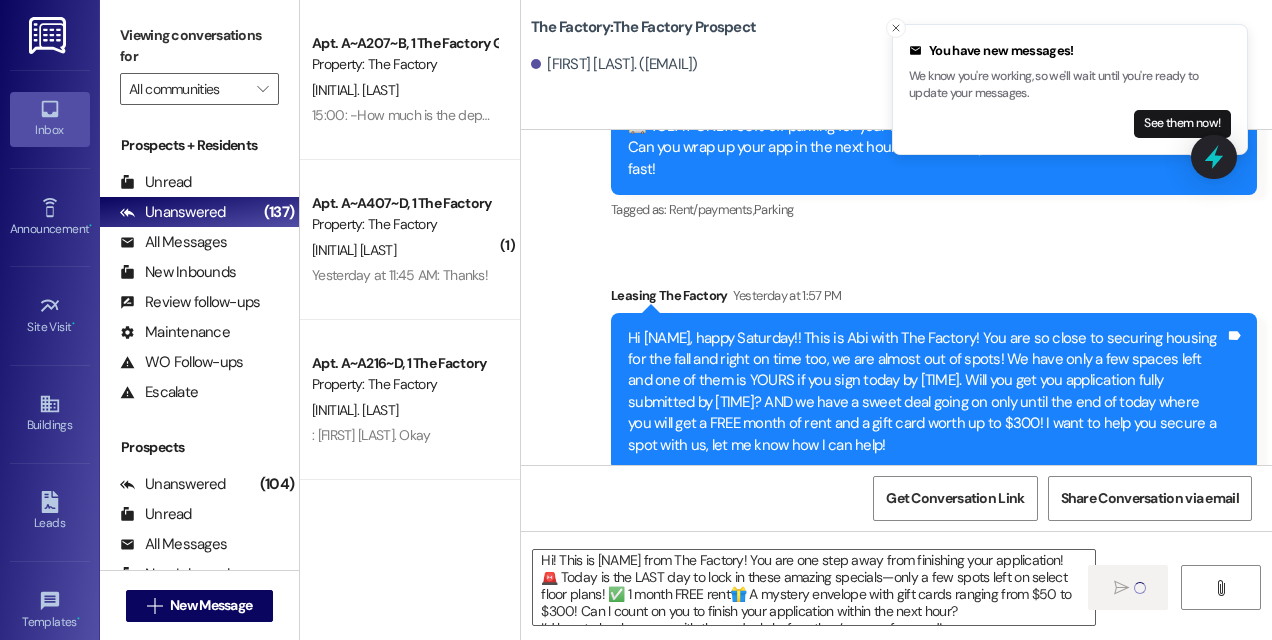 type 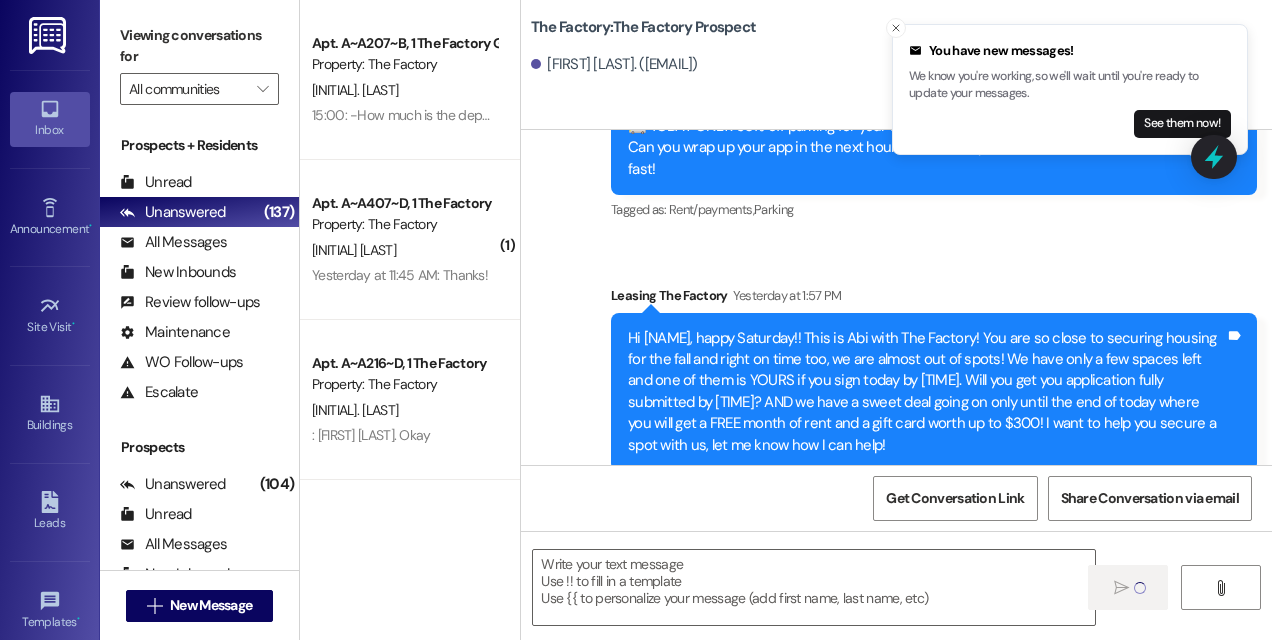 scroll, scrollTop: 0, scrollLeft: 0, axis: both 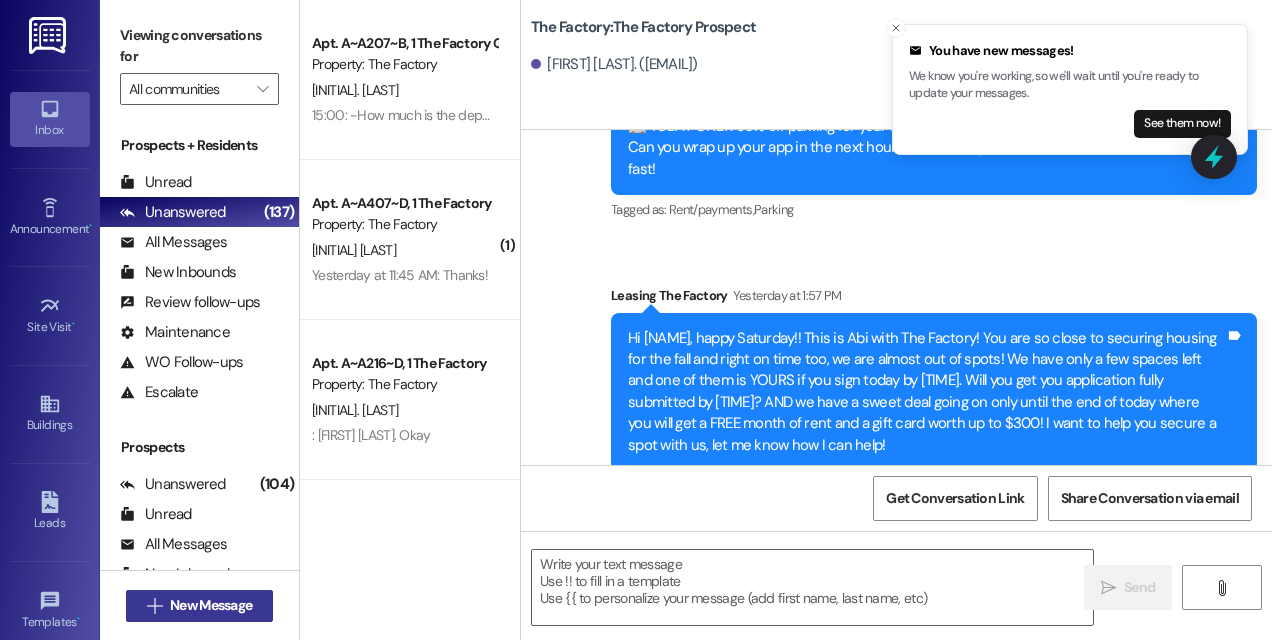 click on "New Message" at bounding box center (211, 605) 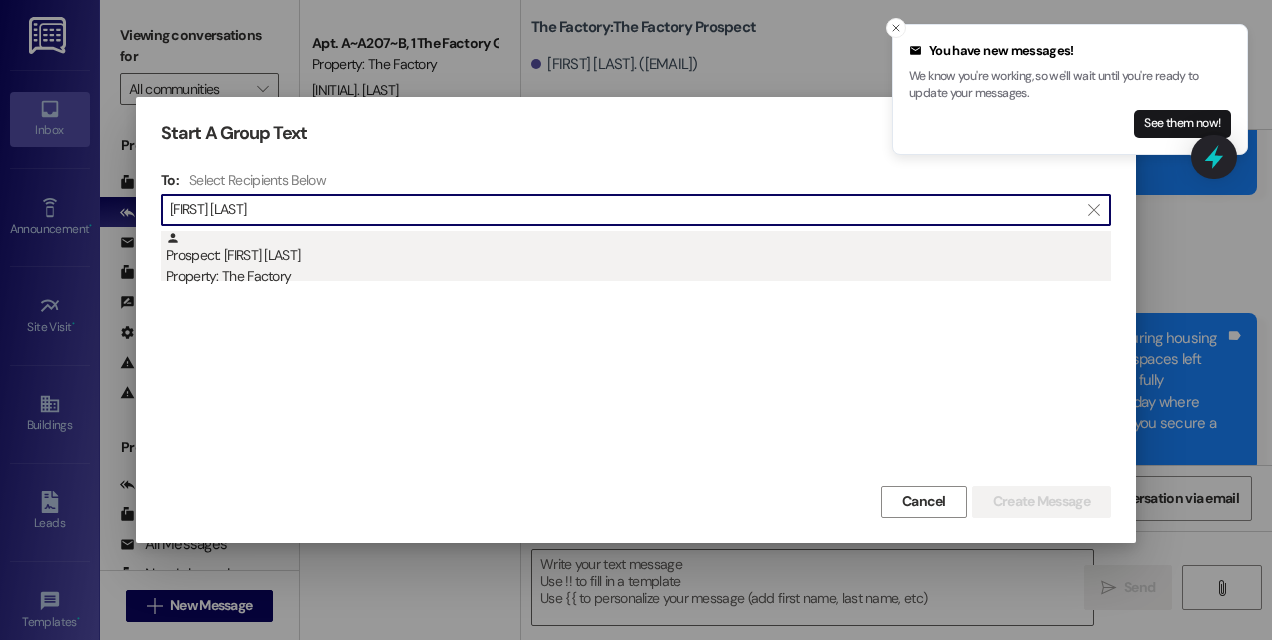 type on "[FIRST] [LAST]" 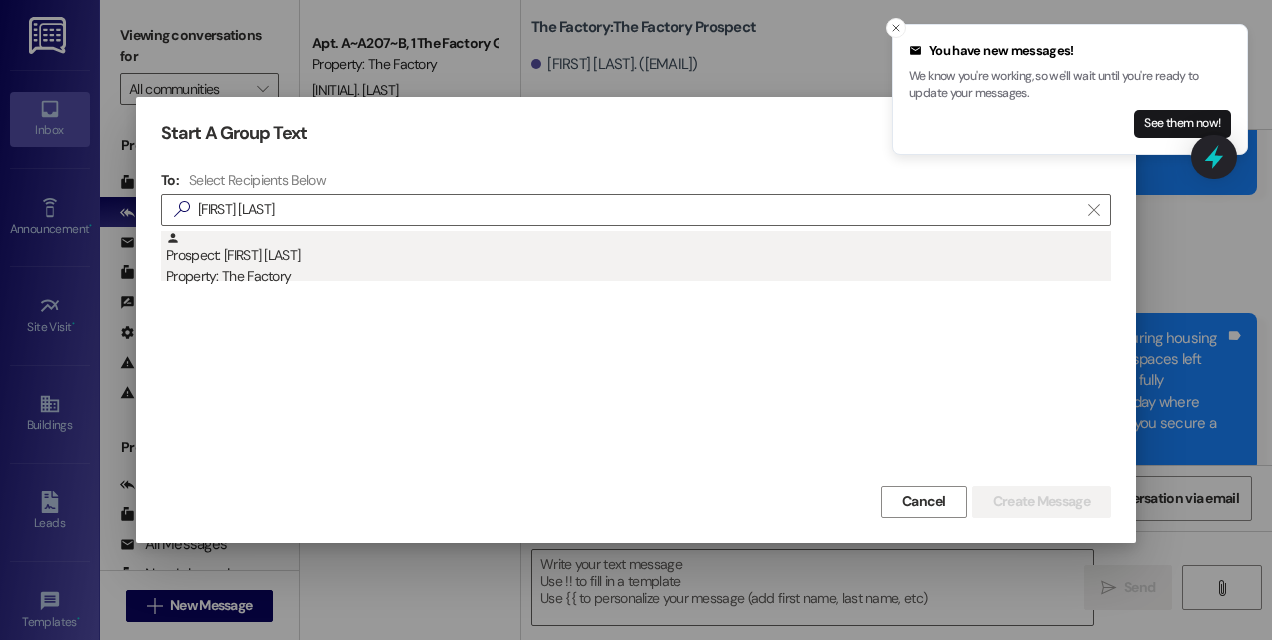 click on "Prospect: [FIRST] [LAST] Property: The Factory" at bounding box center (638, 259) 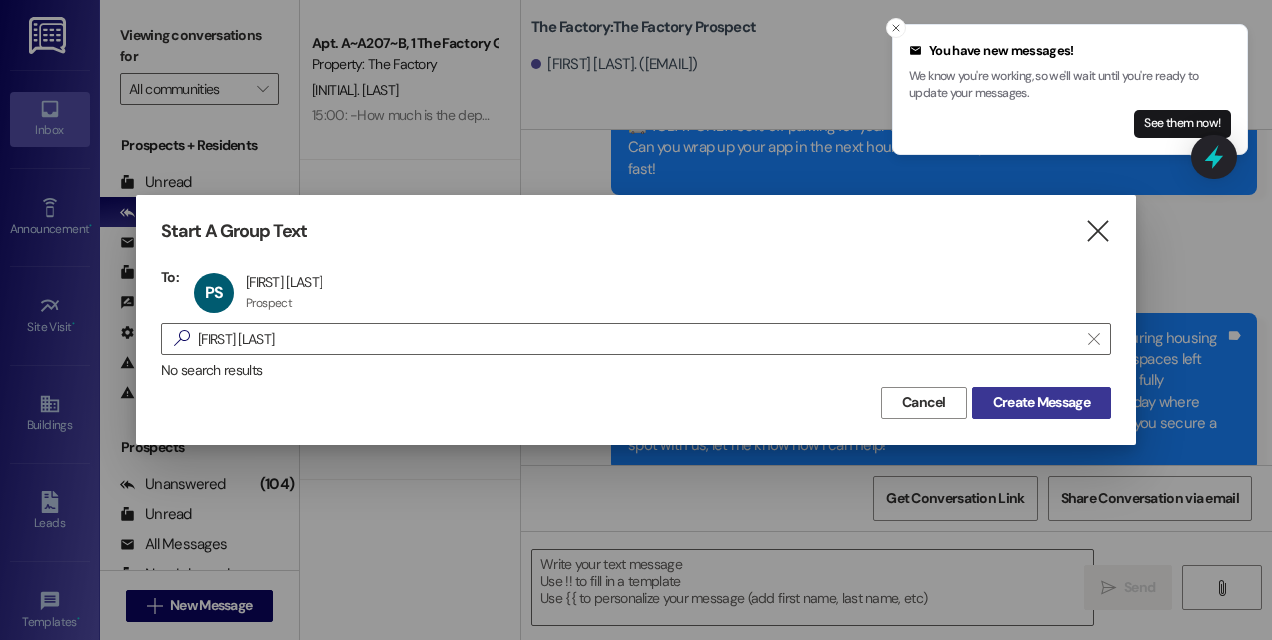 click on "Create Message" at bounding box center [1041, 402] 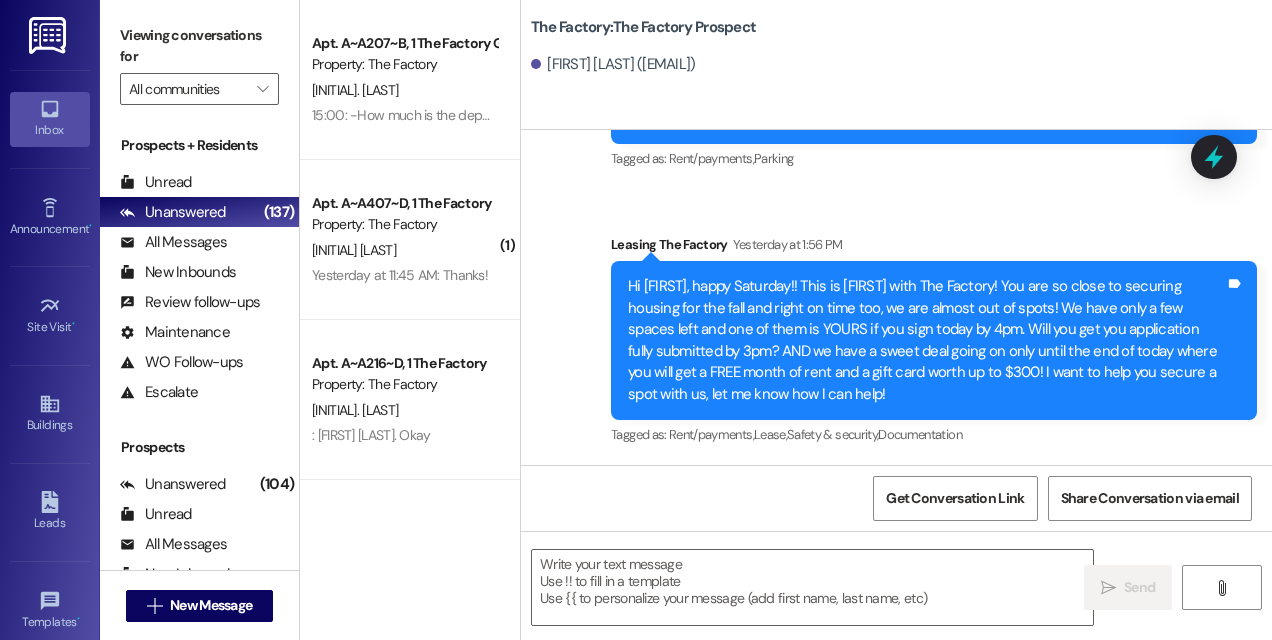 scroll, scrollTop: 1498, scrollLeft: 0, axis: vertical 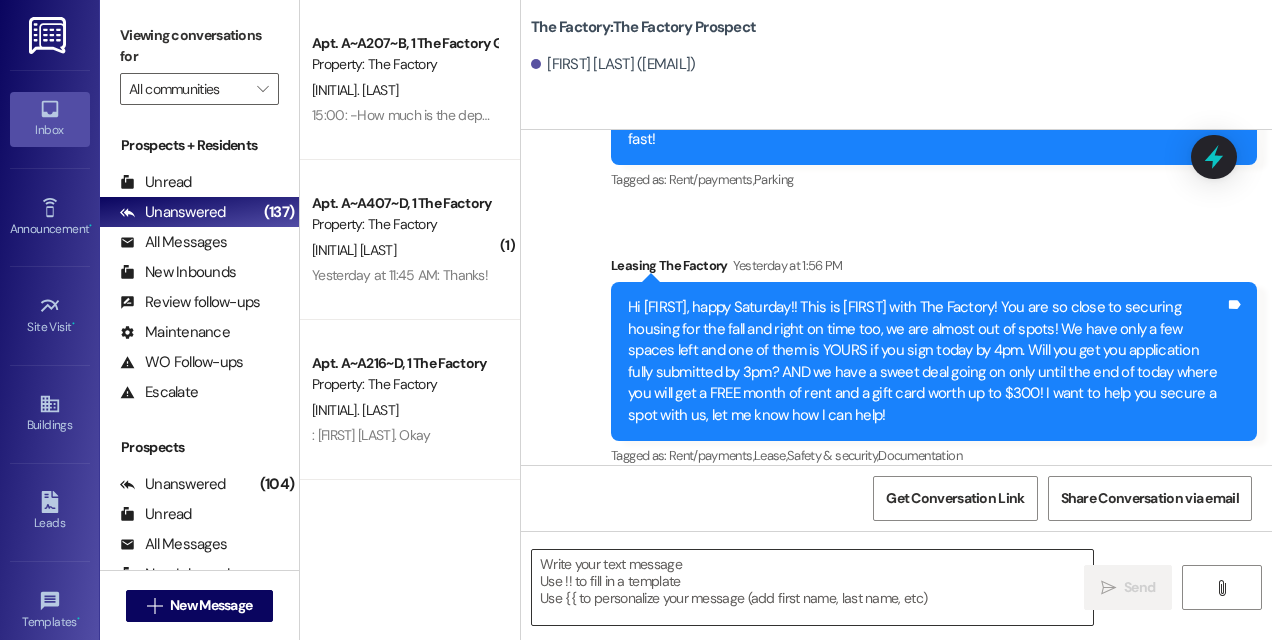 click at bounding box center [812, 587] 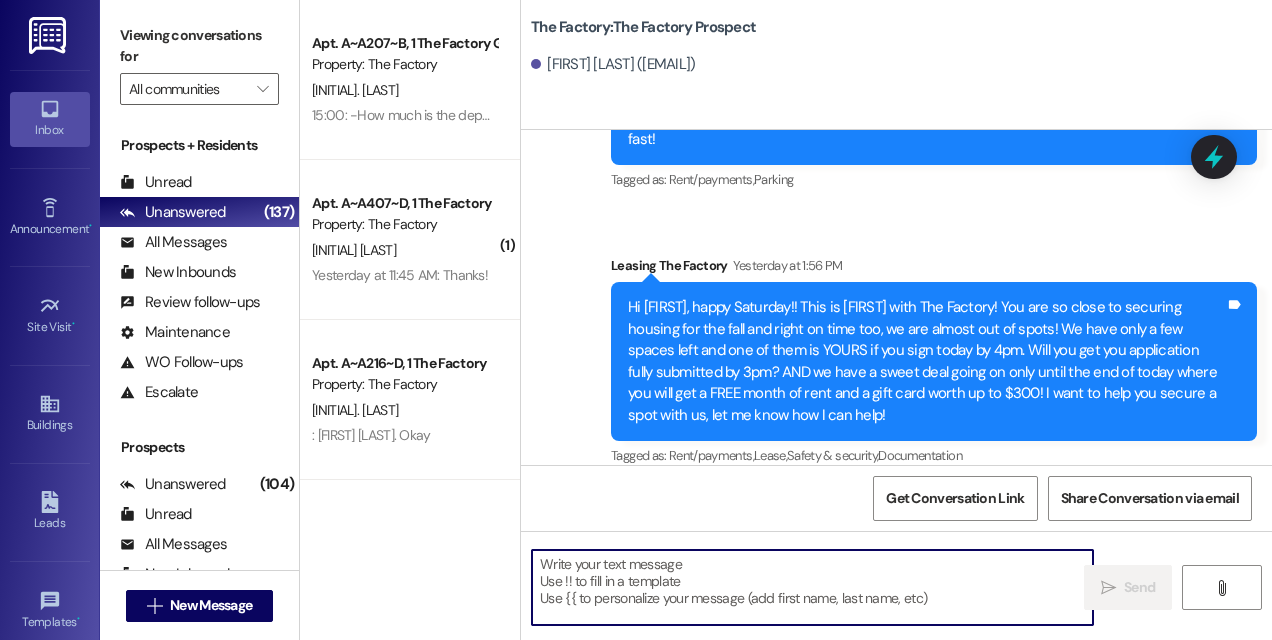 paste on "Hi! This is Mindy from The Factory!
🚨 Today is the LAST day to lock in these amazing specials—only a few spots left on select floor plans! ✅ 1 month FREE rent🎁 A mystery envelope with gift cards ranging from $50 to $300! Can I count on you to finish your application within the next hour?
I’d love to hook you up with these deals before they’re gone for good!" 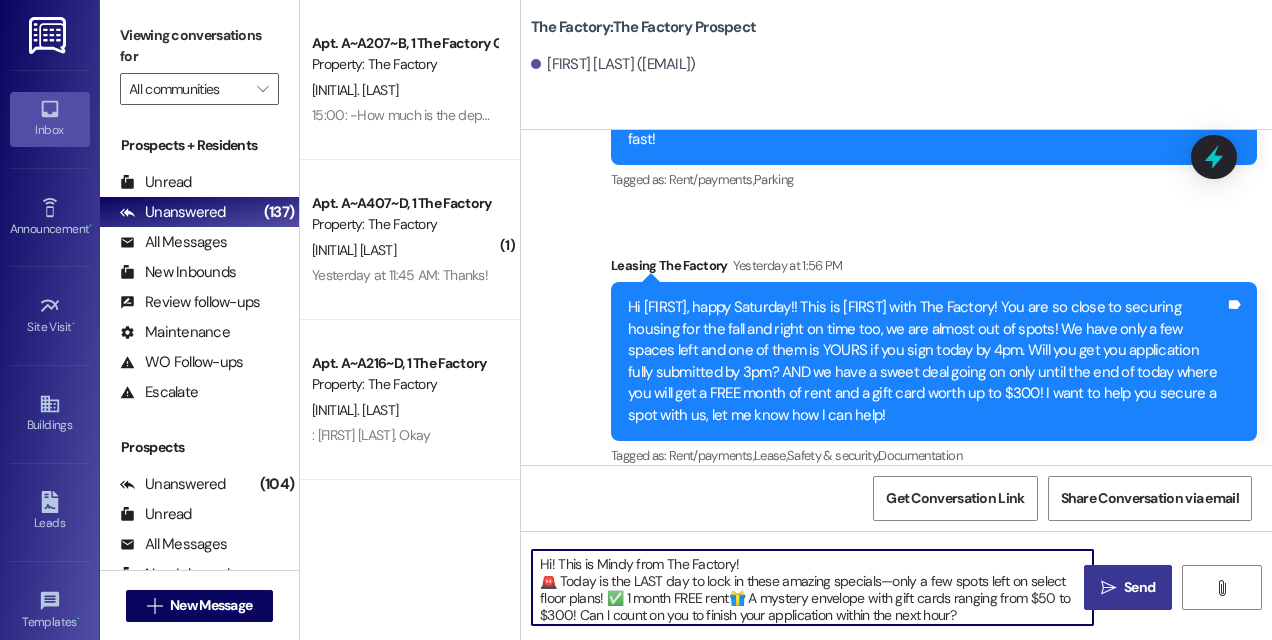 scroll, scrollTop: 16, scrollLeft: 0, axis: vertical 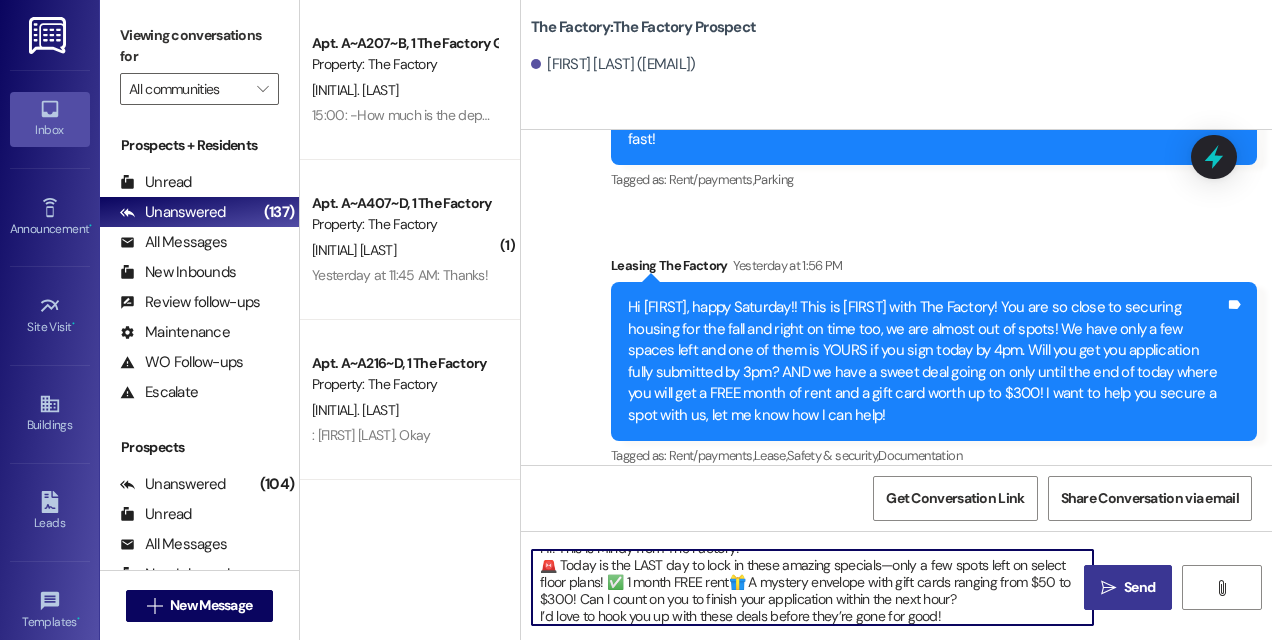 type on "Hi! This is Mindy from The Factory!
🚨 Today is the LAST day to lock in these amazing specials—only a few spots left on select floor plans! ✅ 1 month FREE rent🎁 A mystery envelope with gift cards ranging from $50 to $300! Can I count on you to finish your application within the next hour?
I’d love to hook you up with these deals before they’re gone for good!" 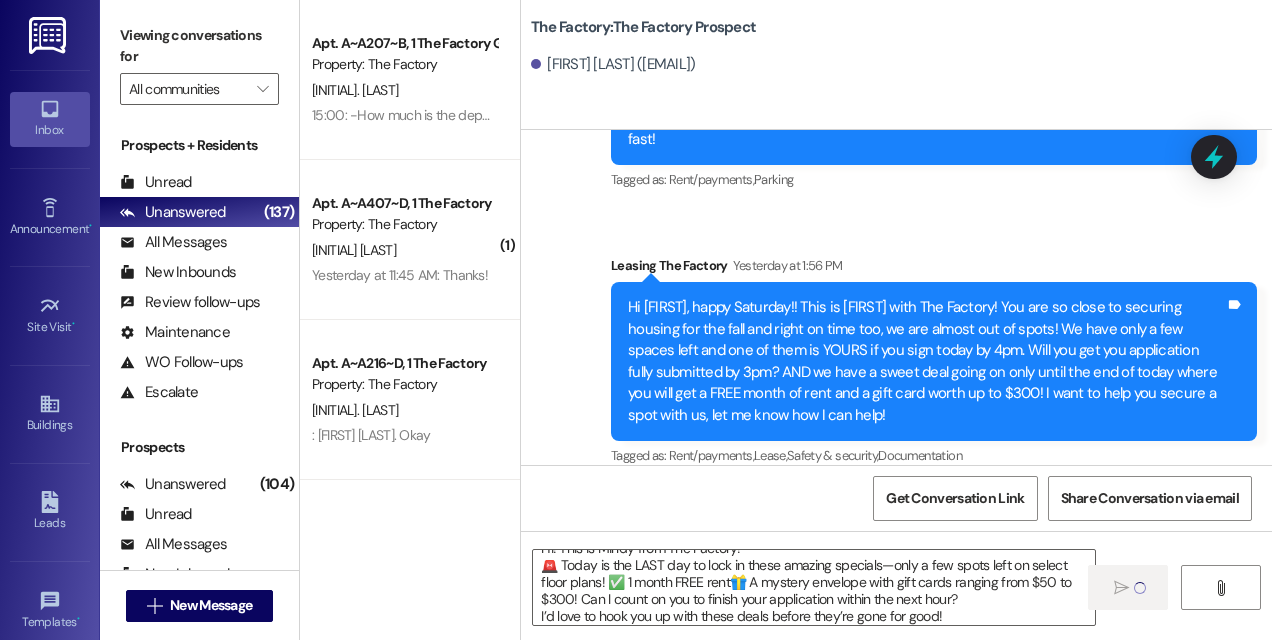 type 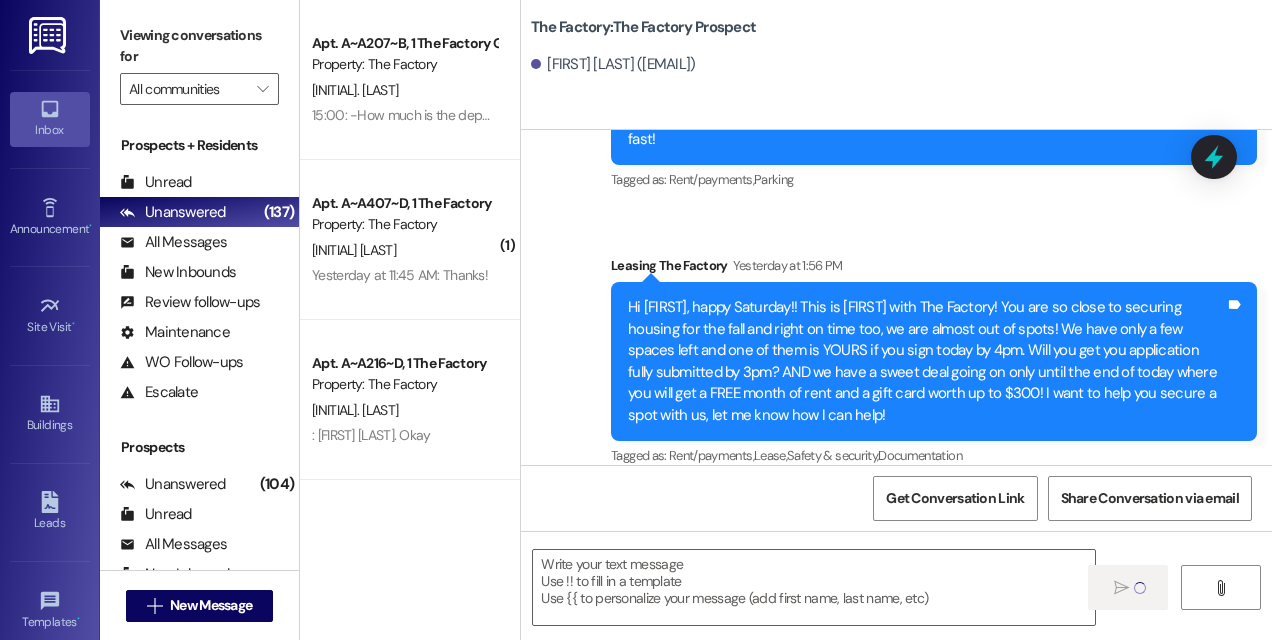 scroll, scrollTop: 0, scrollLeft: 0, axis: both 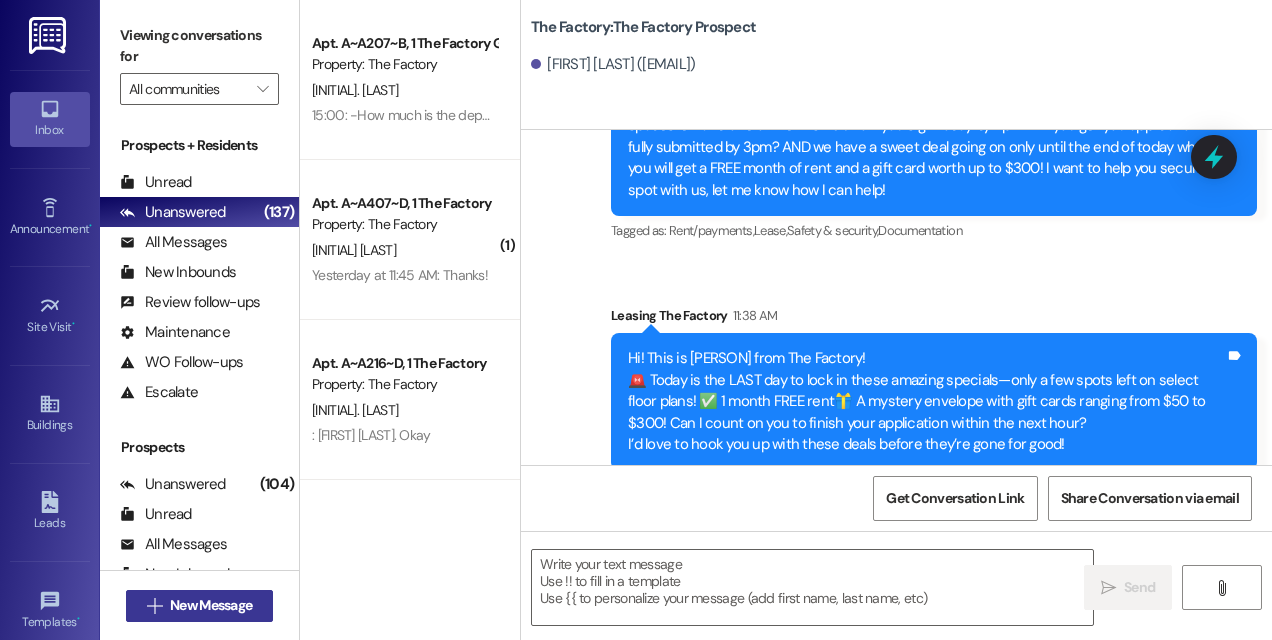 click on "New Message" at bounding box center (211, 605) 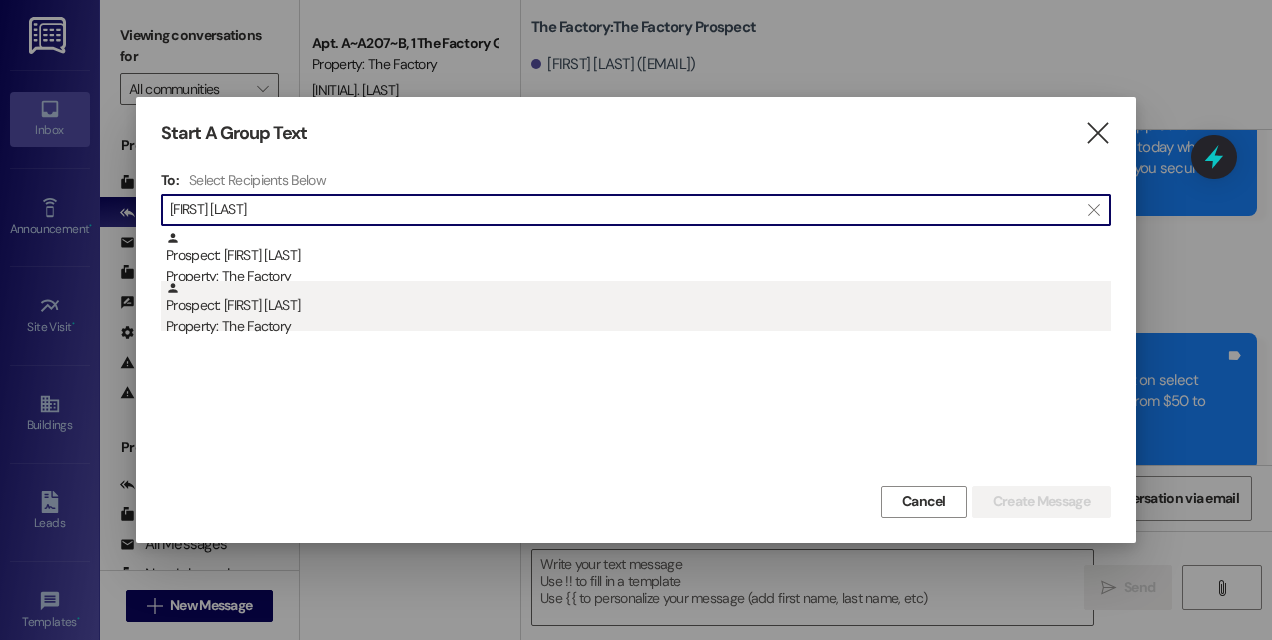 type on "[FIRST] [LAST]" 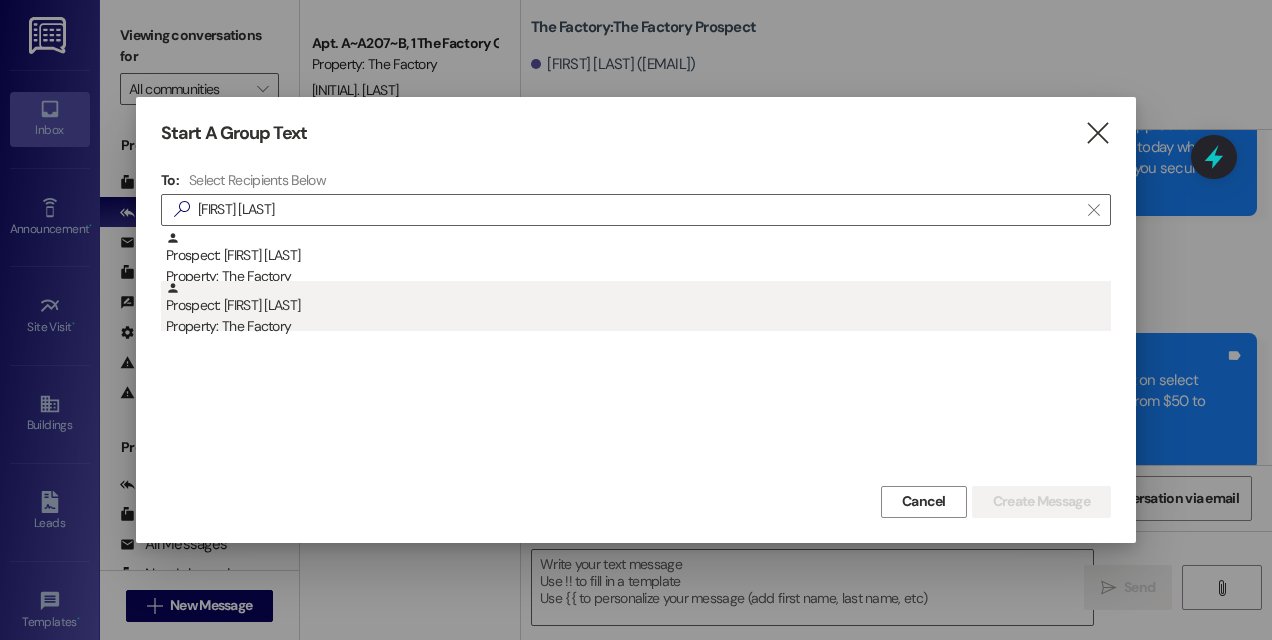 click on "Property: The Factory" at bounding box center [638, 326] 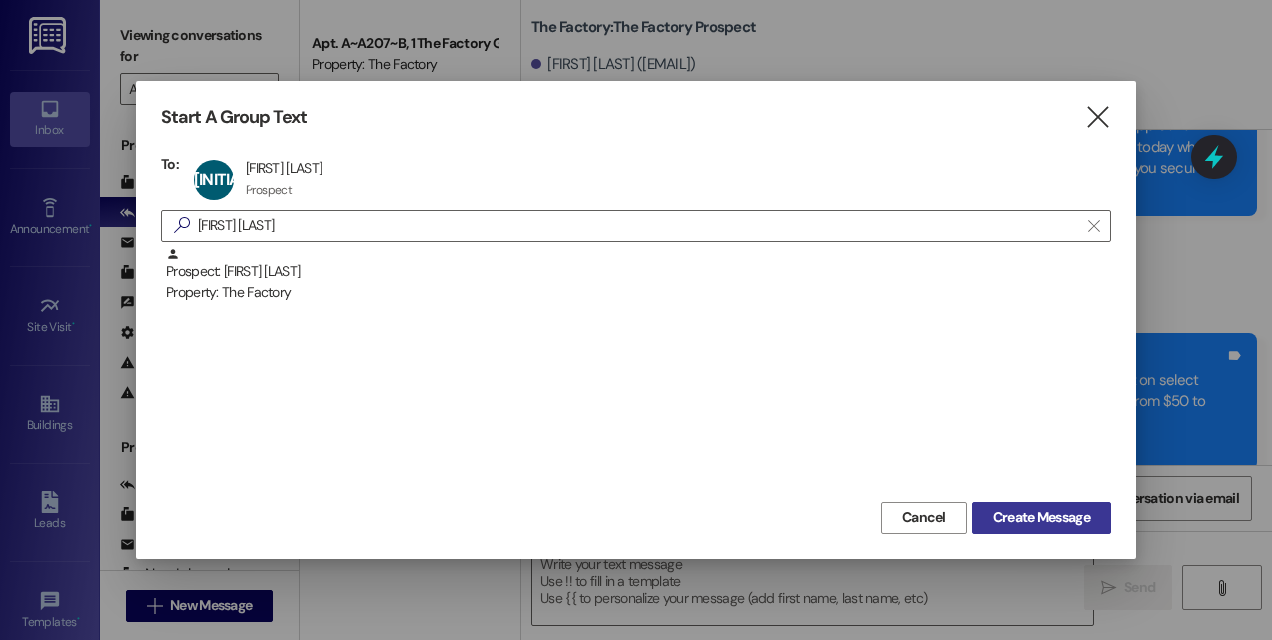 click on "Create Message" at bounding box center [1041, 517] 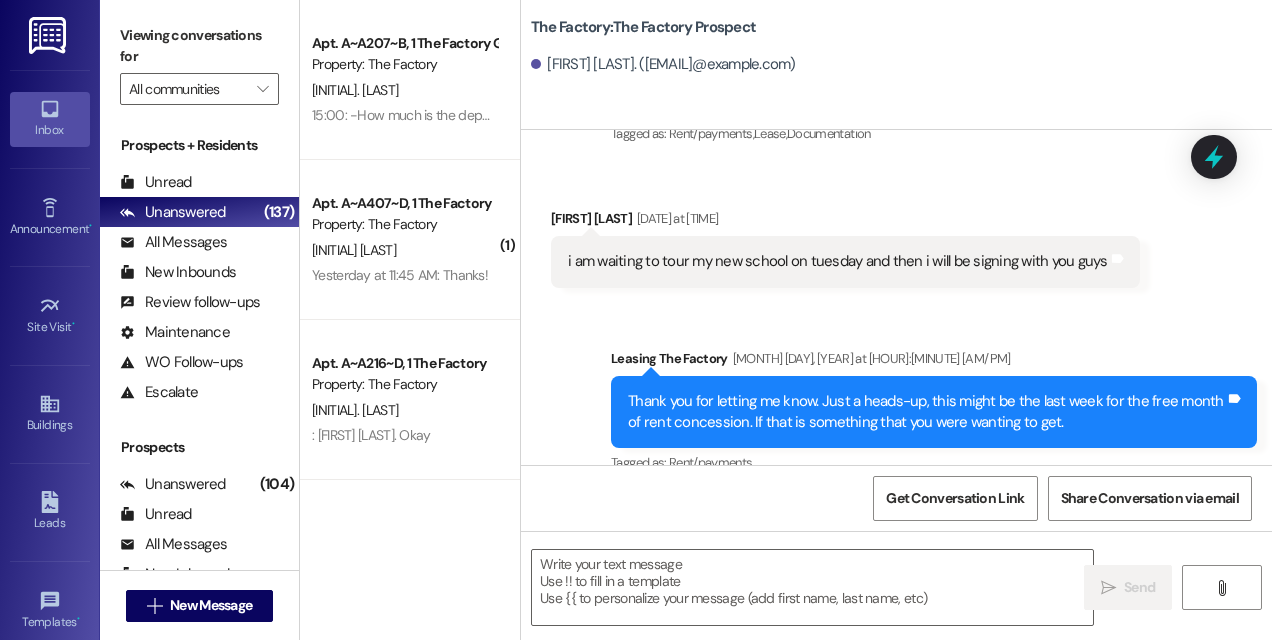 scroll, scrollTop: 860, scrollLeft: 0, axis: vertical 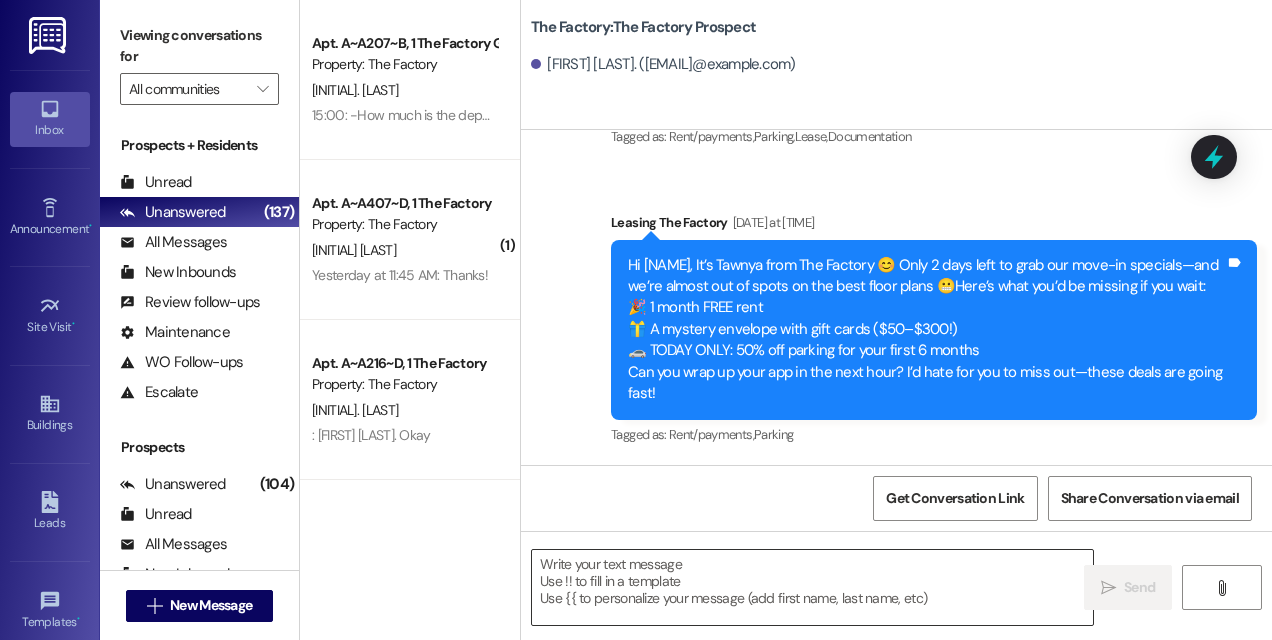 click at bounding box center (812, 587) 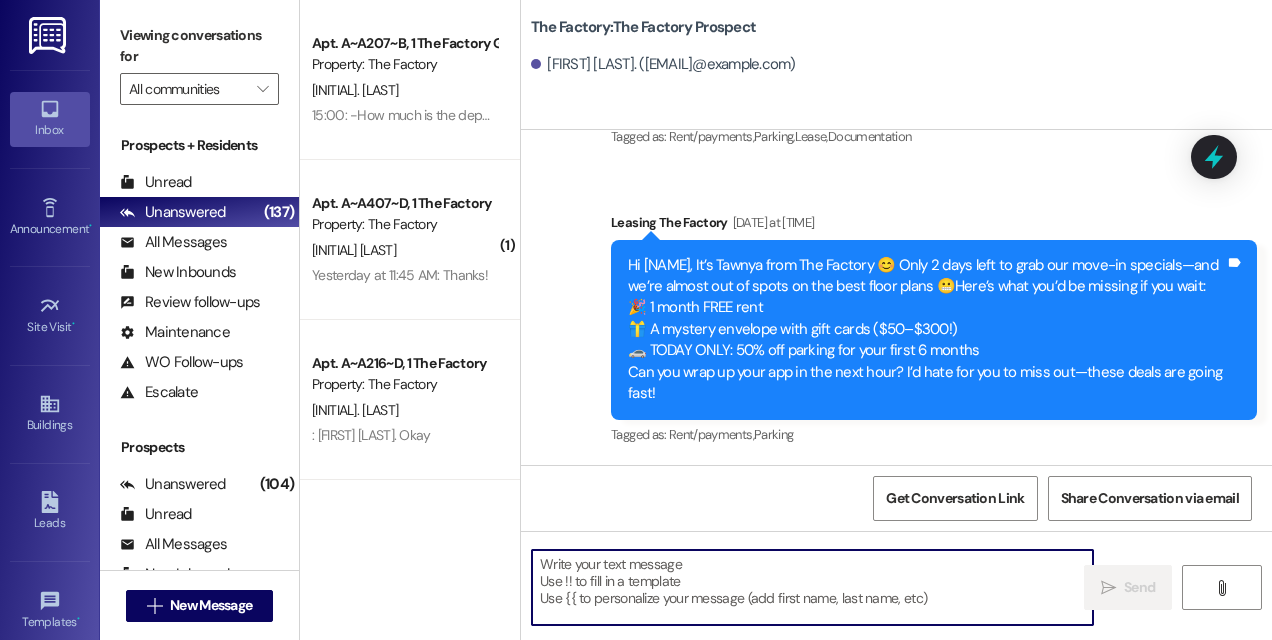paste on "Hi! This is Mindy from The Factory!
🚨 Today is the LAST day to lock in these amazing specials—only a few spots left on select floor plans! ✅ 1 month FREE rent🎁 A mystery envelope with gift cards ranging from $50 to $300! Can I count on you to finish your application within the next hour?
I’d love to hook you up with these deals before they’re gone for good!" 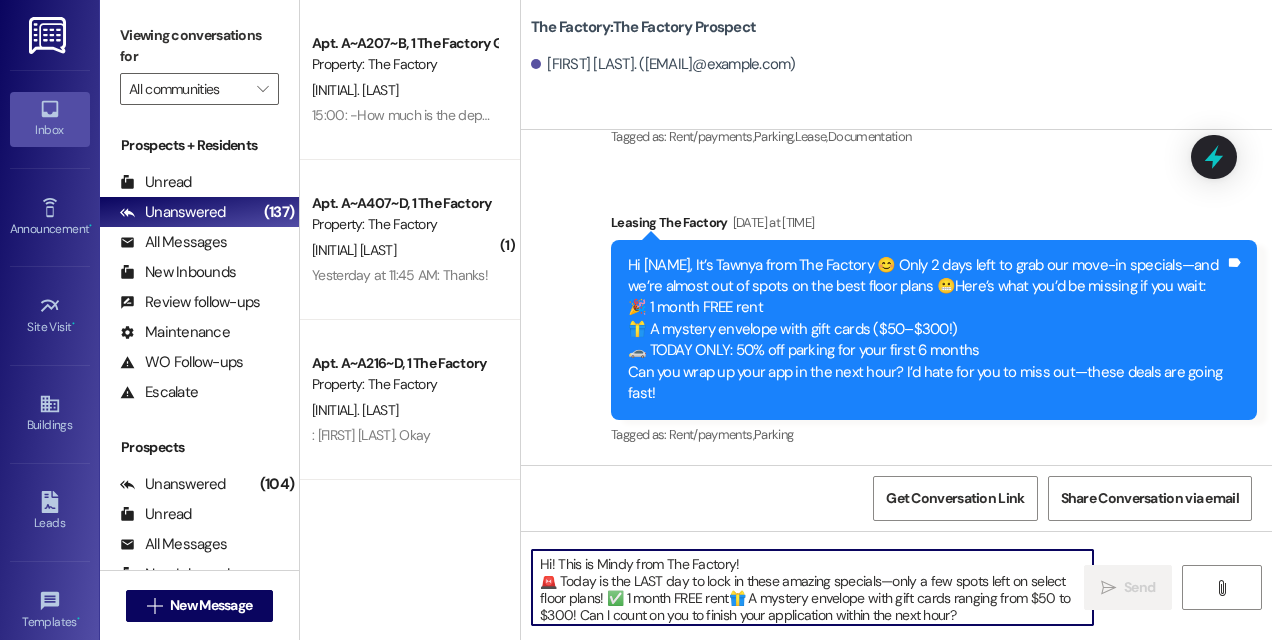 scroll, scrollTop: 16, scrollLeft: 0, axis: vertical 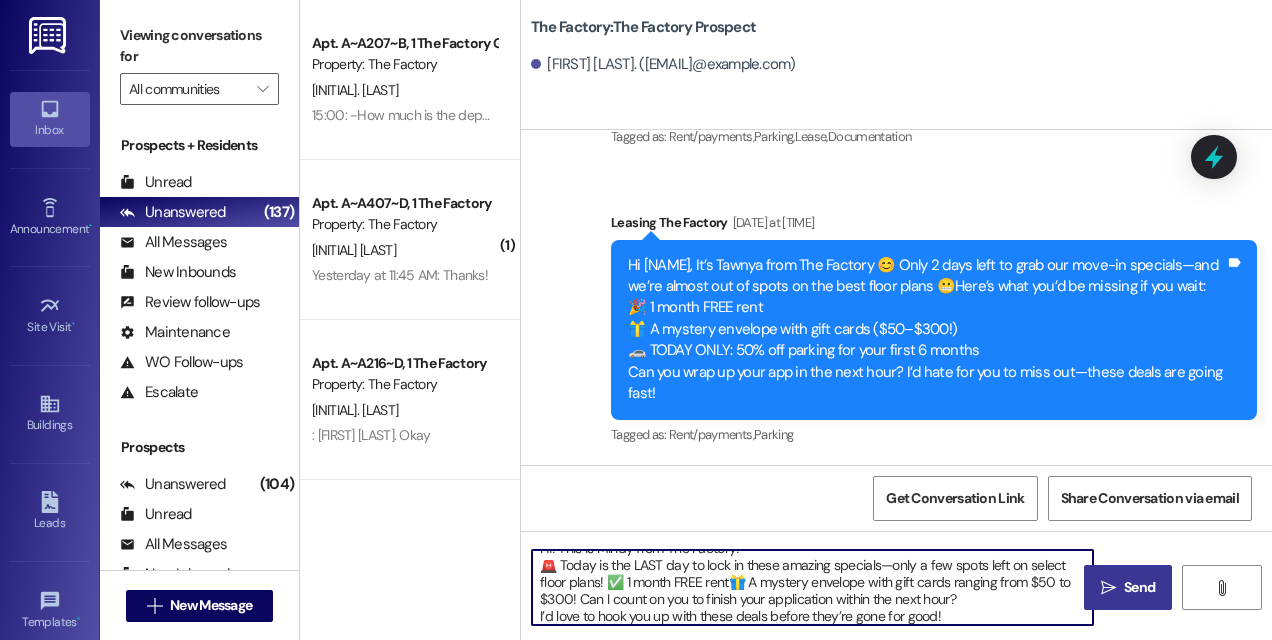 type on "Hi! This is Mindy from The Factory!
🚨 Today is the LAST day to lock in these amazing specials—only a few spots left on select floor plans! ✅ 1 month FREE rent🎁 A mystery envelope with gift cards ranging from $50 to $300! Can I count on you to finish your application within the next hour?
I’d love to hook you up with these deals before they’re gone for good!" 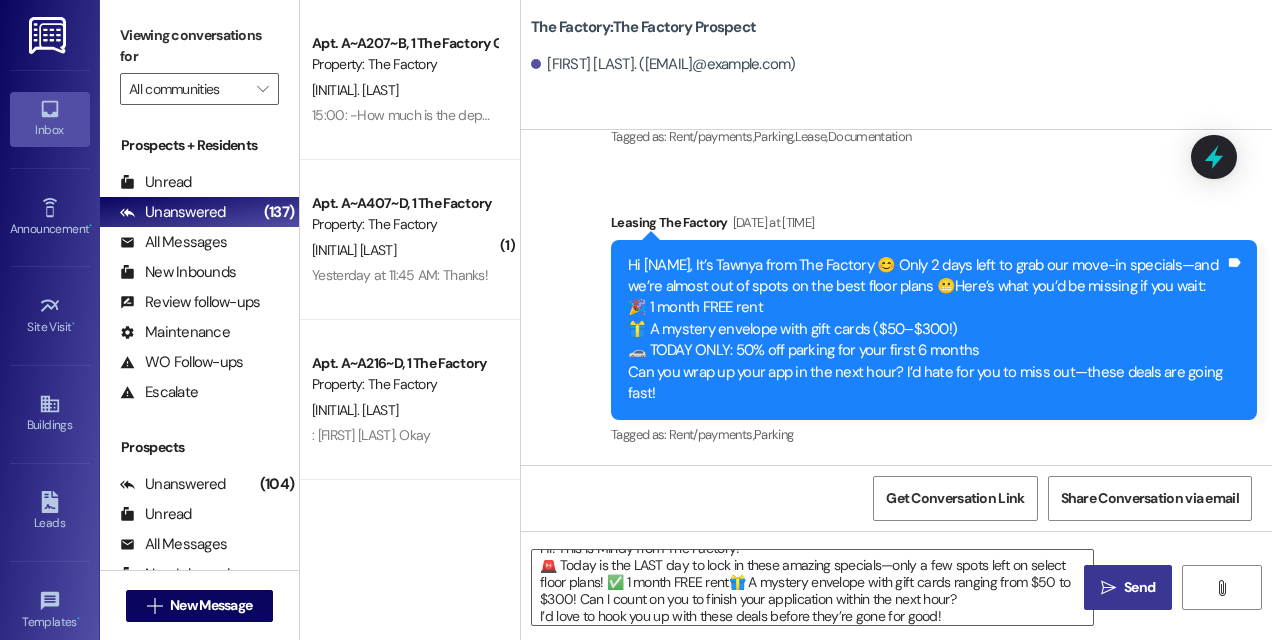 click on " Send" at bounding box center (1128, 587) 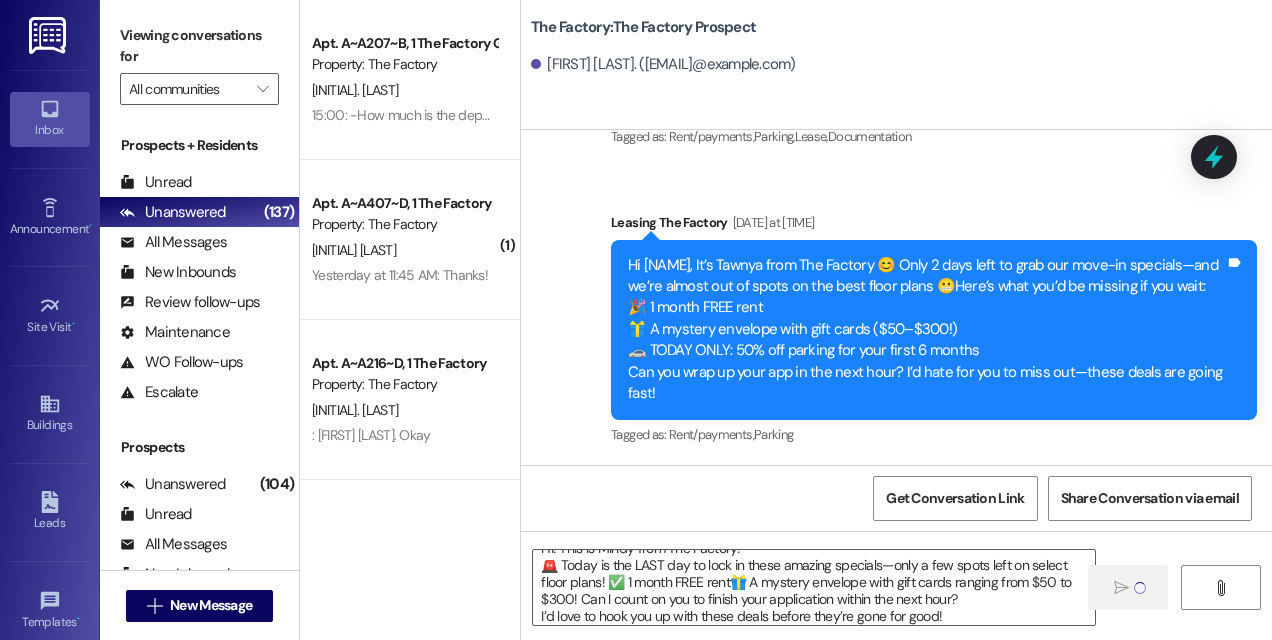 type 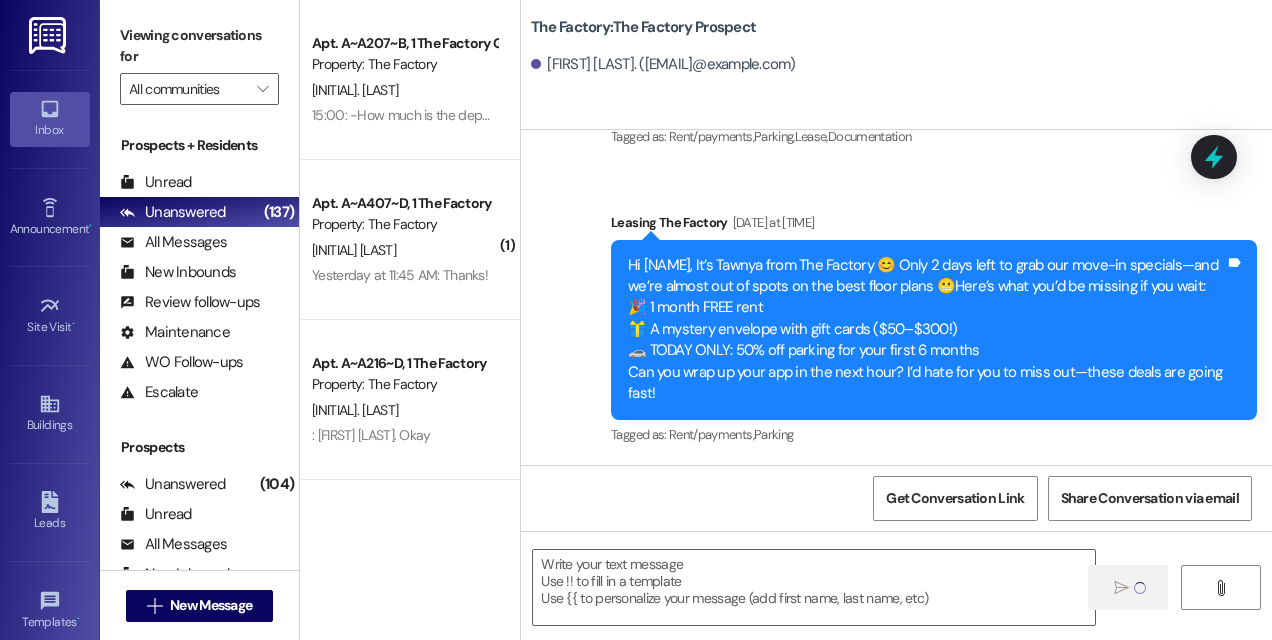 scroll, scrollTop: 0, scrollLeft: 0, axis: both 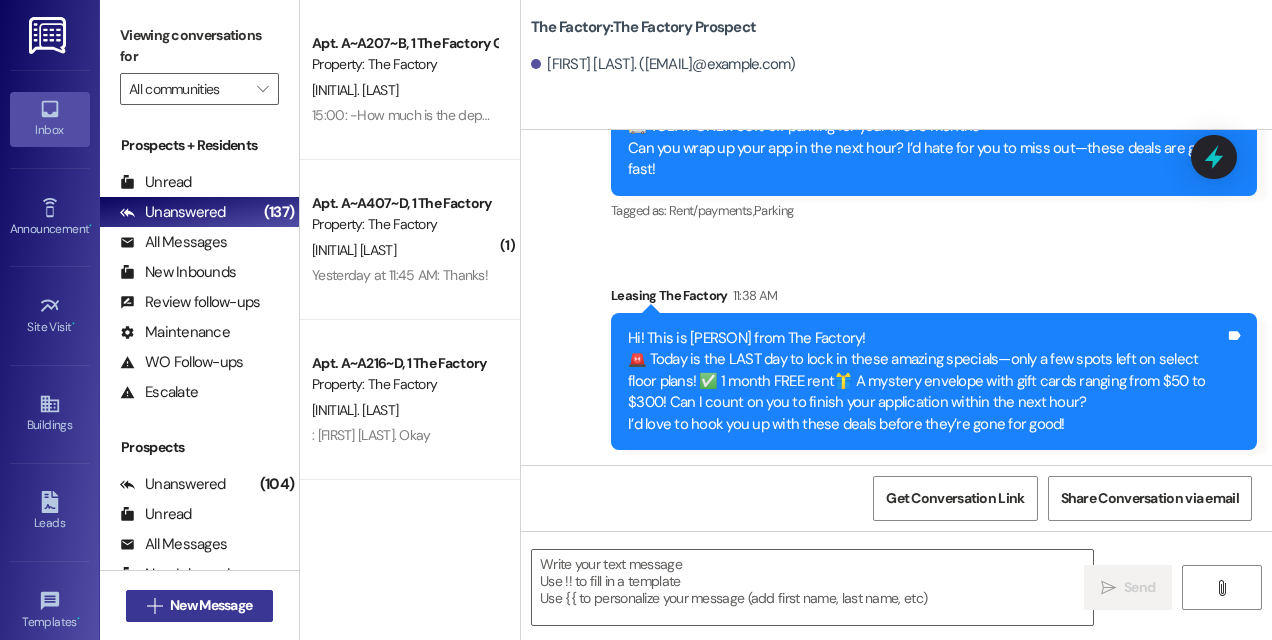 click on "New Message" at bounding box center (211, 605) 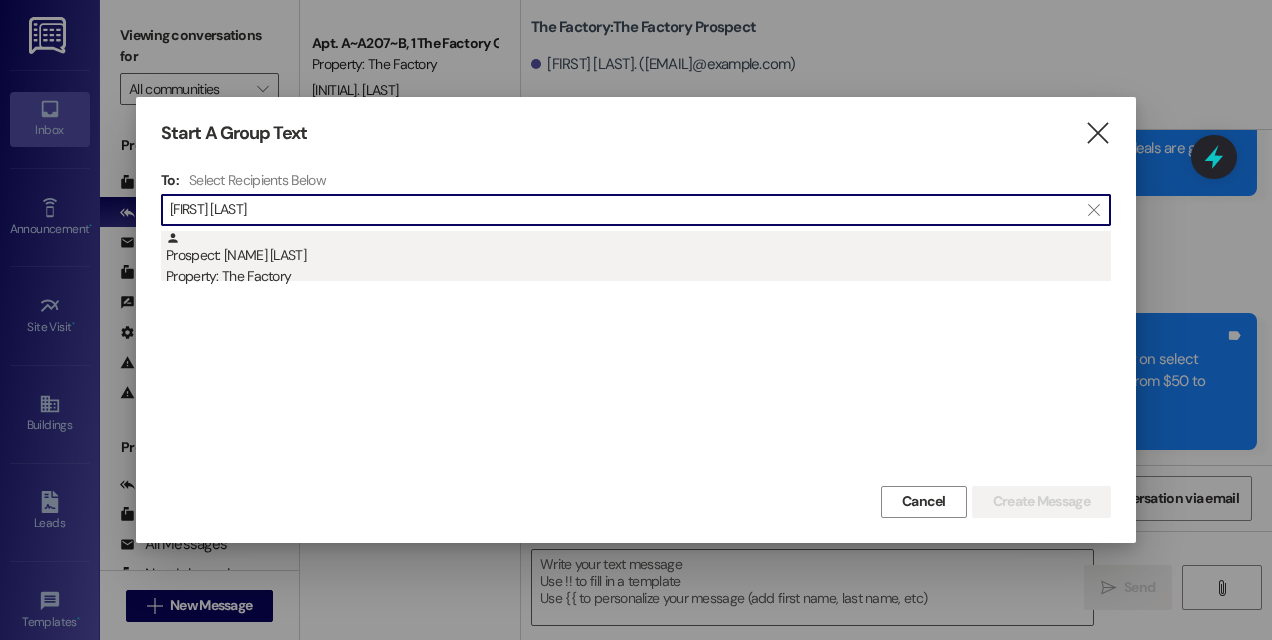 type on "[FIRST] [LAST]" 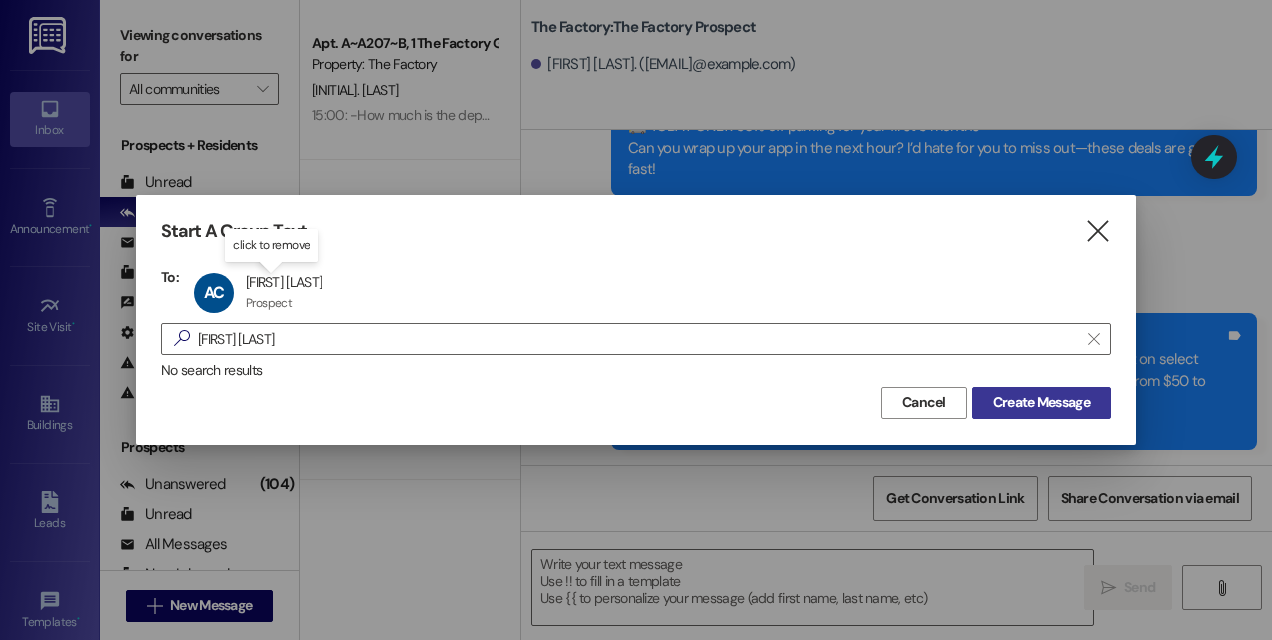 click on "Create Message" at bounding box center [1041, 402] 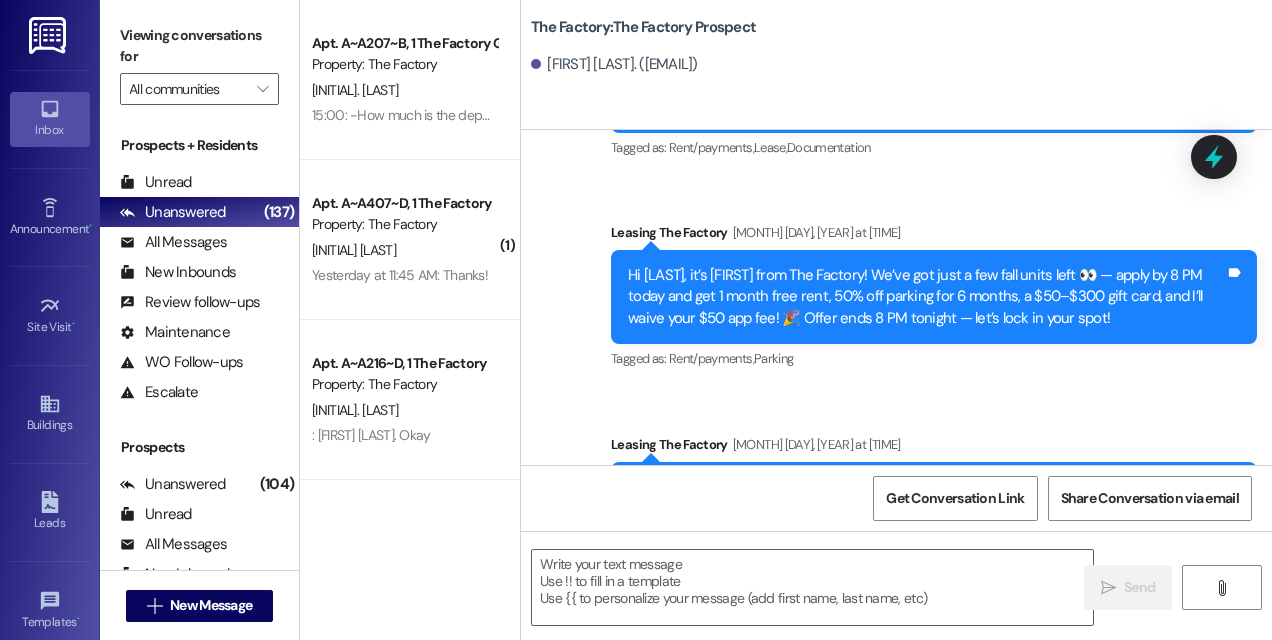 scroll, scrollTop: 860, scrollLeft: 0, axis: vertical 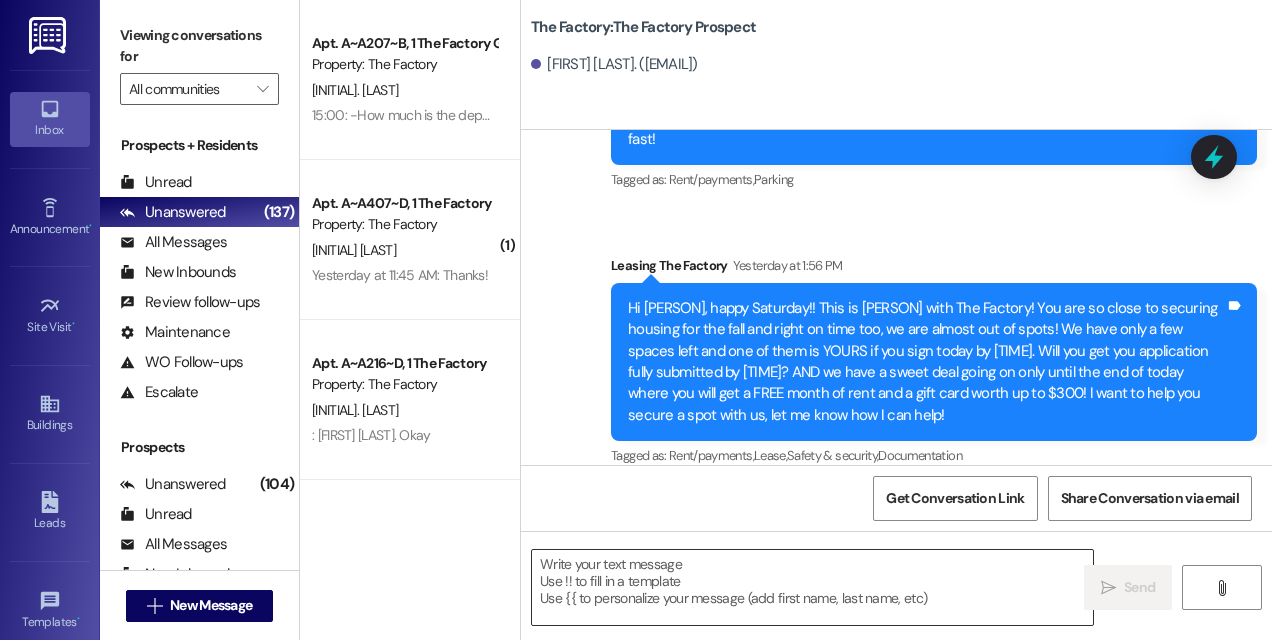 click at bounding box center (812, 587) 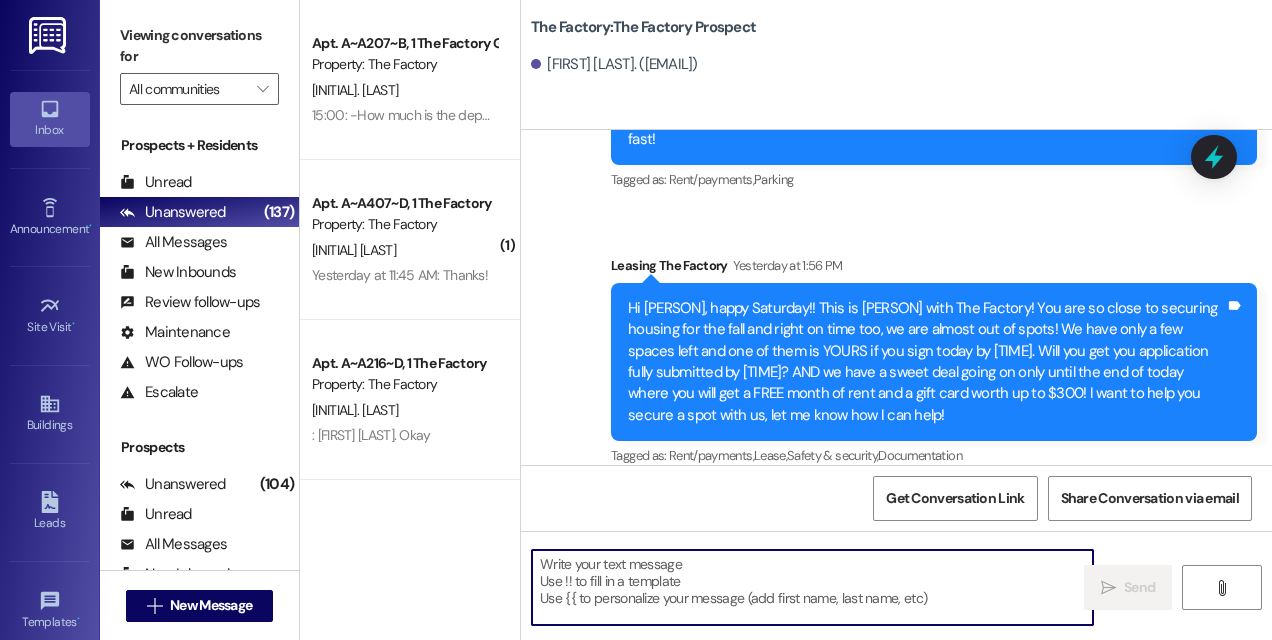 paste on "Hi! This is Mindy from The Factory!
🚨 Today is the LAST day to lock in these amazing specials—only a few spots left on select floor plans! ✅ 1 month FREE rent🎁 A mystery envelope with gift cards ranging from $50 to $300! Can I count on you to finish your application within the next hour?
I’d love to hook you up with these deals before they’re gone for good!" 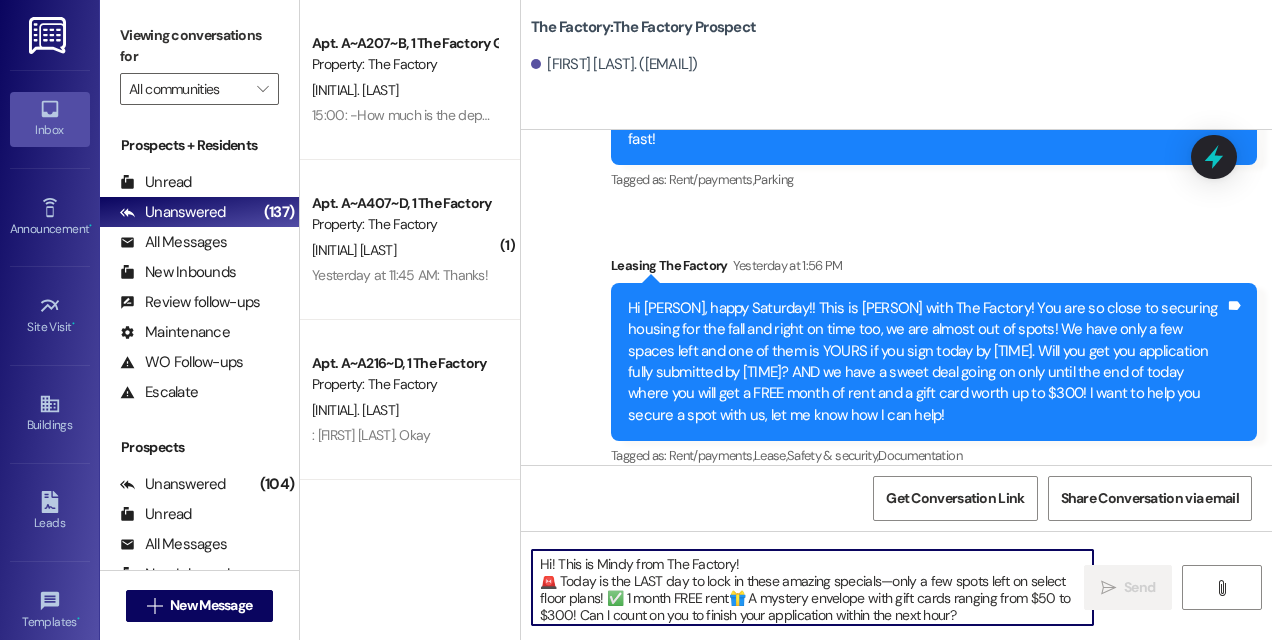 scroll, scrollTop: 16, scrollLeft: 0, axis: vertical 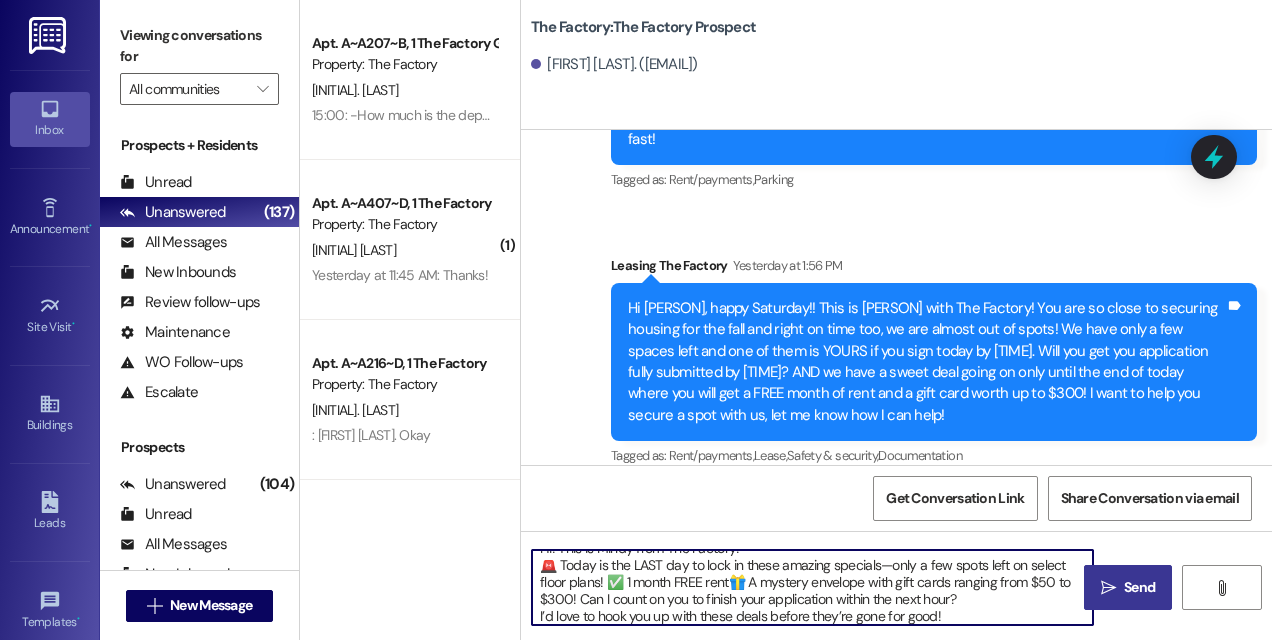 type on "Hi! This is Mindy from The Factory!
🚨 Today is the LAST day to lock in these amazing specials—only a few spots left on select floor plans! ✅ 1 month FREE rent🎁 A mystery envelope with gift cards ranging from $50 to $300! Can I count on you to finish your application within the next hour?
I’d love to hook you up with these deals before they’re gone for good!" 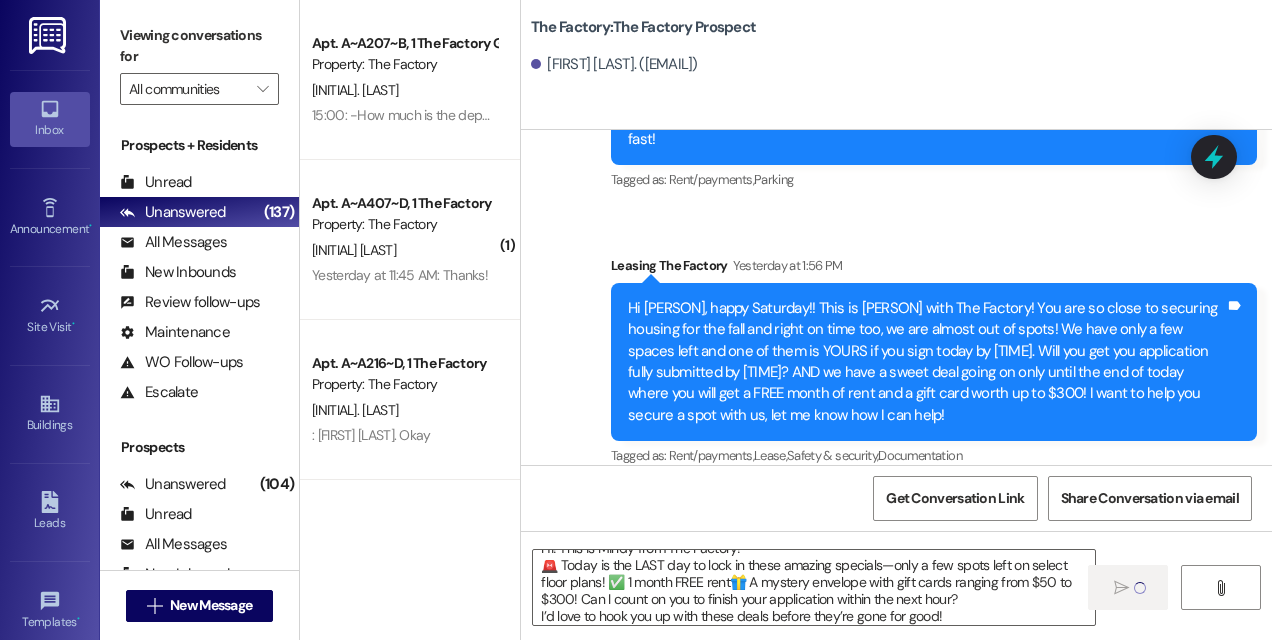 type 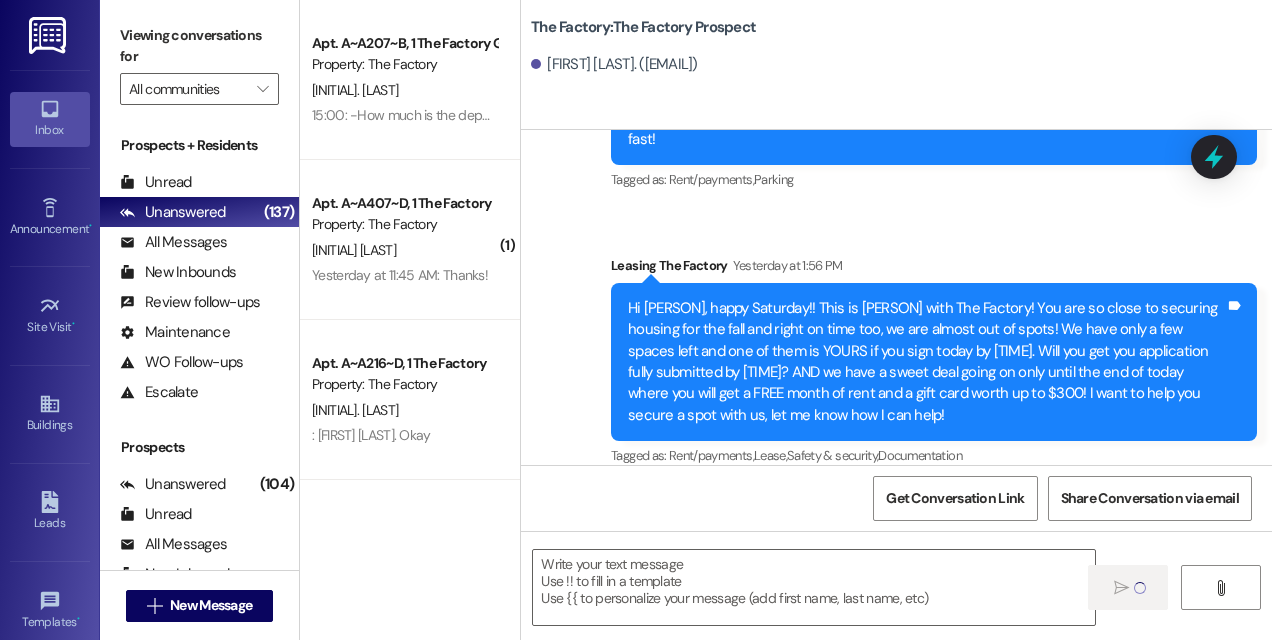 scroll, scrollTop: 0, scrollLeft: 0, axis: both 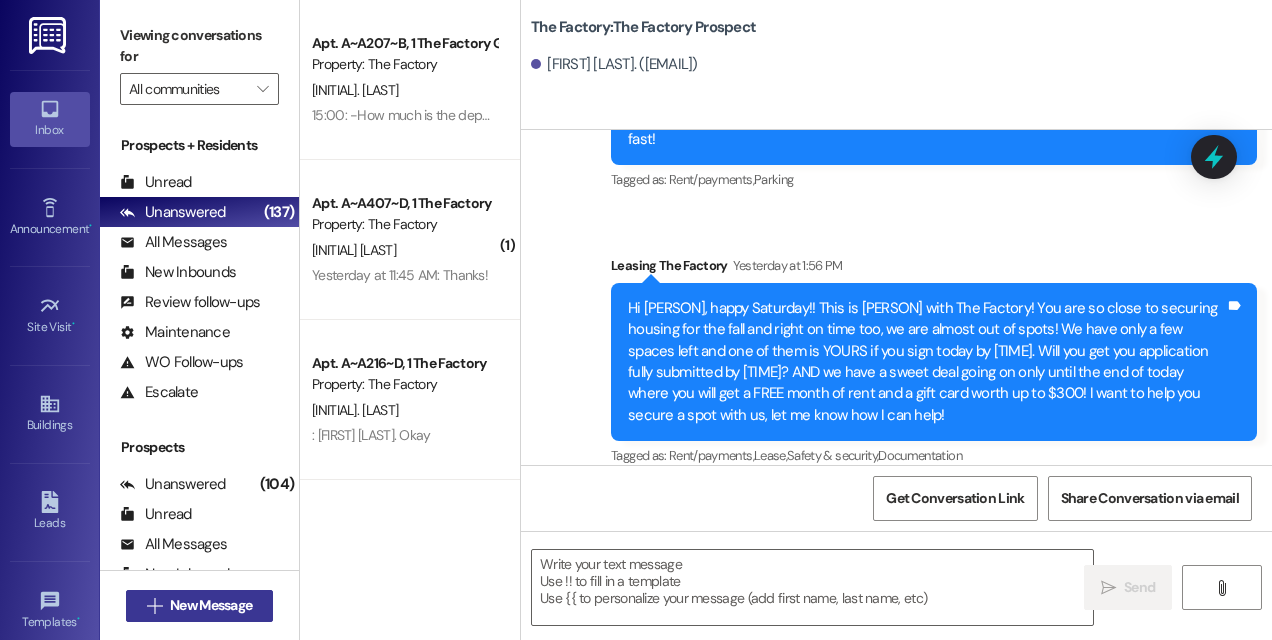 click on "New Message" at bounding box center [211, 605] 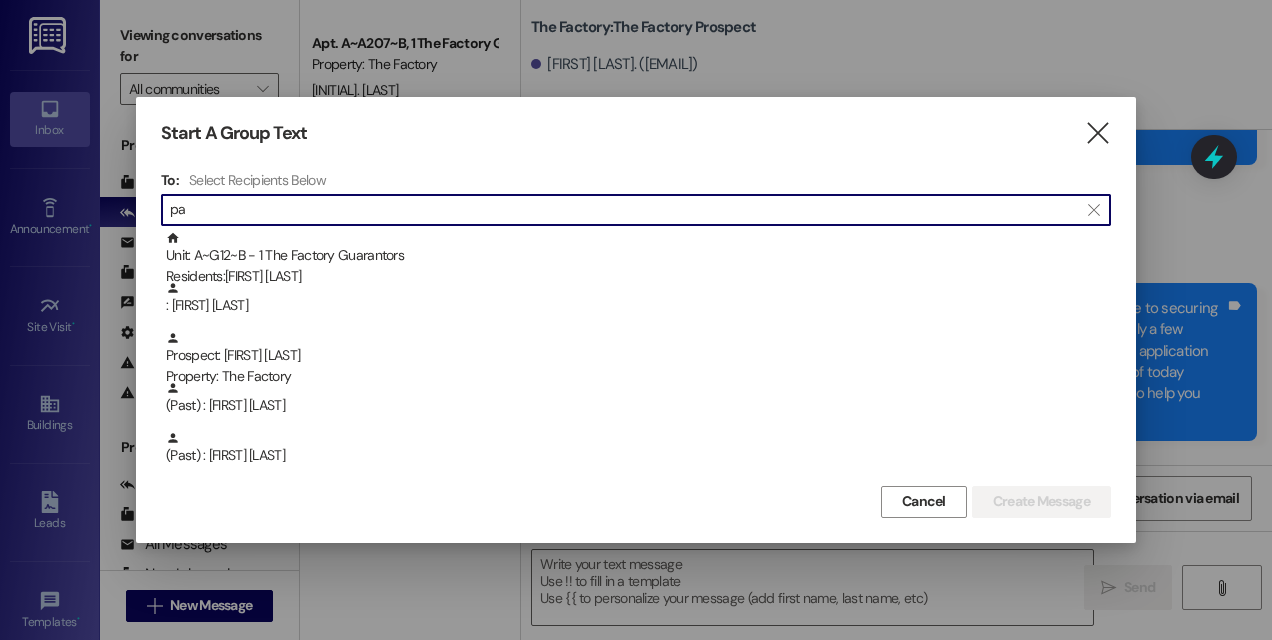 type on "p" 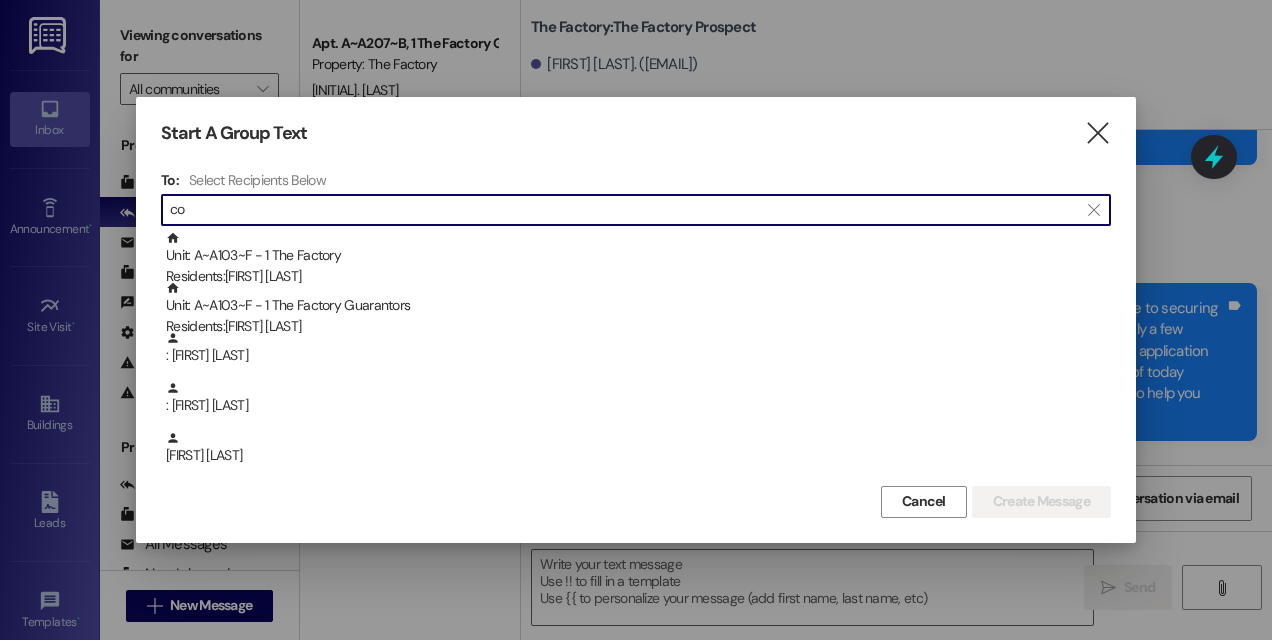 type on "c" 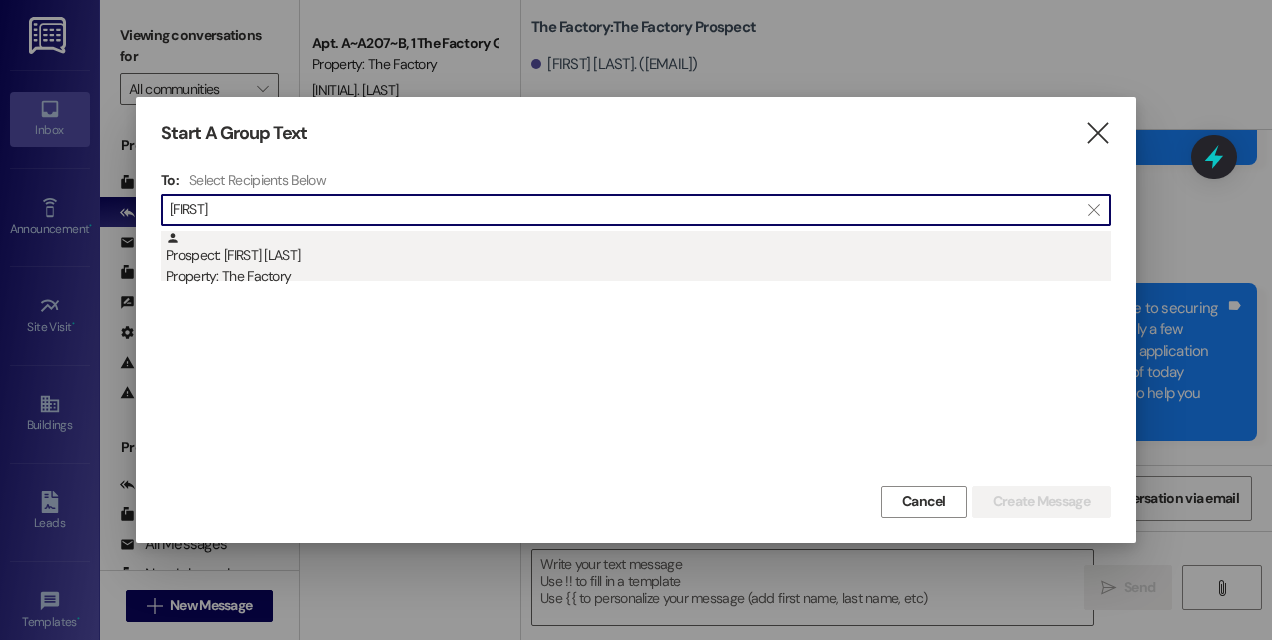 type on "[FIRST]" 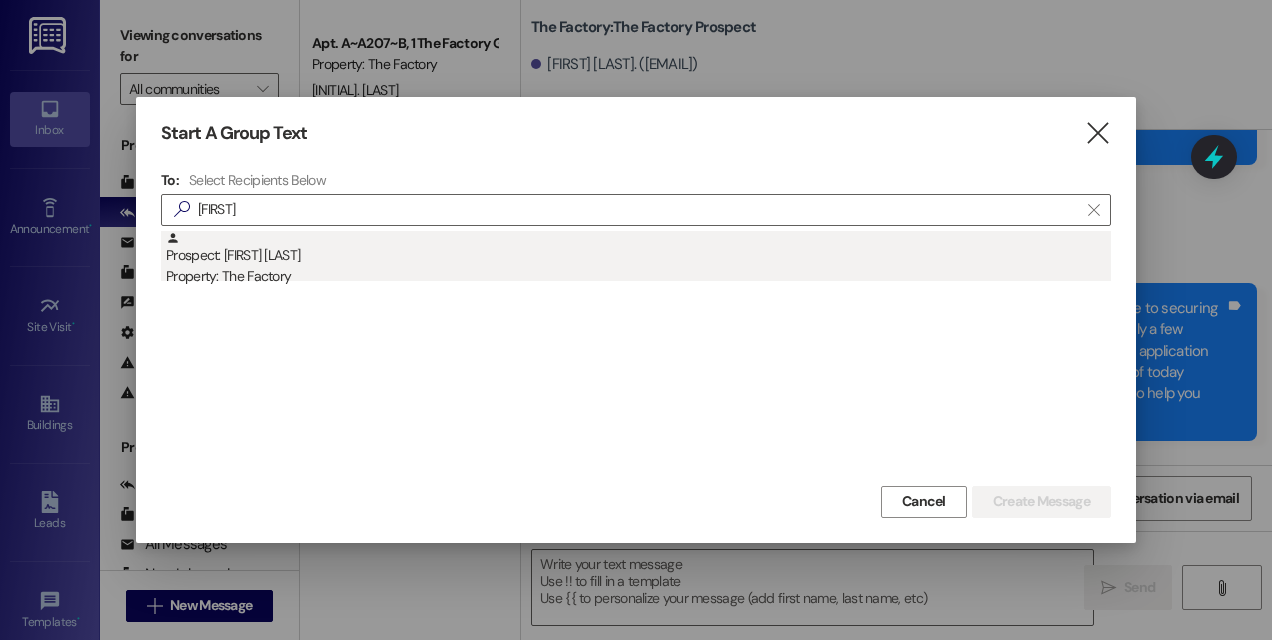 click on "Prospect: [FIRST] [LAST] Property: The Factory" at bounding box center (638, 259) 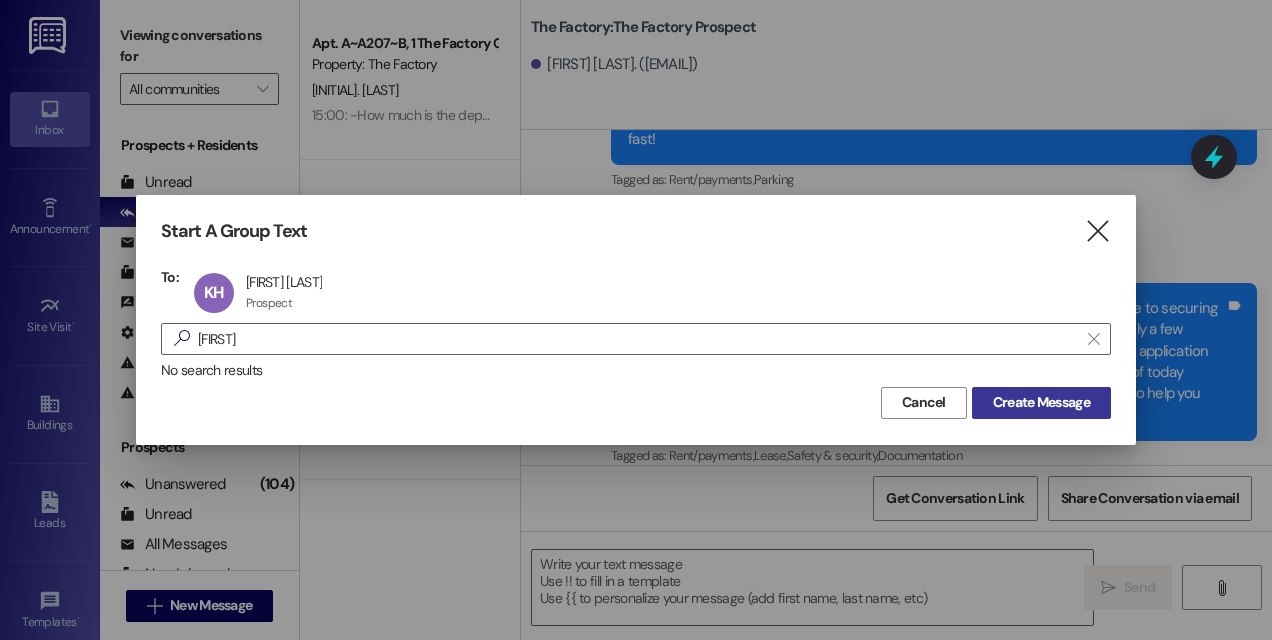 click on "Create Message" at bounding box center [1041, 403] 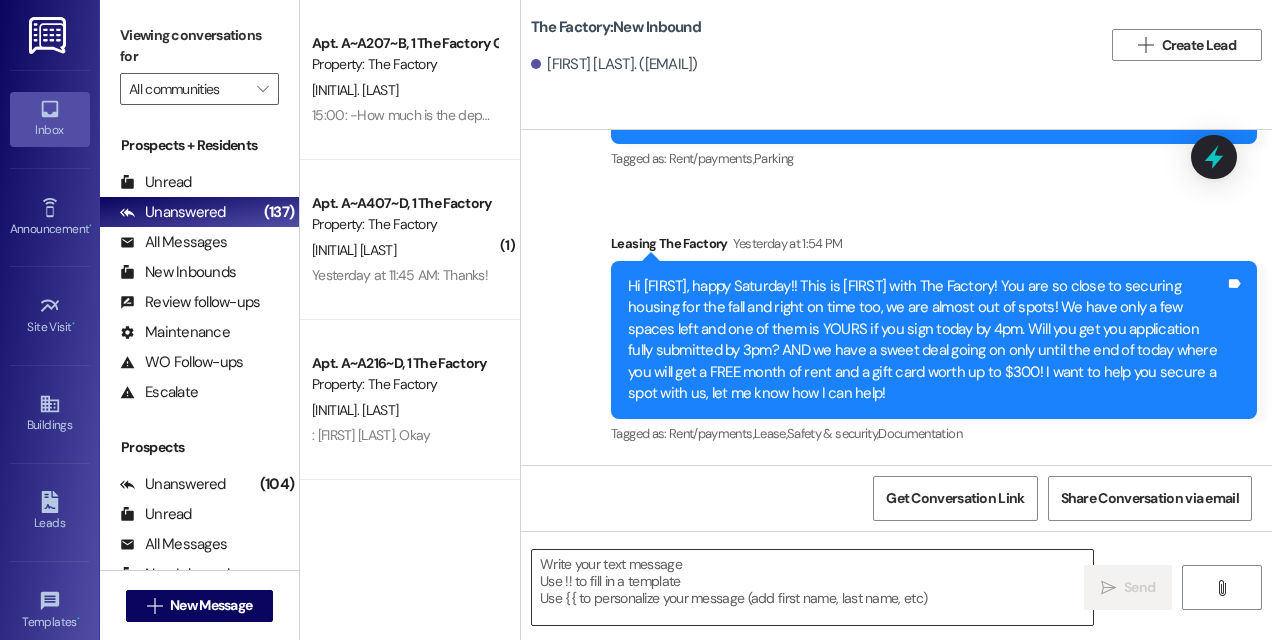 scroll, scrollTop: 1381, scrollLeft: 0, axis: vertical 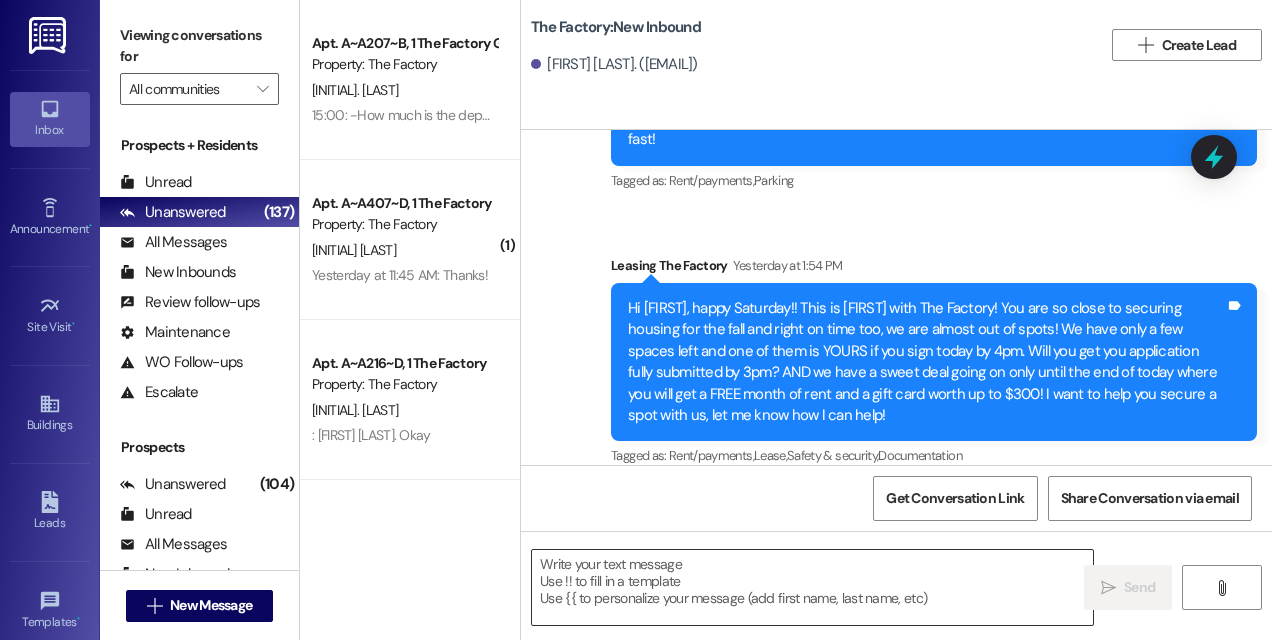 click at bounding box center [812, 587] 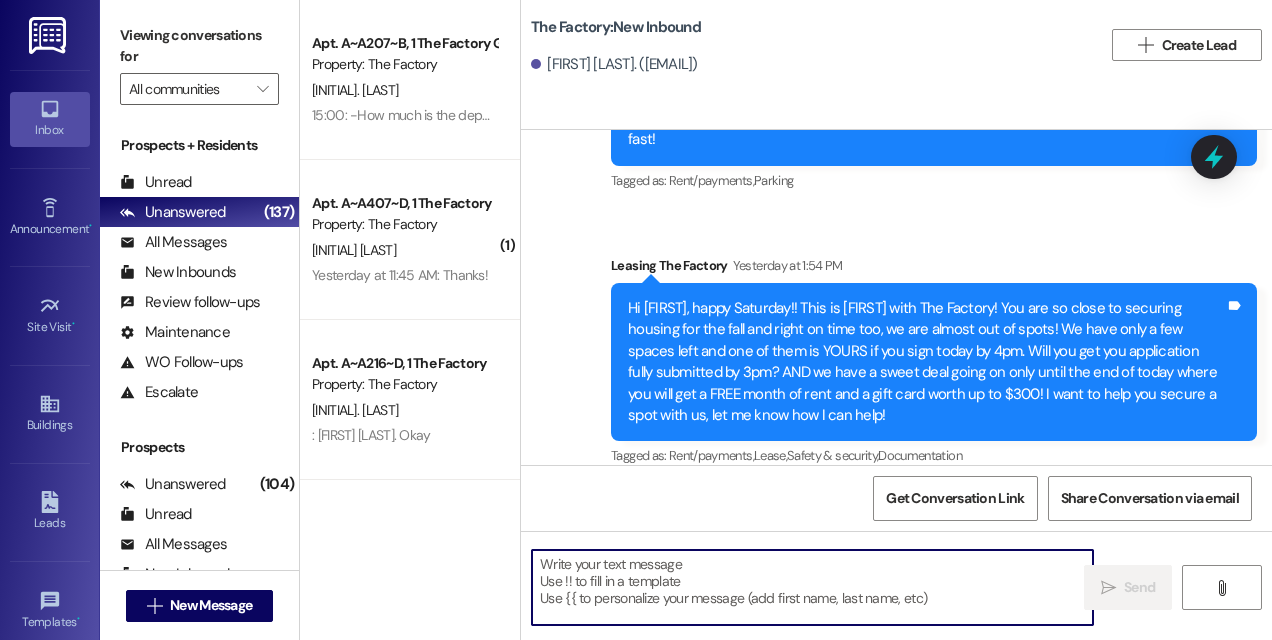 paste on "Hi! This is Mindy from The Factory!
🚨 Today is the LAST day to lock in these amazing specials—only a few spots left on select floor plans! ✅ 1 month FREE rent🎁 A mystery envelope with gift cards ranging from $50 to $300! Can I count on you to finish your application within the next hour?
I’d love to hook you up with these deals before they’re gone for good!" 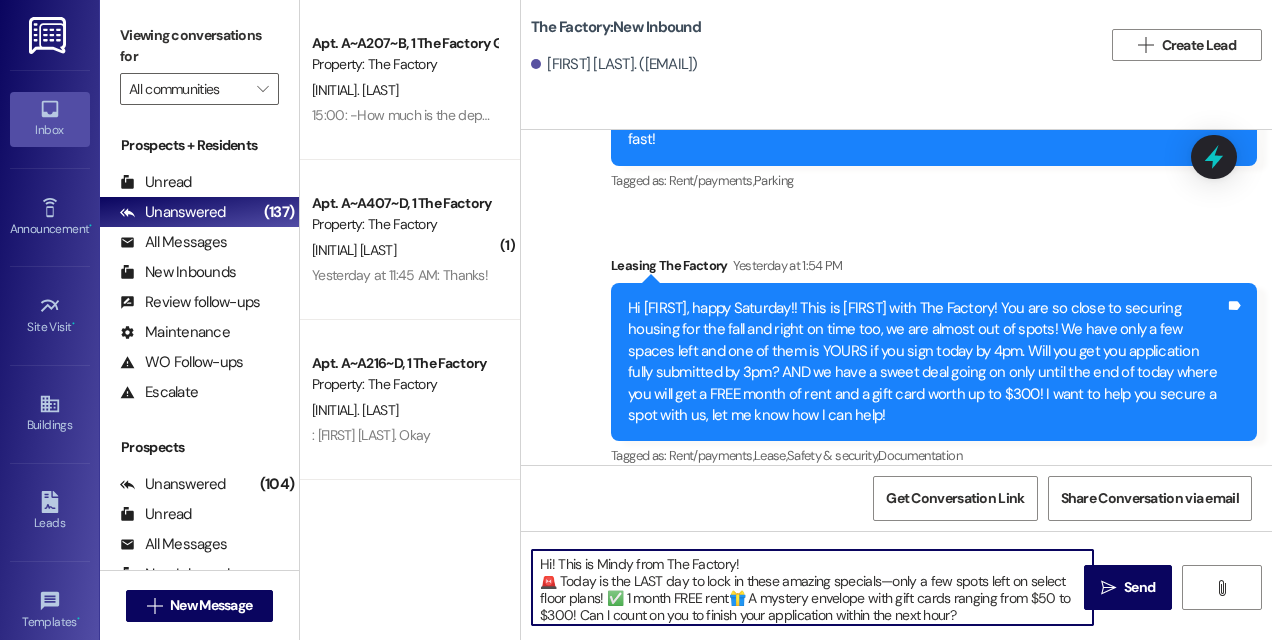 scroll, scrollTop: 16, scrollLeft: 0, axis: vertical 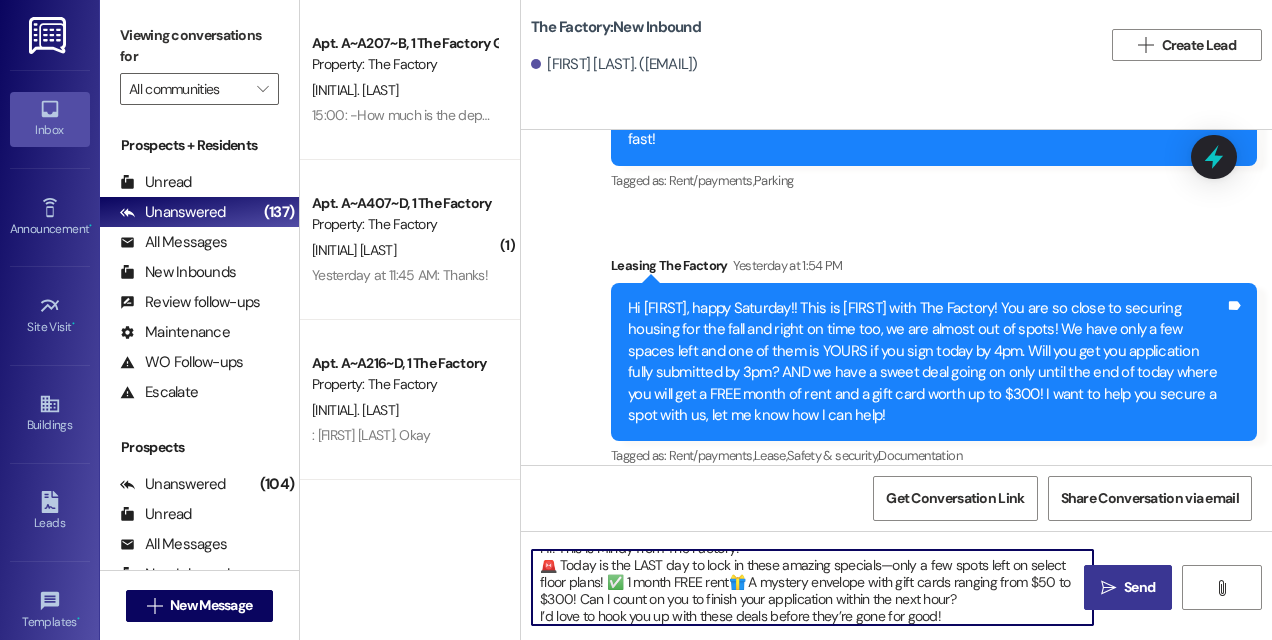type on "Hi! This is Mindy from The Factory!
🚨 Today is the LAST day to lock in these amazing specials—only a few spots left on select floor plans! ✅ 1 month FREE rent🎁 A mystery envelope with gift cards ranging from $50 to $300! Can I count on you to finish your application within the next hour?
I’d love to hook you up with these deals before they’re gone for good!" 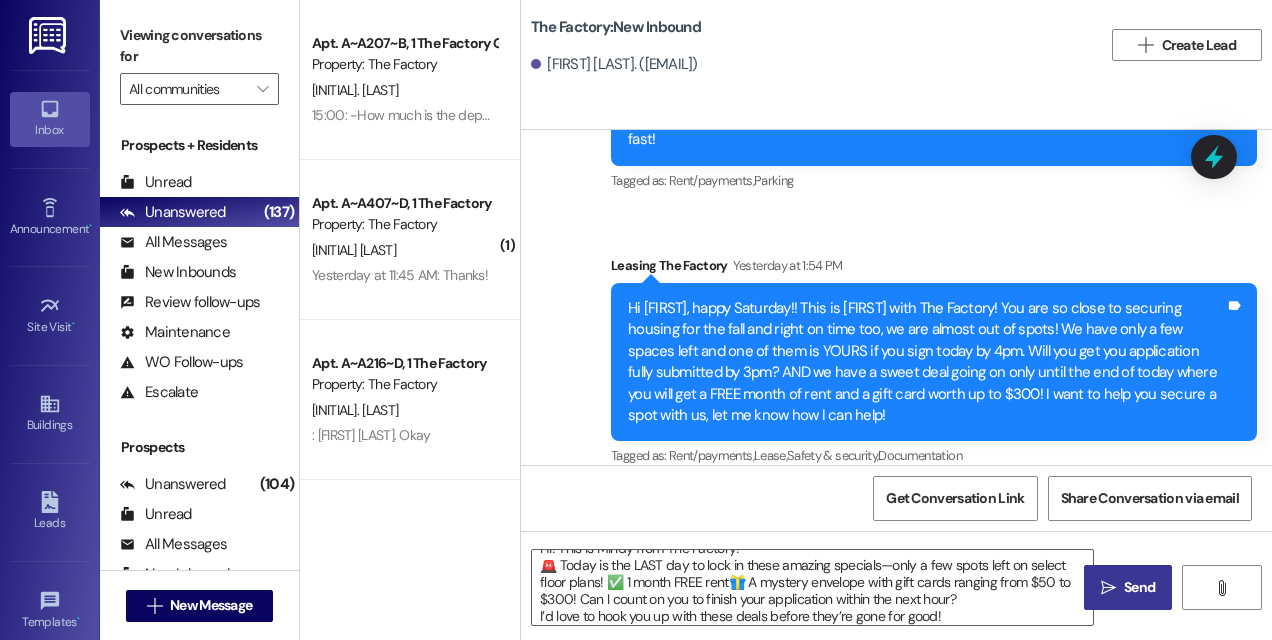 click on "Send" at bounding box center (1139, 587) 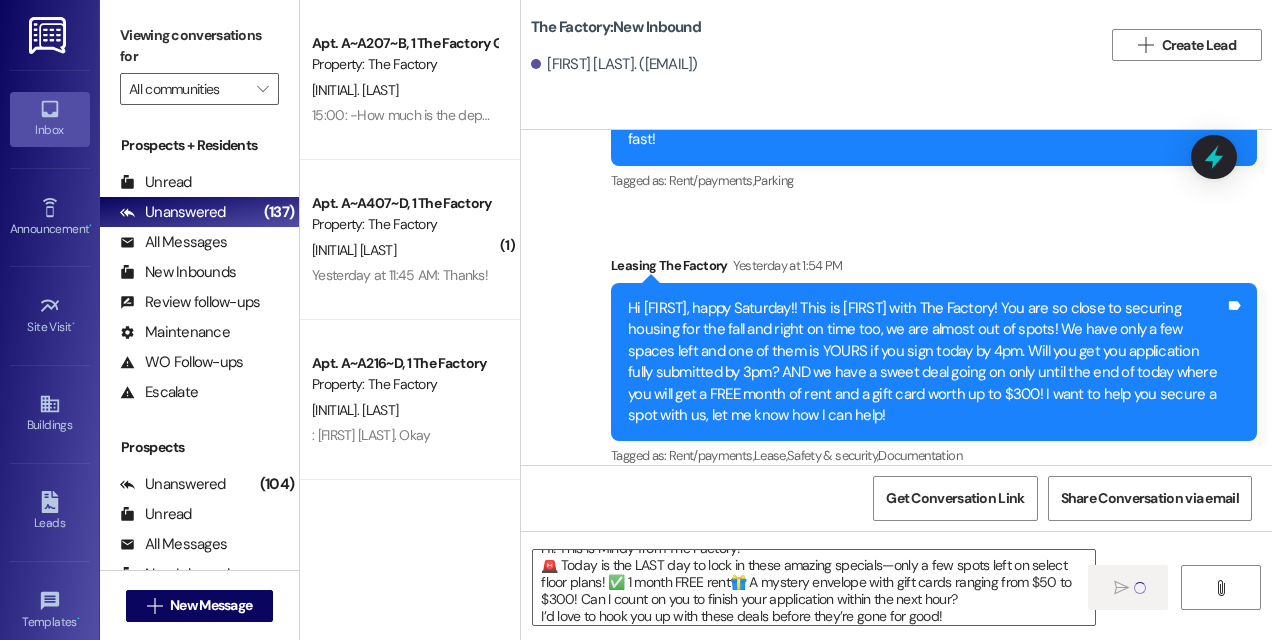 type 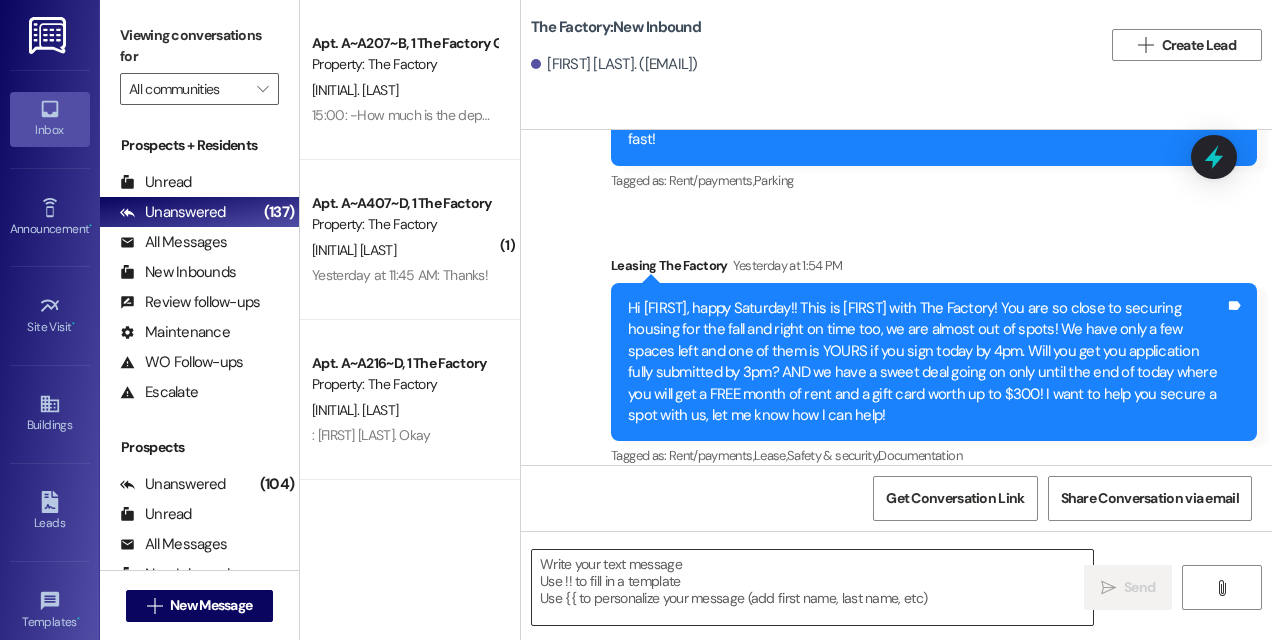 scroll, scrollTop: 0, scrollLeft: 0, axis: both 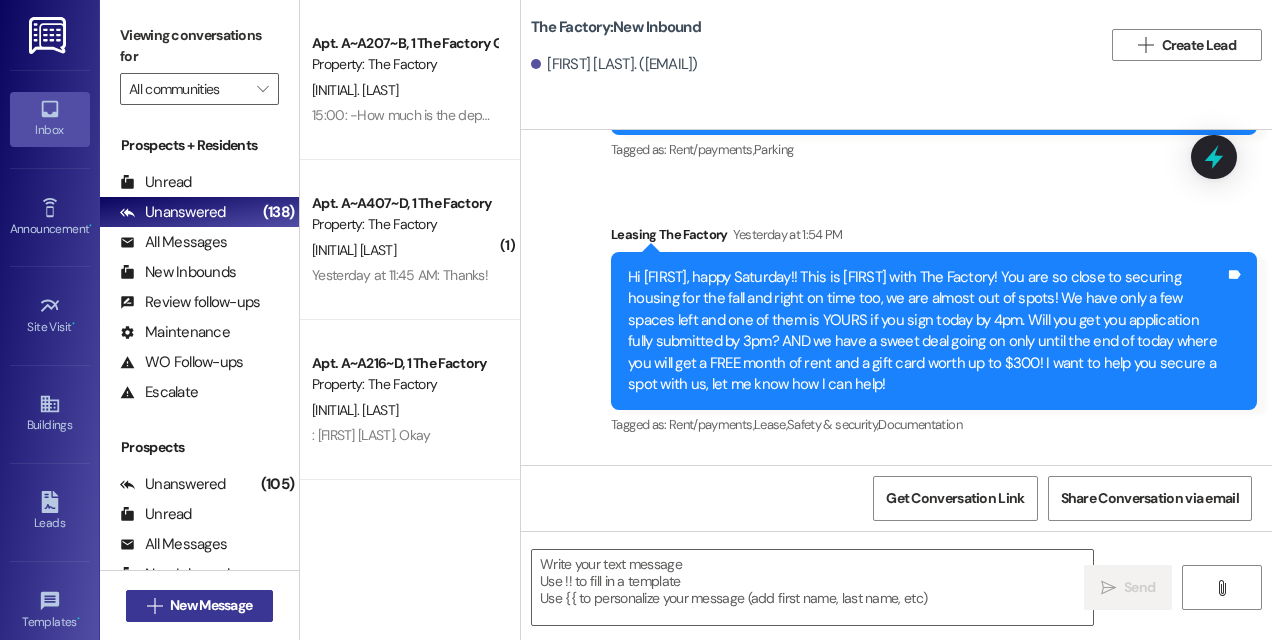 click on "New Message" at bounding box center [211, 605] 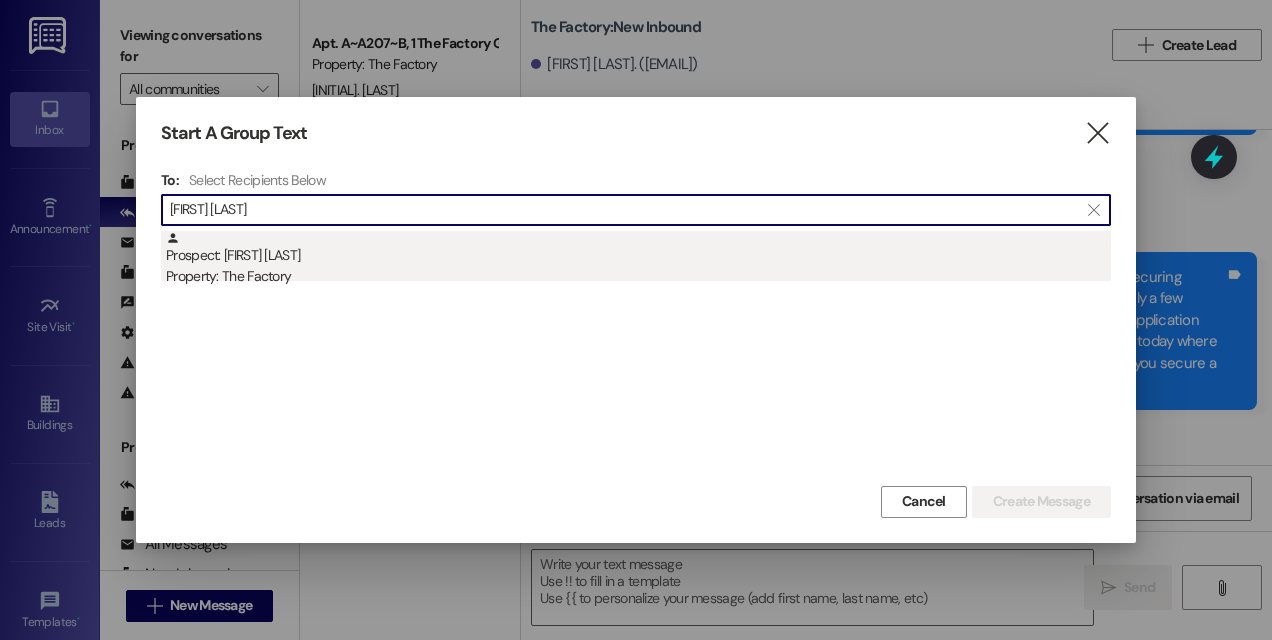 type on "[FIRST] [LAST]" 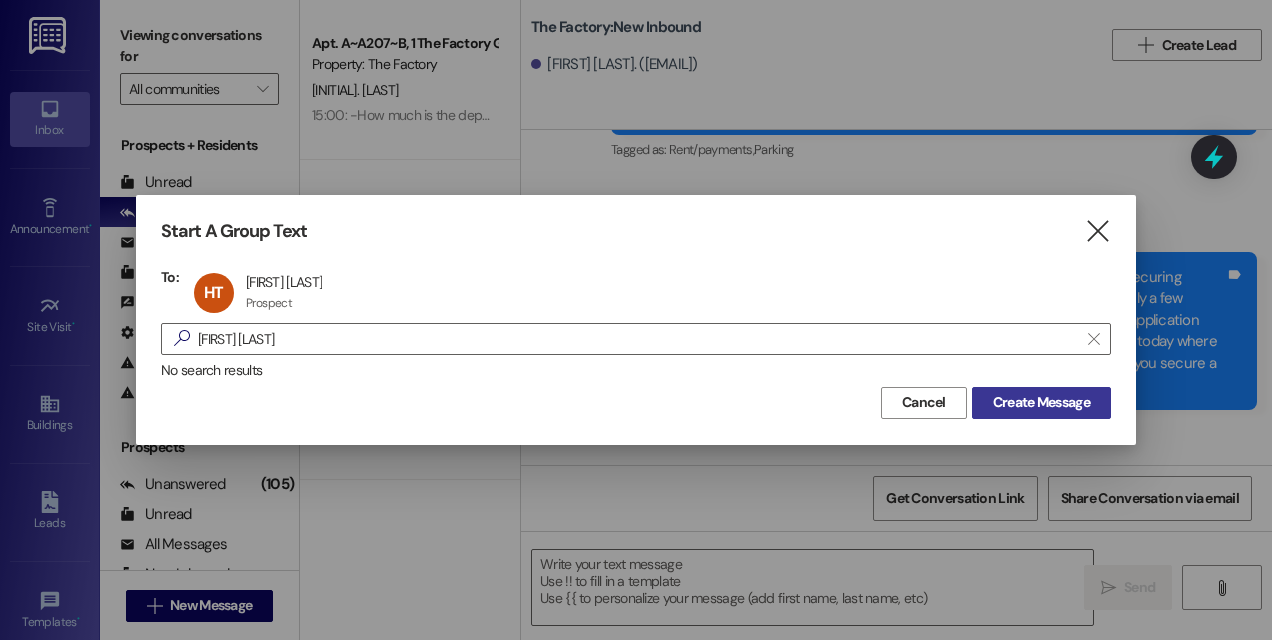 click on "Create Message" at bounding box center [1041, 402] 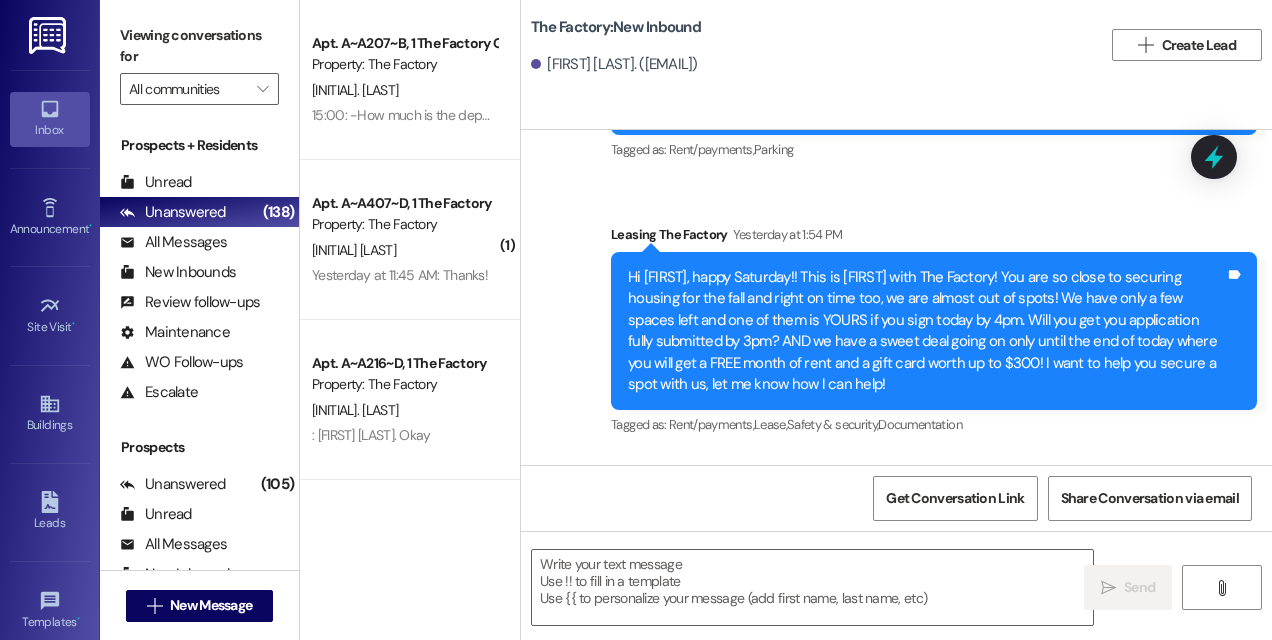 scroll, scrollTop: 1018, scrollLeft: 0, axis: vertical 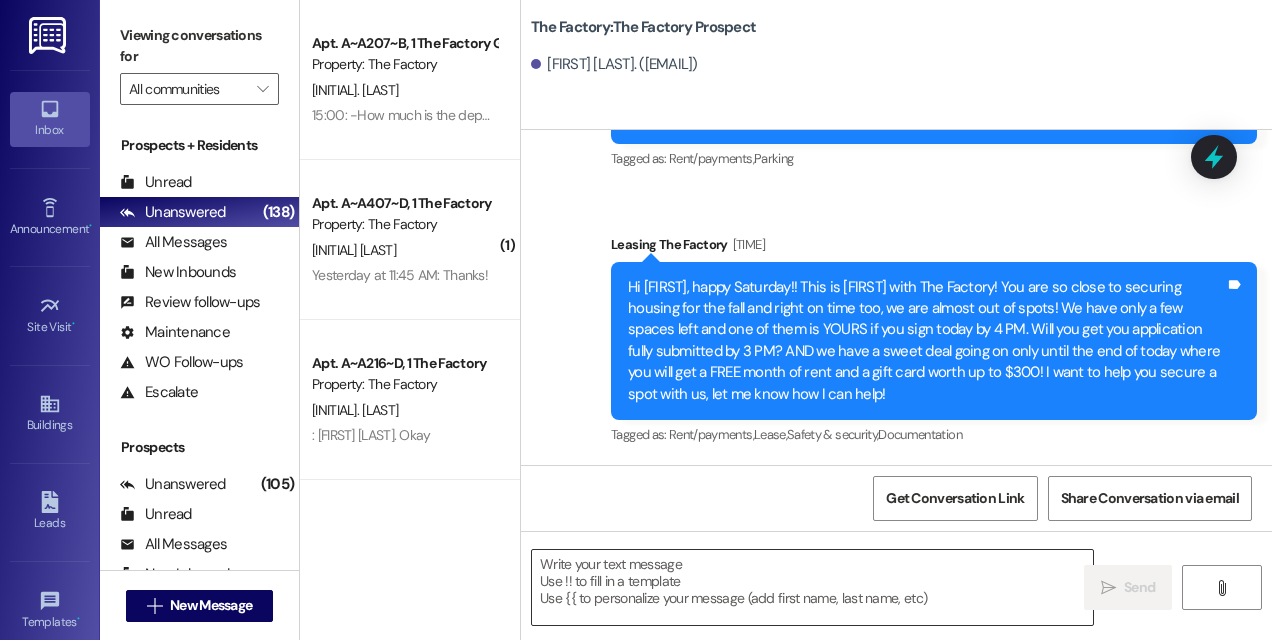 click at bounding box center [812, 587] 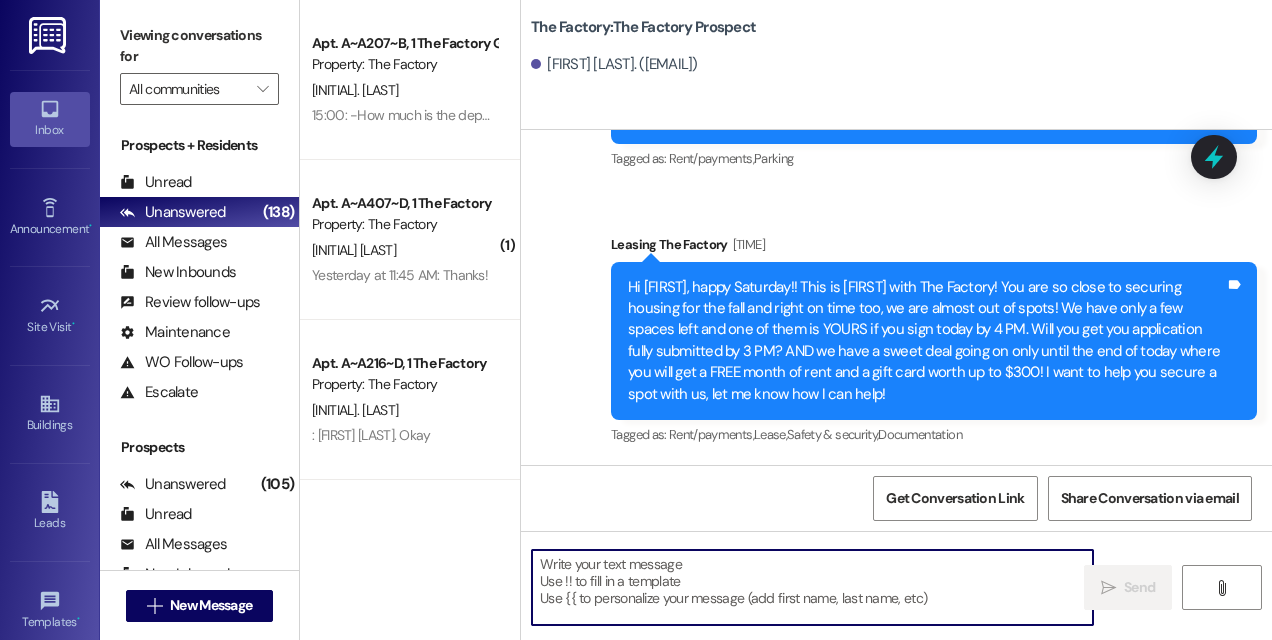 paste on "Hi! This is Mindy from The Factory!
🚨 Today is the LAST day to lock in these amazing specials—only a few spots left on select floor plans! ✅ 1 month FREE rent🎁 A mystery envelope with gift cards ranging from $50 to $300! Can I count on you to finish your application within the next hour?
I’d love to hook you up with these deals before they’re gone for good!" 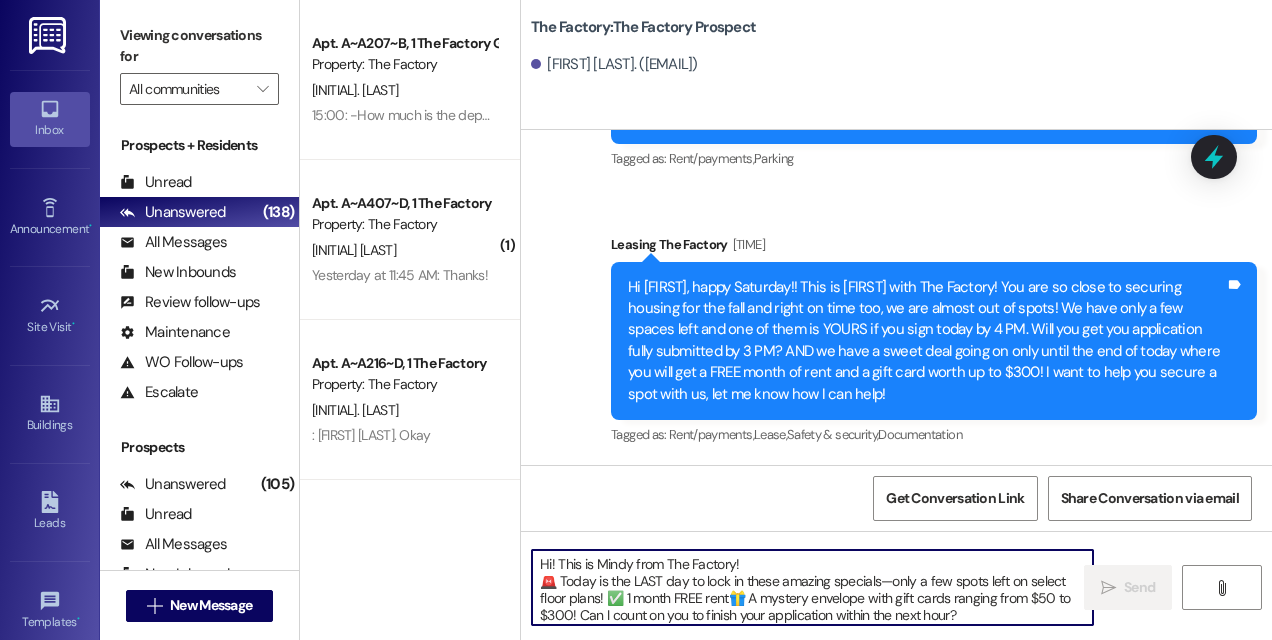 scroll, scrollTop: 16, scrollLeft: 0, axis: vertical 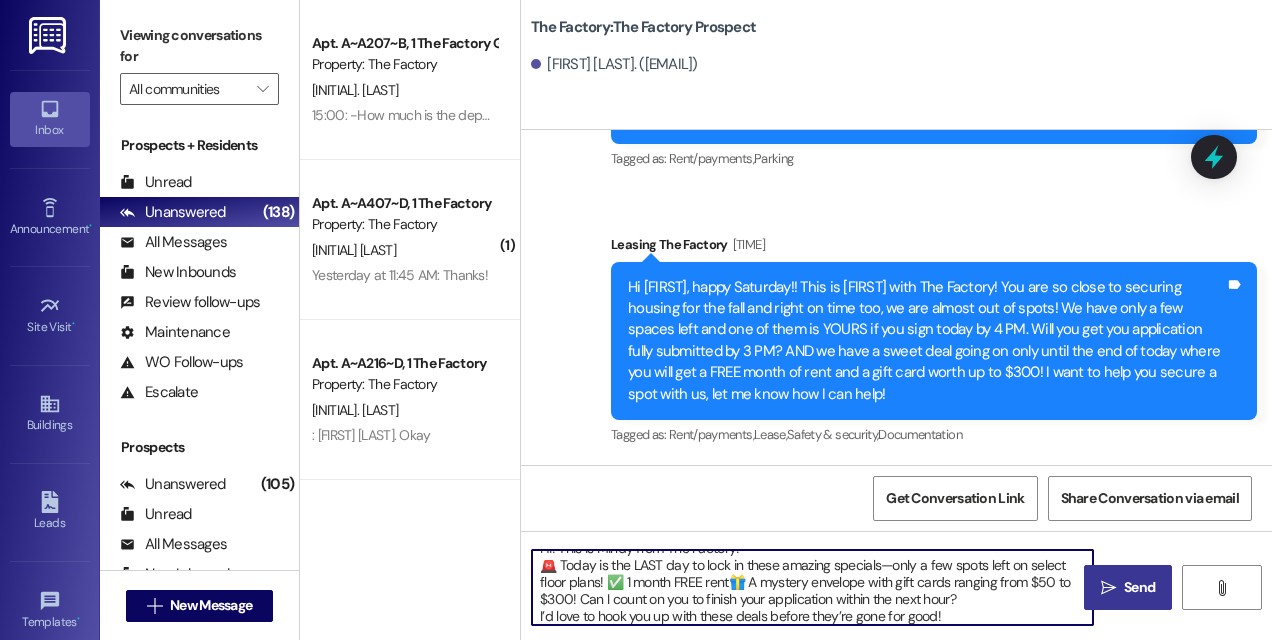 type on "Hi! This is Mindy from The Factory!
🚨 Today is the LAST day to lock in these amazing specials—only a few spots left on select floor plans! ✅ 1 month FREE rent🎁 A mystery envelope with gift cards ranging from $50 to $300! Can I count on you to finish your application within the next hour?
I’d love to hook you up with these deals before they’re gone for good!" 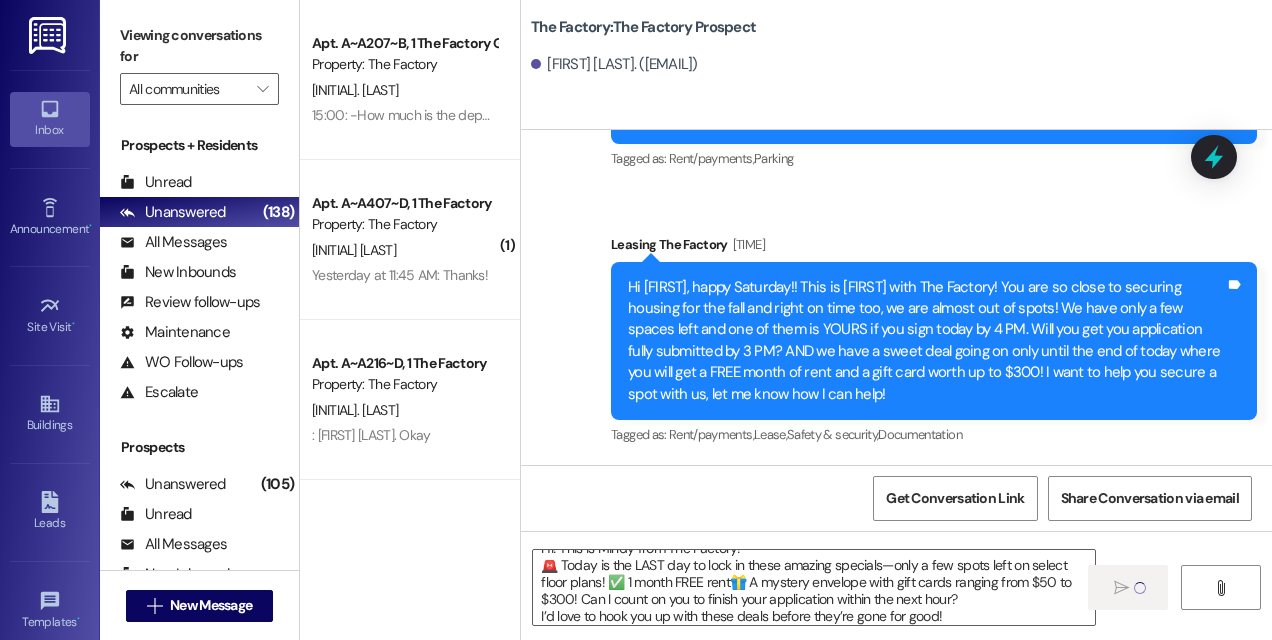 type 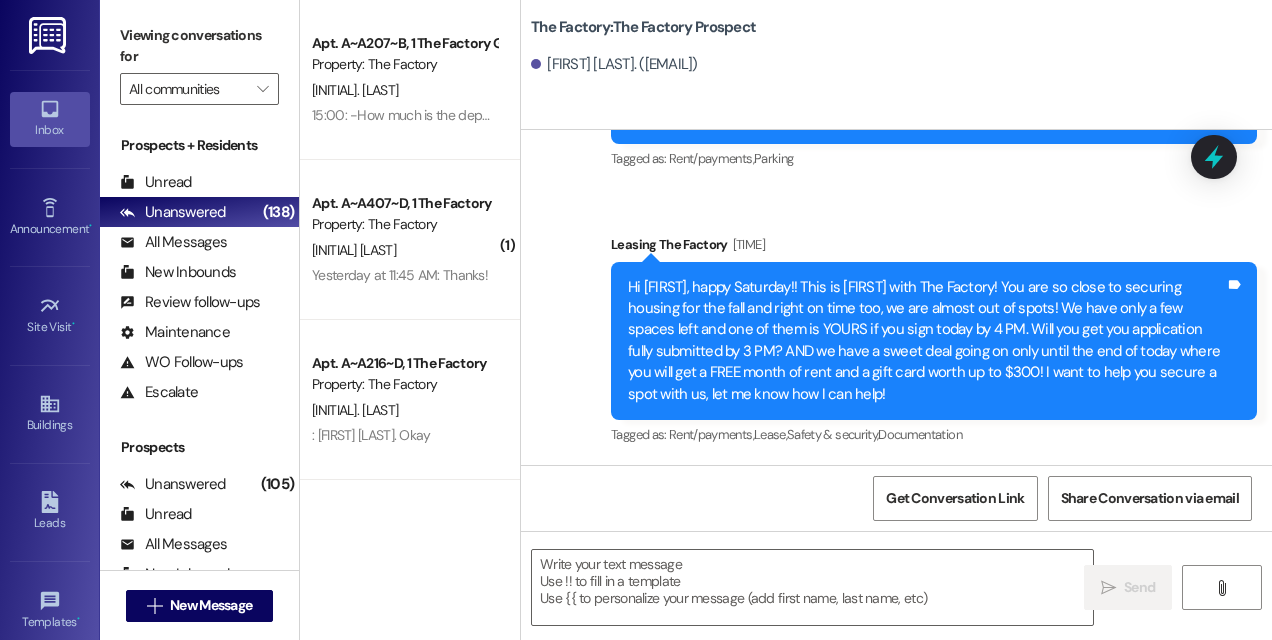 scroll, scrollTop: 0, scrollLeft: 0, axis: both 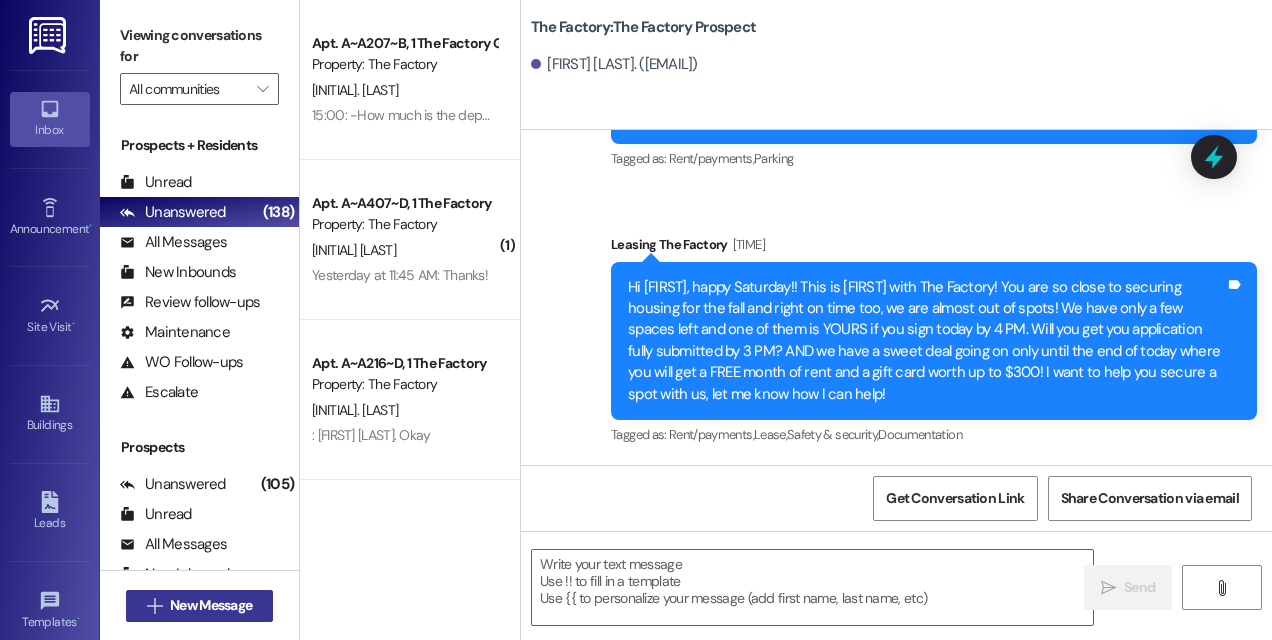 click on " New Message" at bounding box center [200, 605] 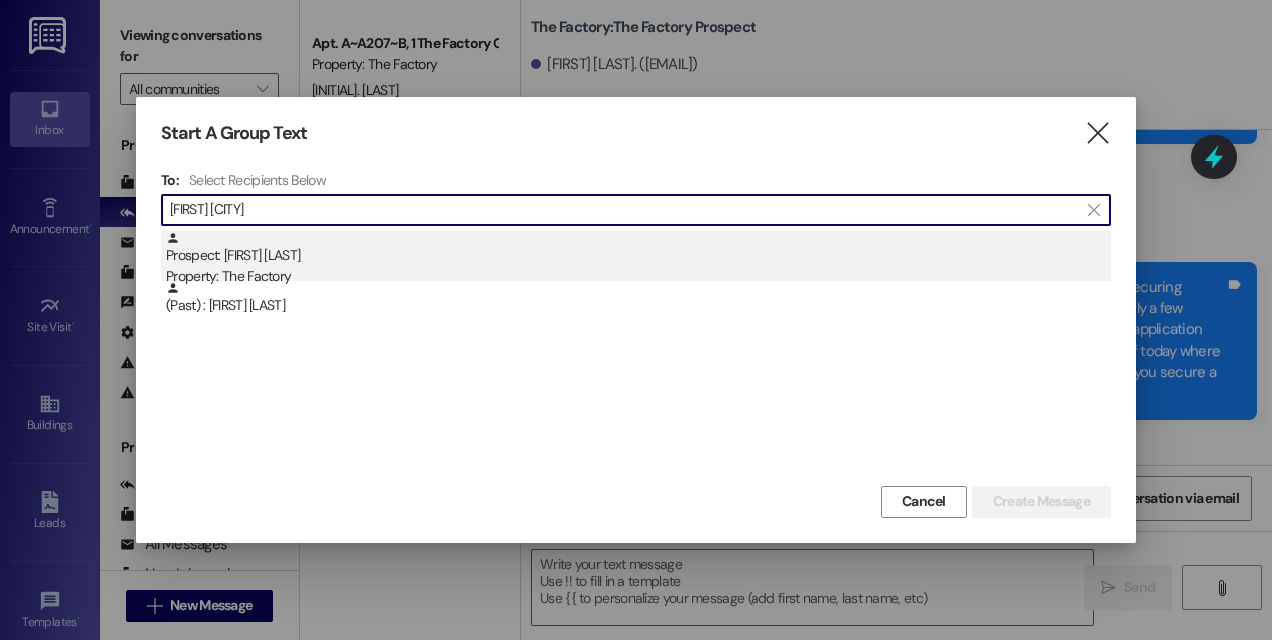 type on "[FIRST] [CITY]" 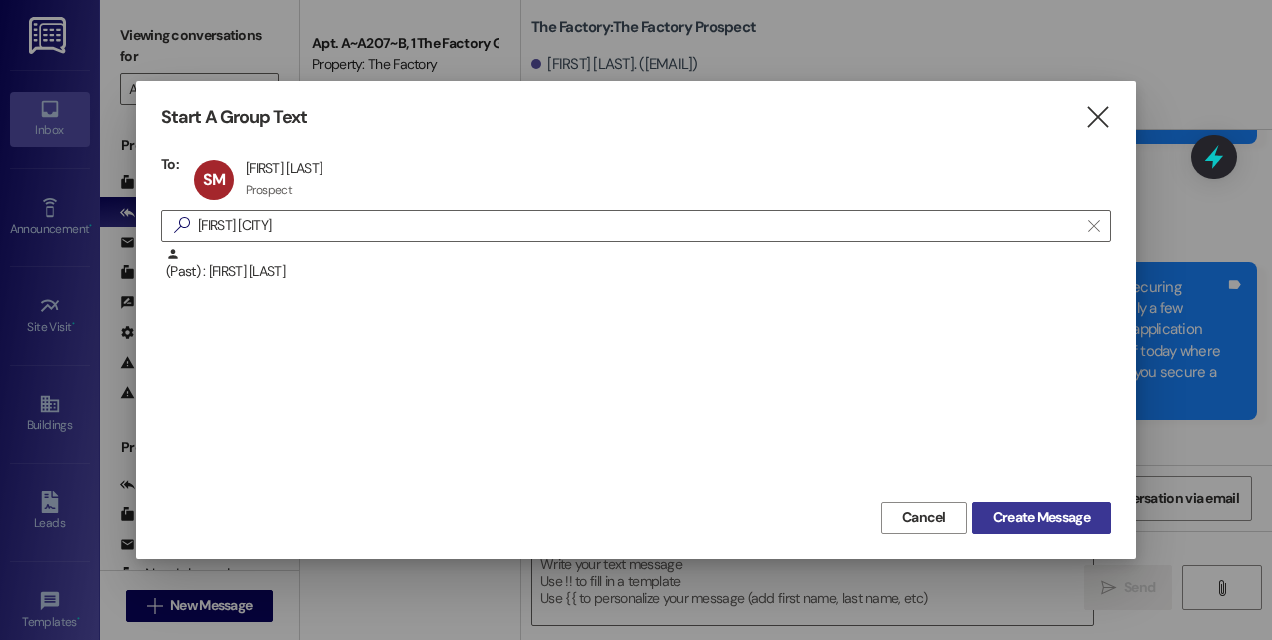 click on "Create Message" at bounding box center (1041, 517) 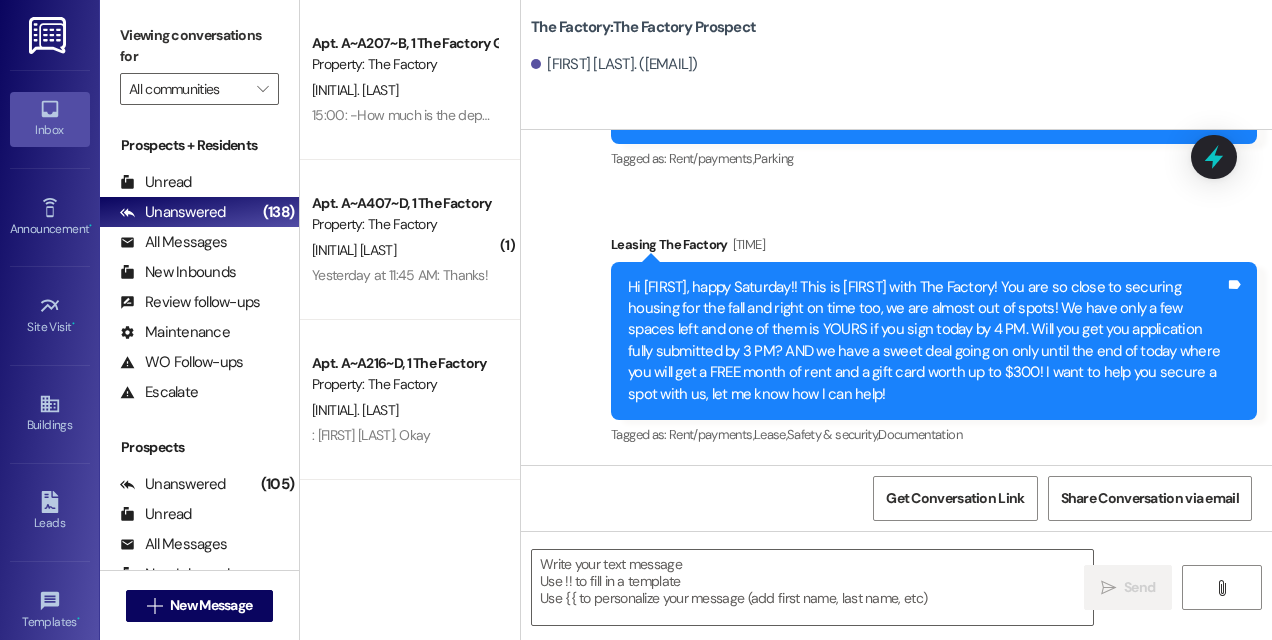 scroll, scrollTop: 0, scrollLeft: 0, axis: both 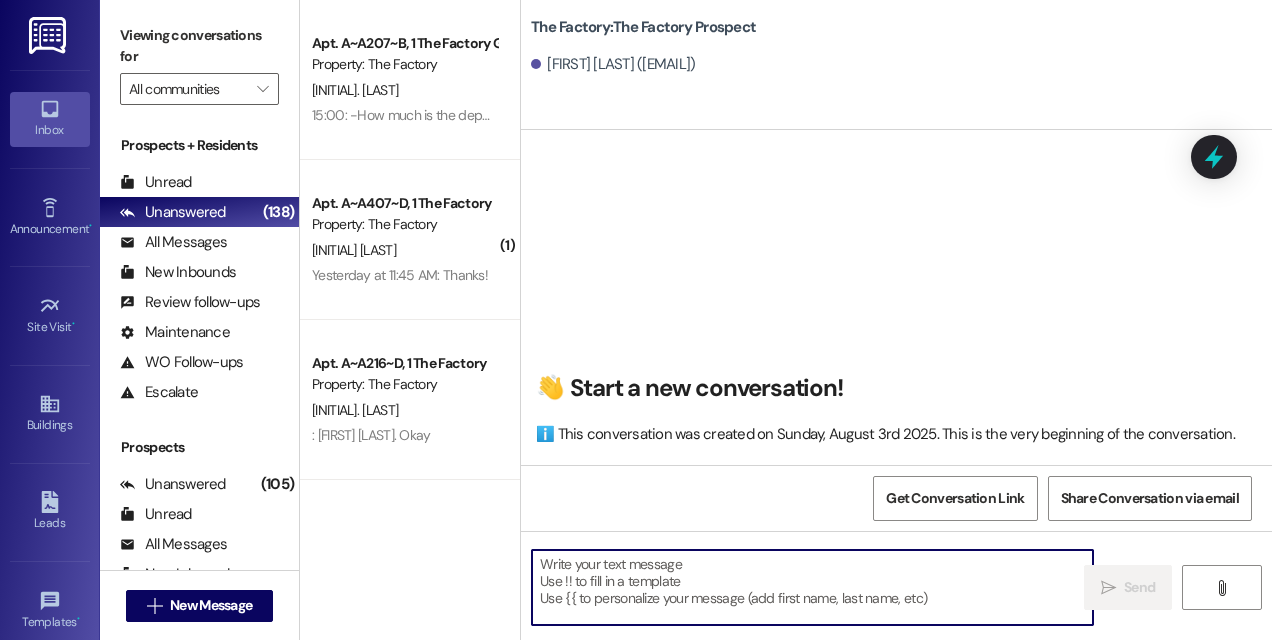 click at bounding box center (812, 587) 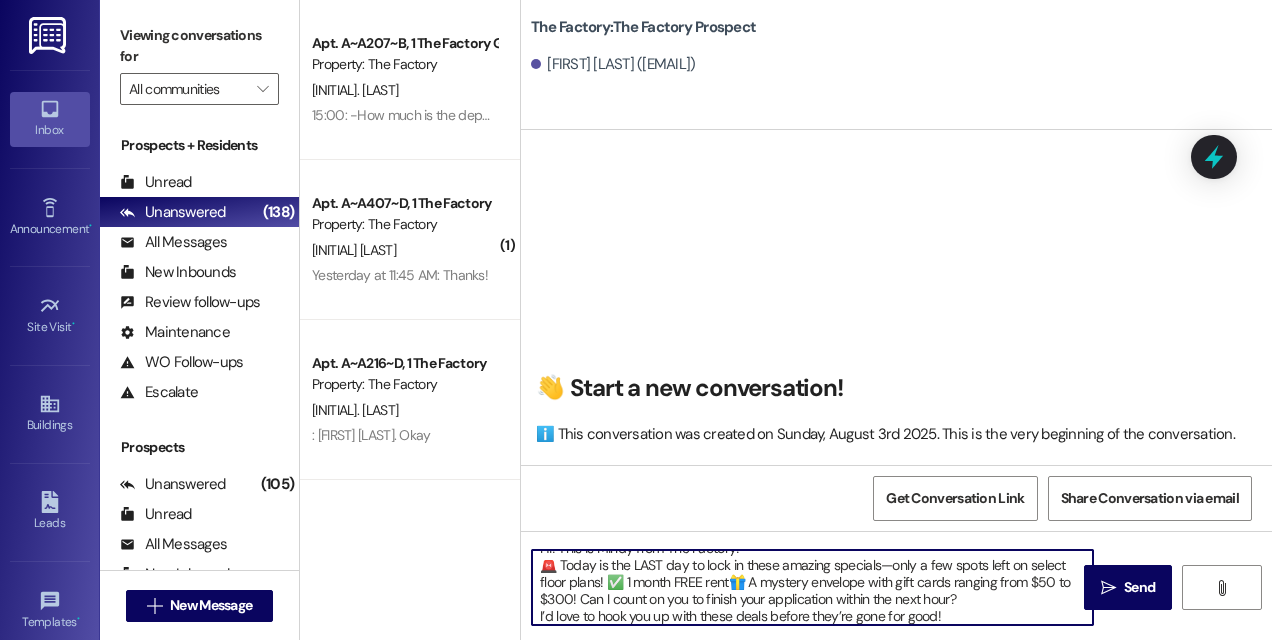 scroll, scrollTop: 4, scrollLeft: 0, axis: vertical 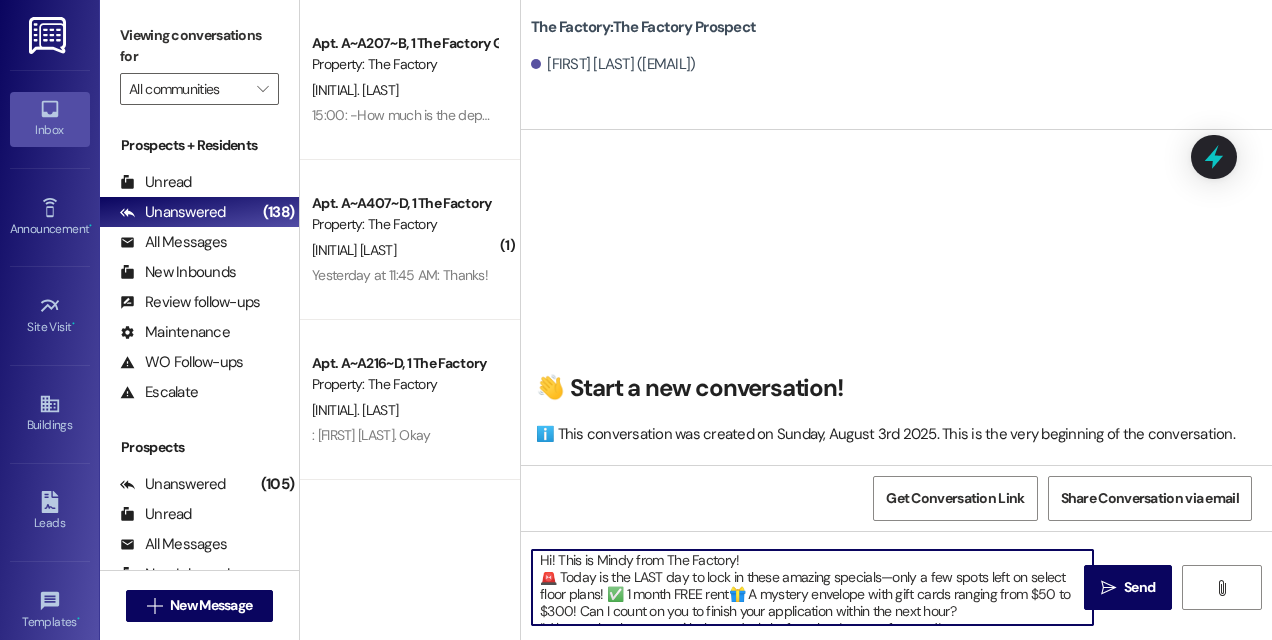 click on "Hi! This is Mindy from The Factory!
🚨 Today is the LAST day to lock in these amazing specials—only a few spots left on select floor plans! ✅ 1 month FREE rent🎁 A mystery envelope with gift cards ranging from $50 to $300! Can I count on you to finish your application within the next hour?
I’d love to hook you up with these deals before they’re gone for good!" at bounding box center (812, 587) 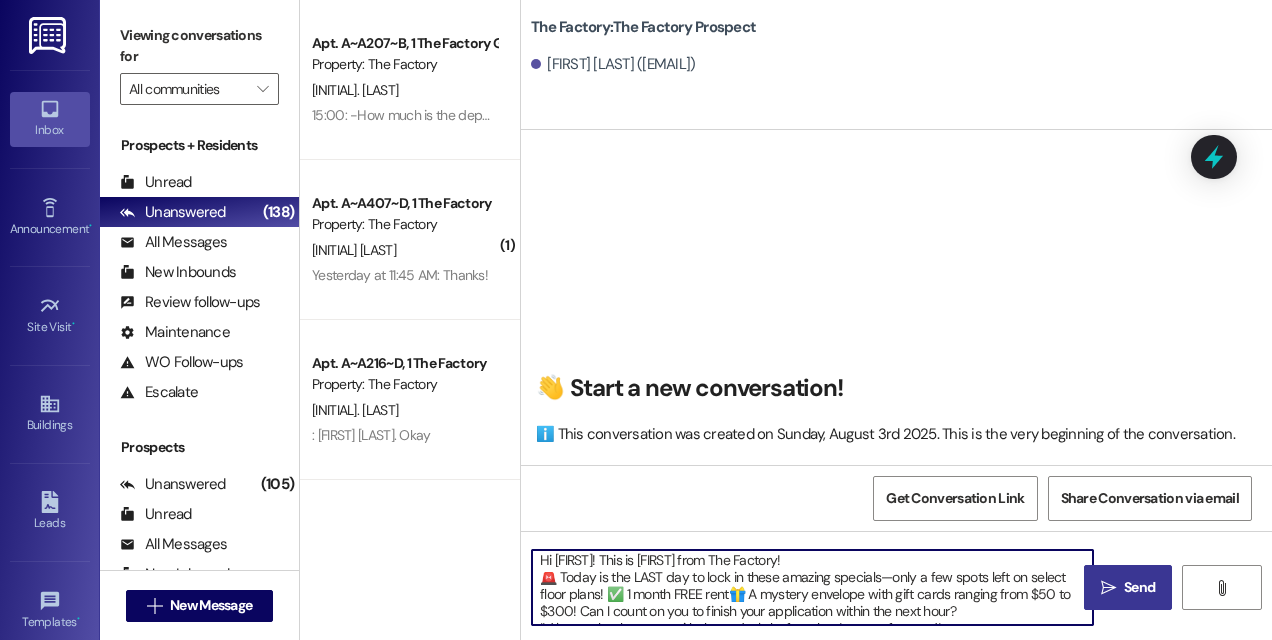 type on "Hi [FIRST]! This is [FIRST] from The Factory!
🚨 Today is the LAST day to lock in these amazing specials—only a few spots left on select floor plans! ✅ 1 month FREE rent🎁 A mystery envelope with gift cards ranging from $50 to $300! Can I count on you to finish your application within the next hour?
I’d love to hook you up with these deals before they’re gone for good!" 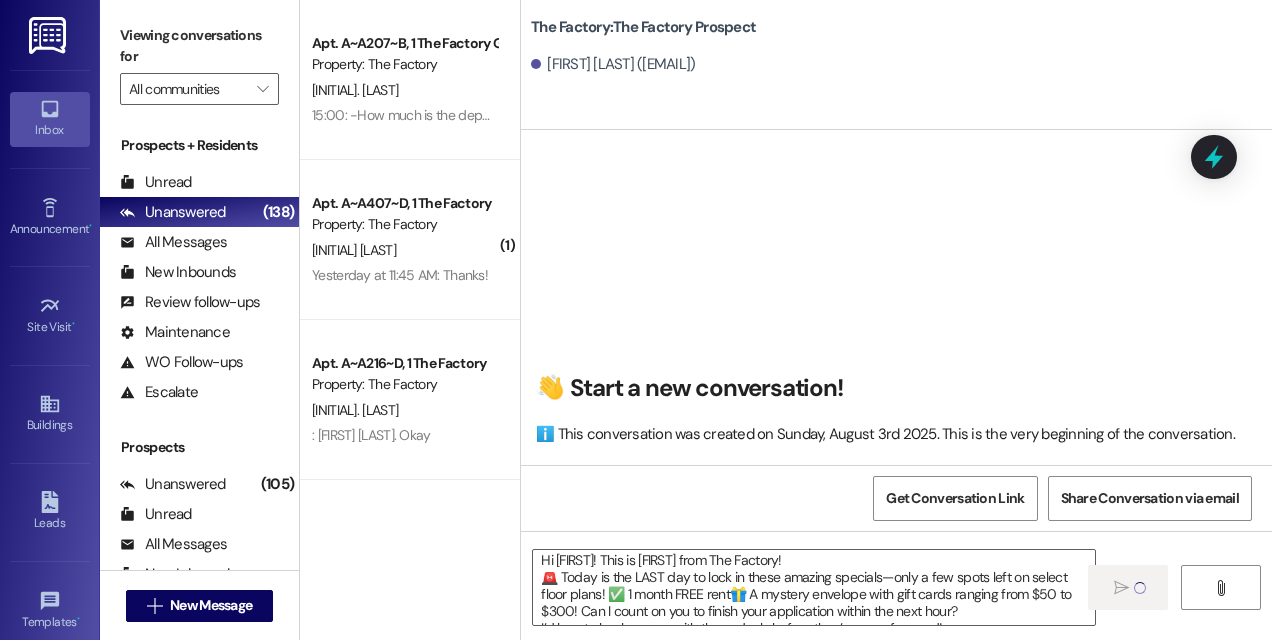 type 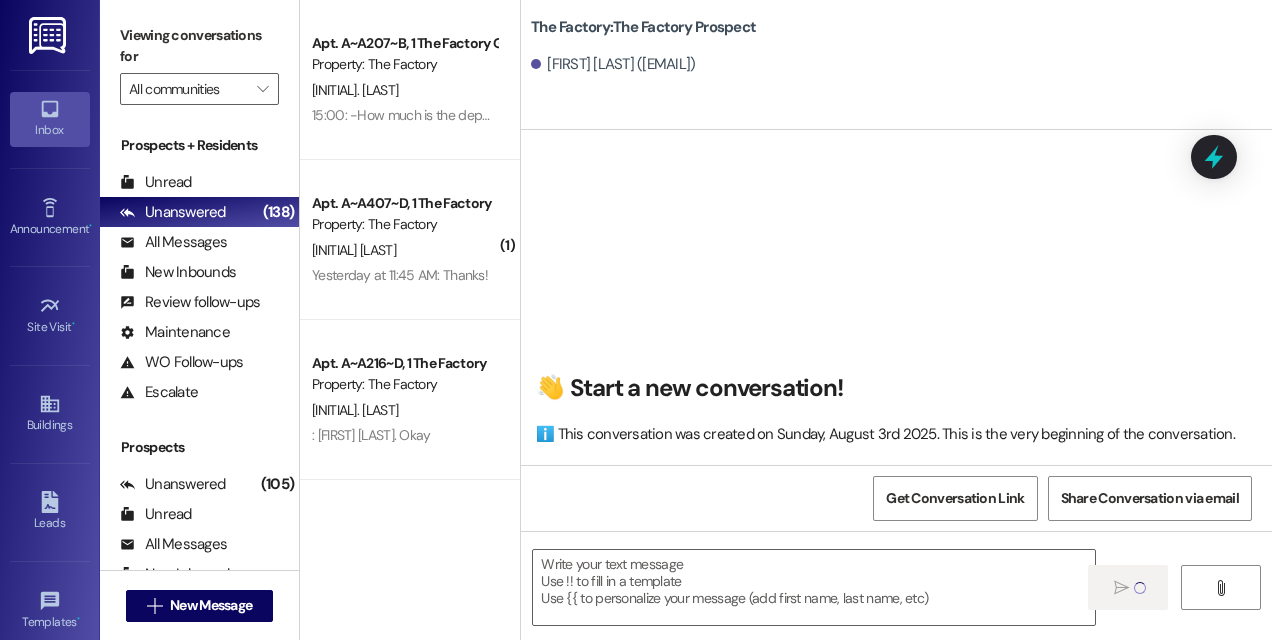 scroll, scrollTop: 0, scrollLeft: 0, axis: both 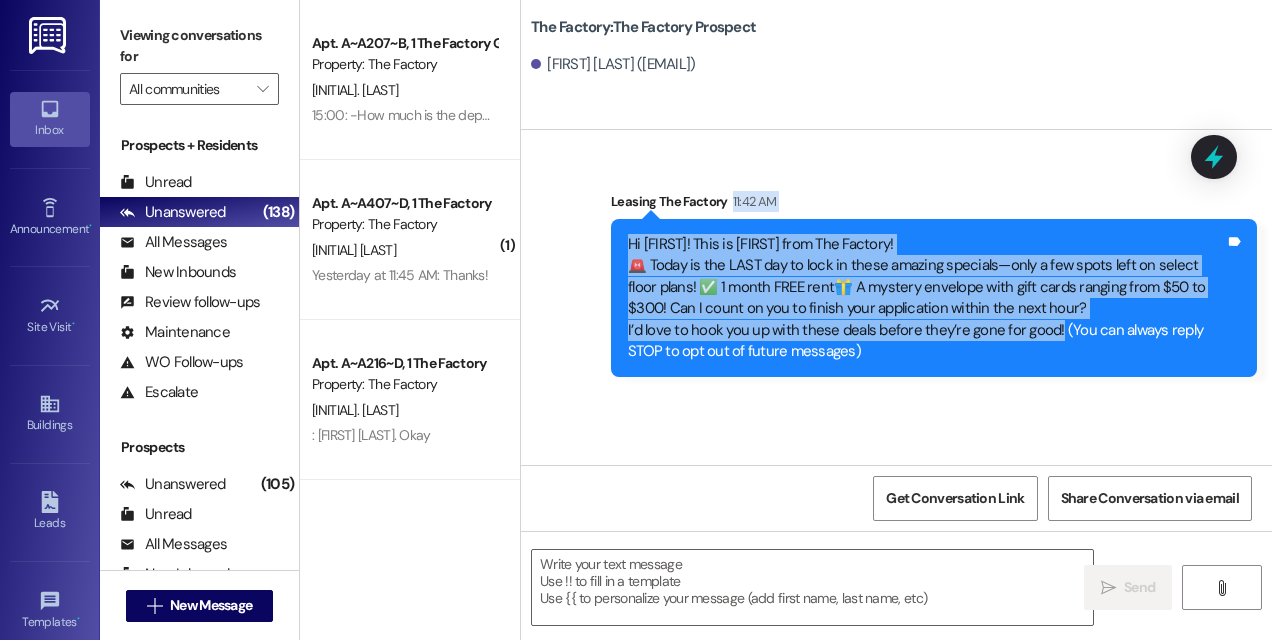 drag, startPoint x: 1054, startPoint y: 326, endPoint x: 589, endPoint y: 216, distance: 477.83365 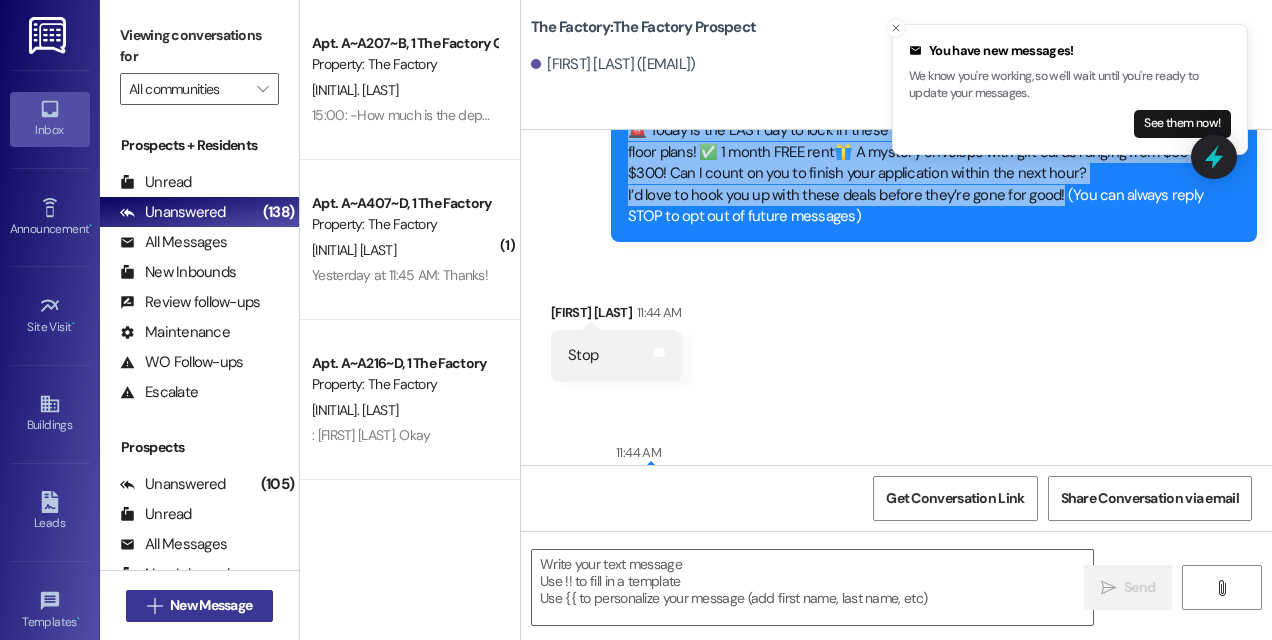 scroll, scrollTop: 366, scrollLeft: 0, axis: vertical 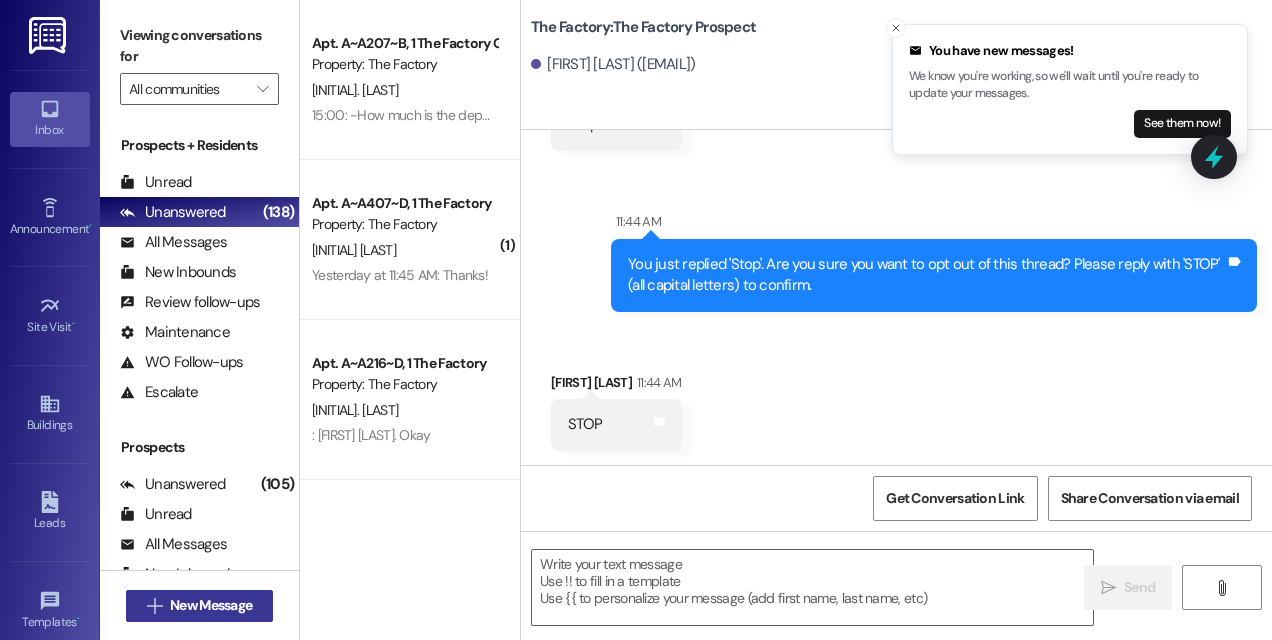 click on "New Message" at bounding box center (211, 605) 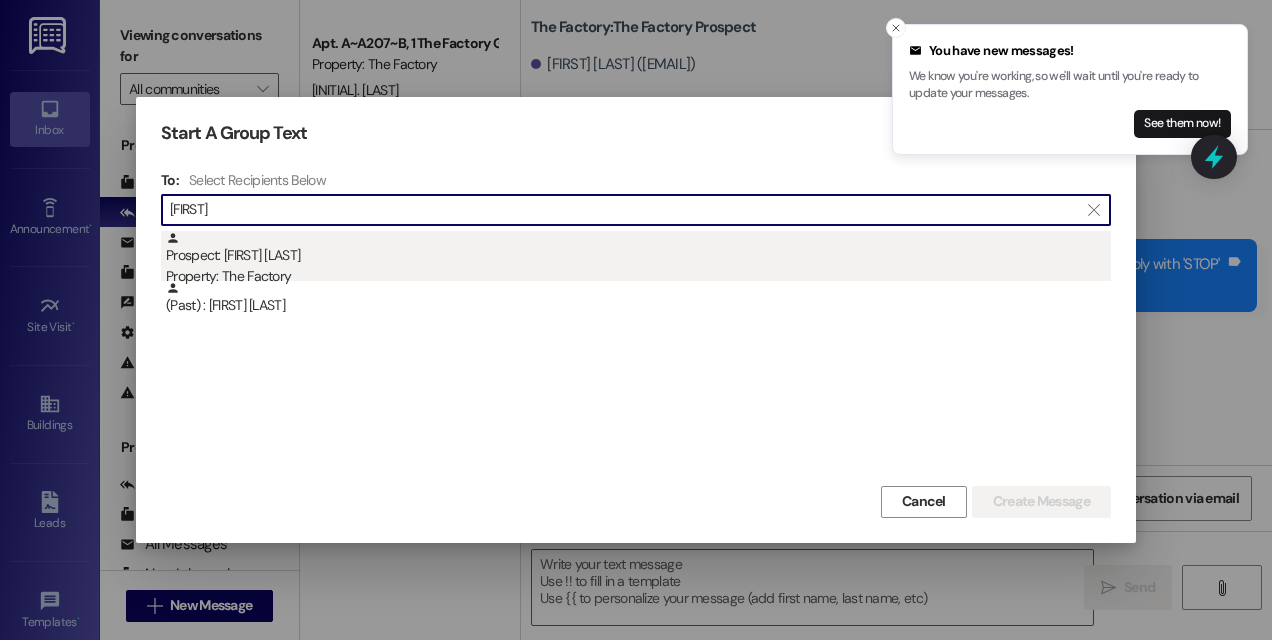type on "[FIRST]" 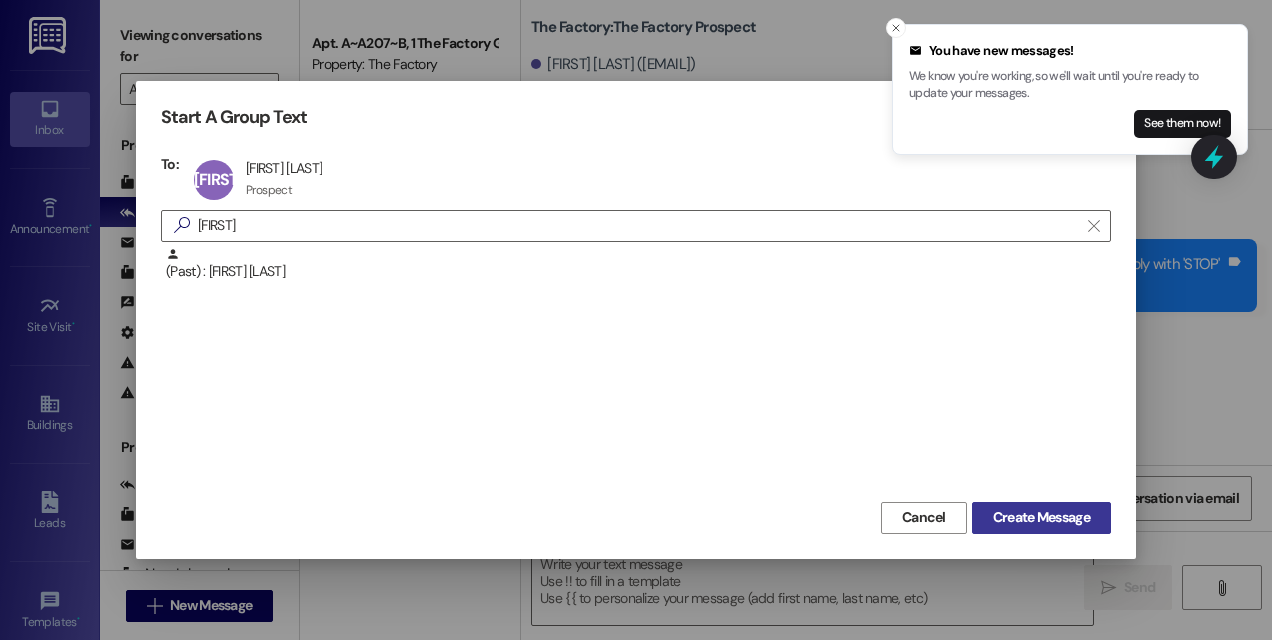 click on "Create Message" at bounding box center [1041, 517] 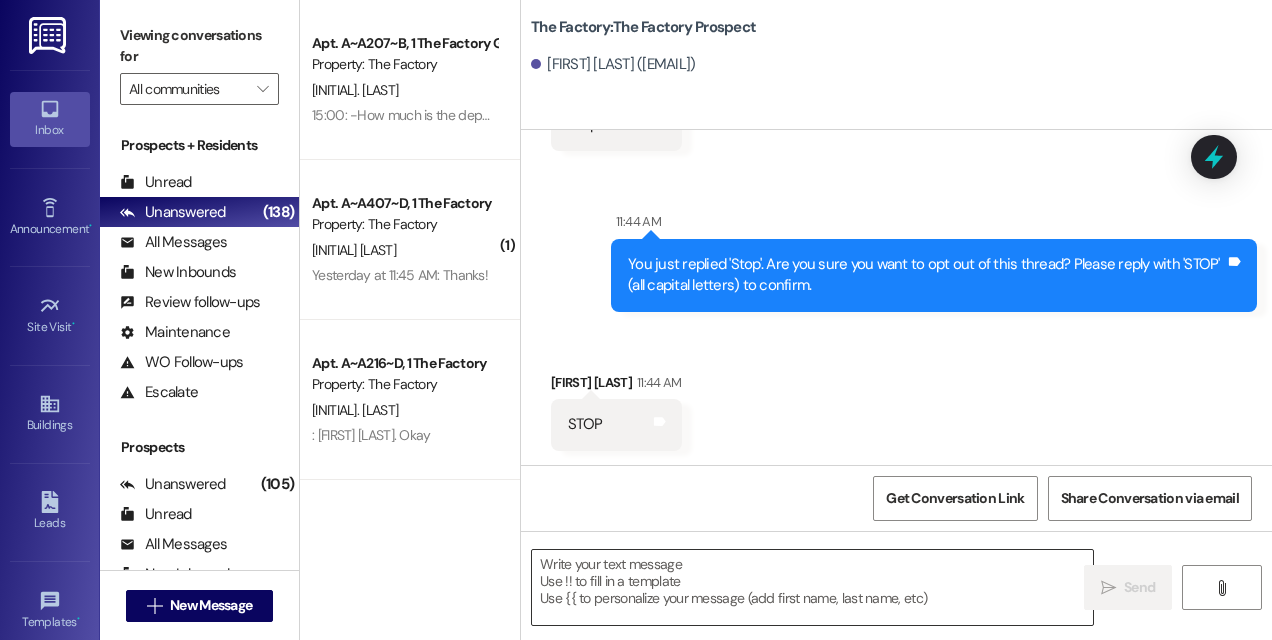 scroll, scrollTop: 238, scrollLeft: 0, axis: vertical 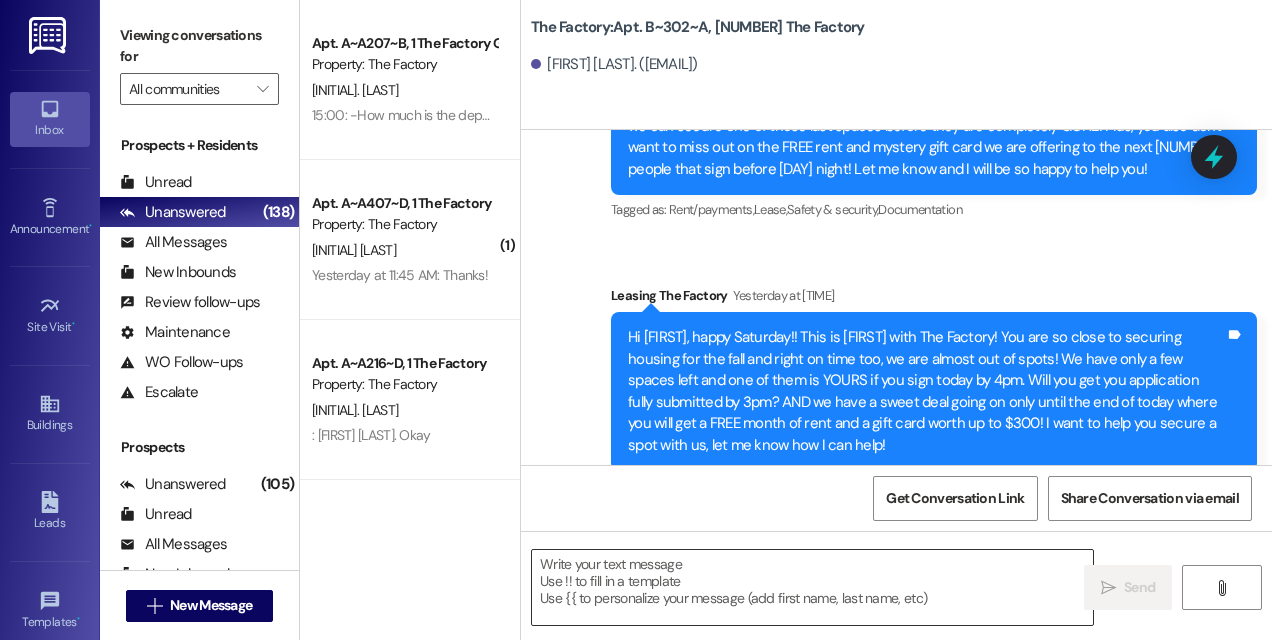 click at bounding box center (812, 587) 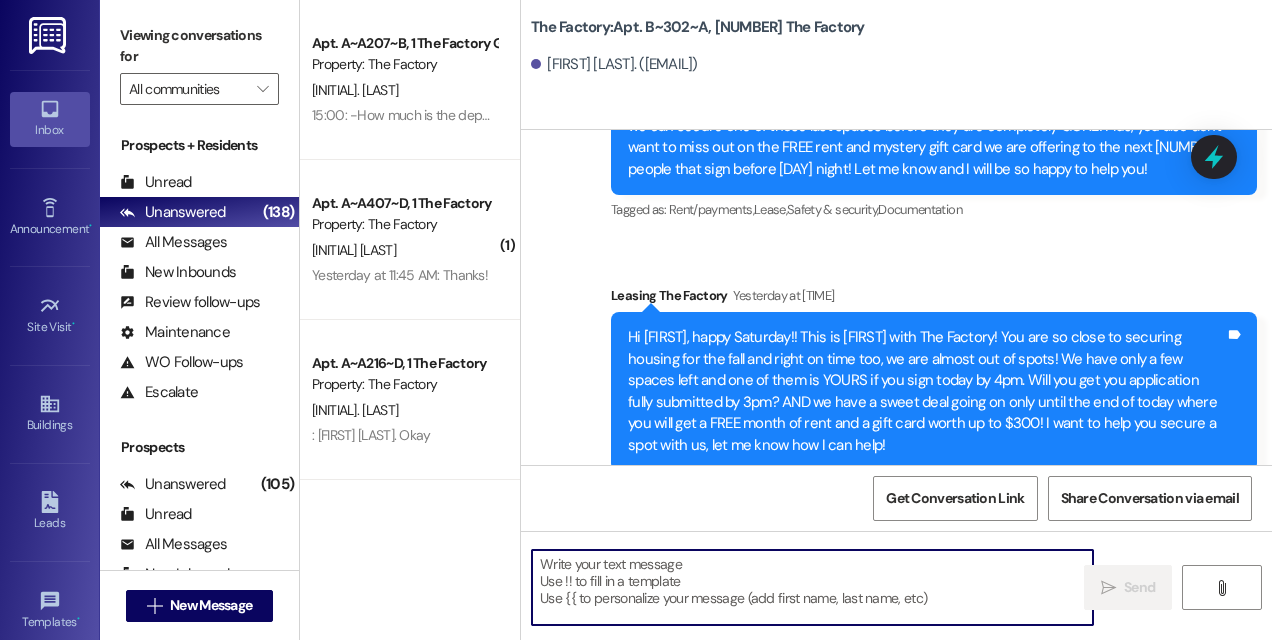 paste on "11:42 AM
Hi [NAME]! This is [NAME] from The Factory!
🚨 Today is the LAST day to lock in these amazing specials—only a few spots left on select floor plans! ✅ 1 month FREE rent🎁 A mystery envelope with gift cards ranging from $50 to $300! Can I count on you to finish your application within the next hour?
I’d love to hook you up with these deals before they’re gone for good!" 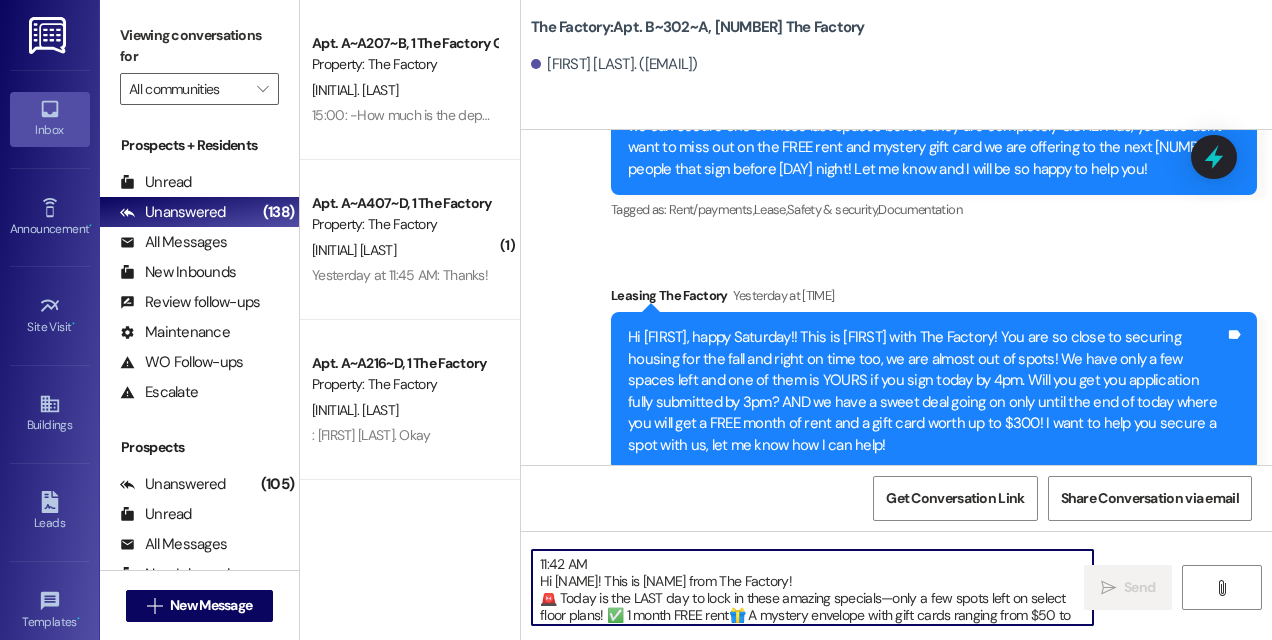 scroll, scrollTop: 34, scrollLeft: 0, axis: vertical 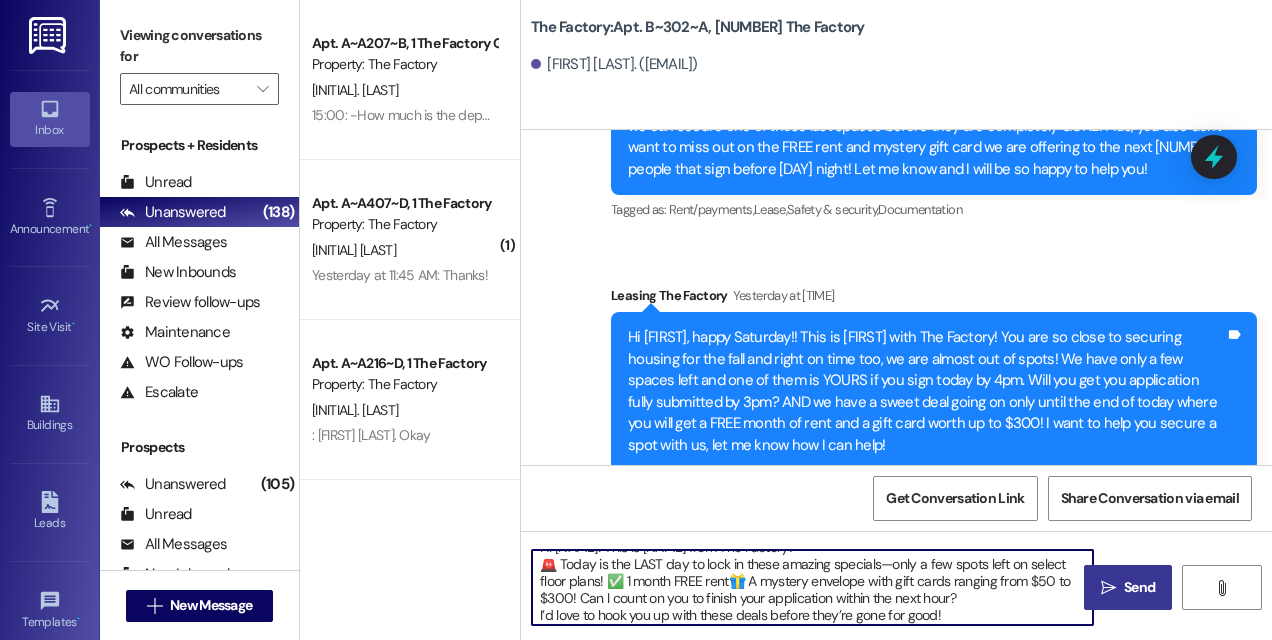 type on "11:42 AM
Hi [NAME]! This is [NAME] from The Factory!
🚨 Today is the LAST day to lock in these amazing specials—only a few spots left on select floor plans! ✅ 1 month FREE rent🎁 A mystery envelope with gift cards ranging from $50 to $300! Can I count on you to finish your application within the next hour?
I’d love to hook you up with these deals before they’re gone for good!" 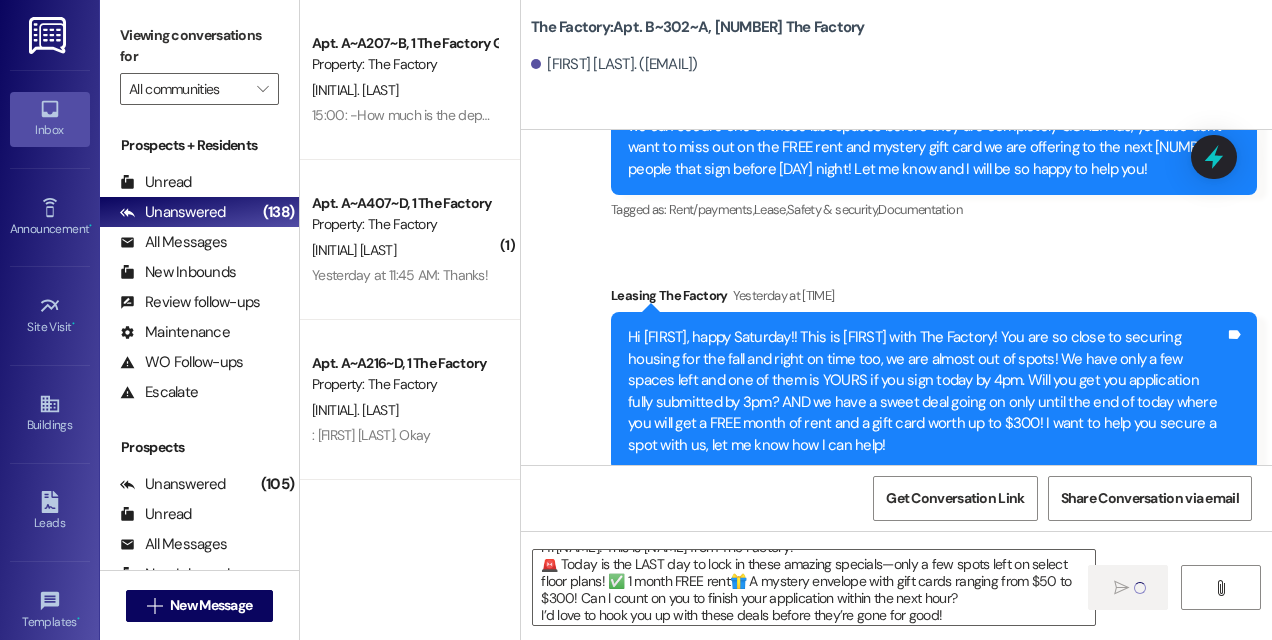 type 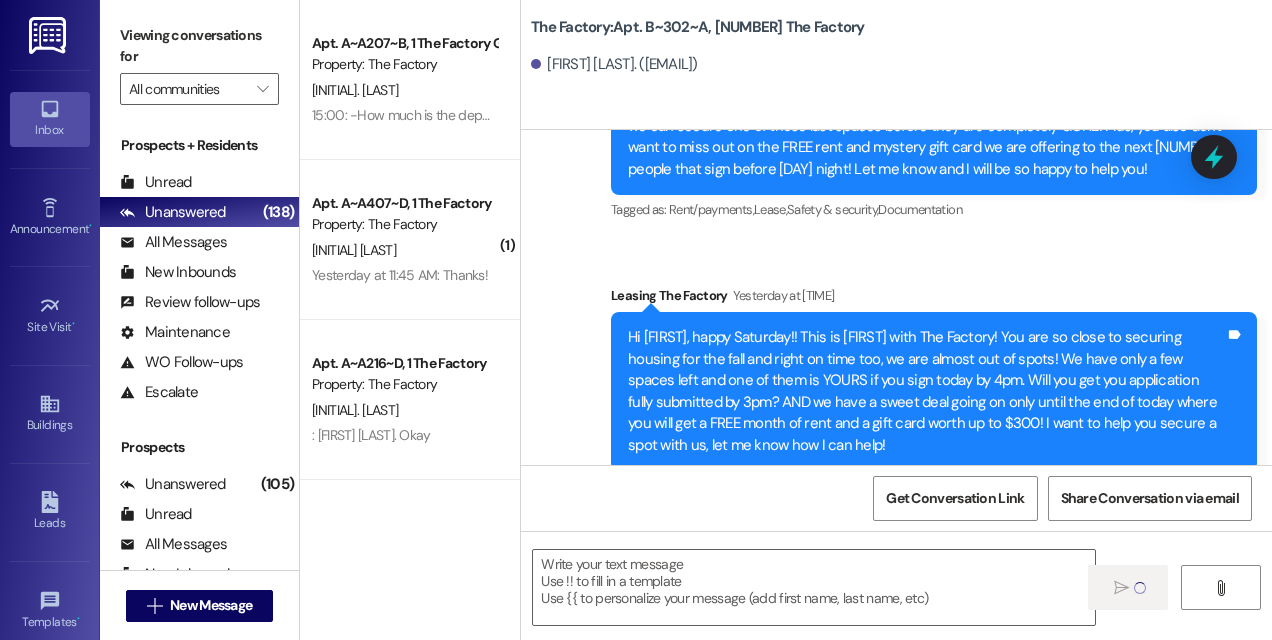 scroll, scrollTop: 0, scrollLeft: 0, axis: both 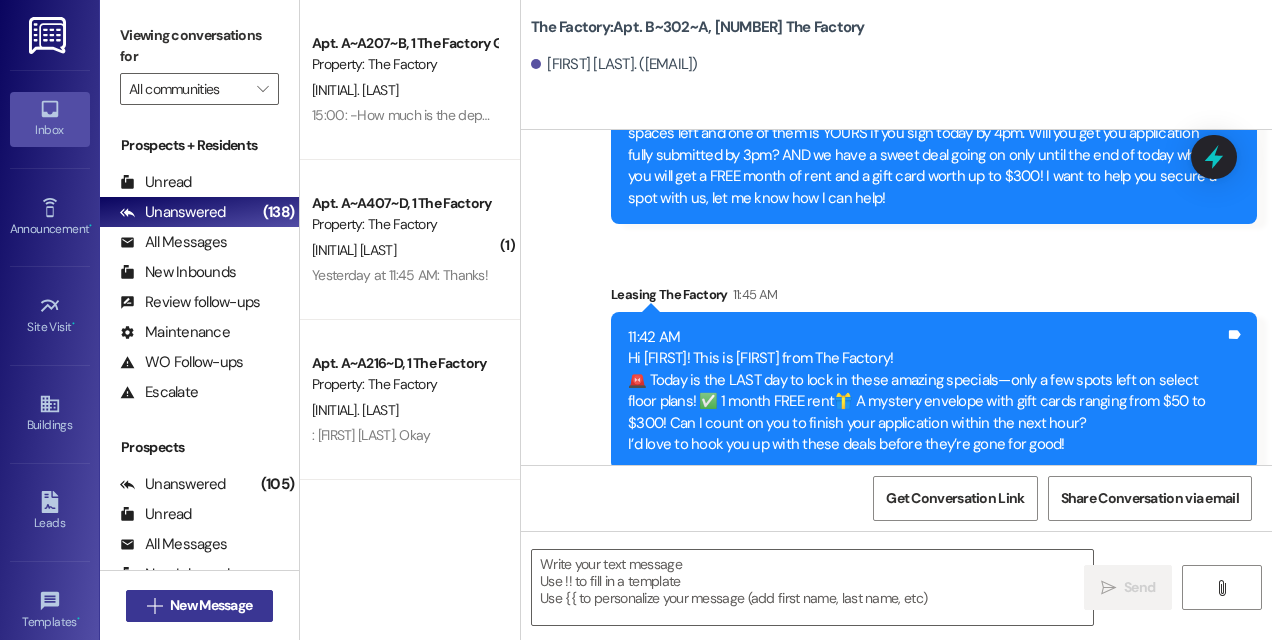 click on "New Message" at bounding box center [211, 605] 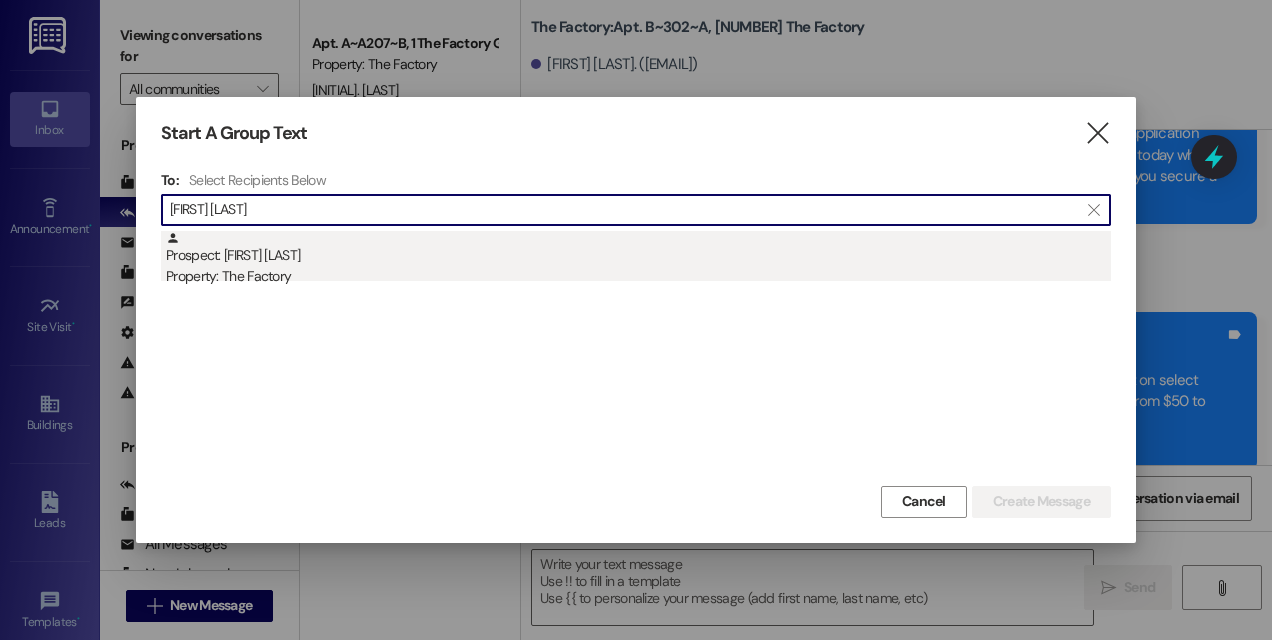 type on "[FIRST] [LAST]" 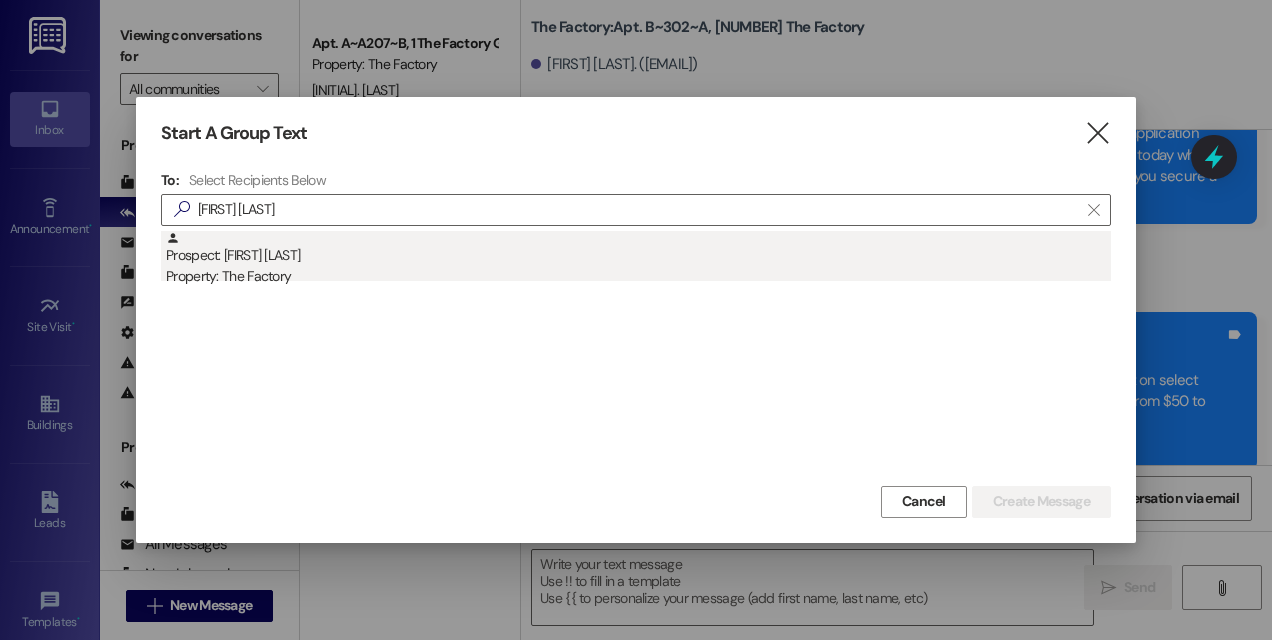 click on "Prospect: [FIRST] [LAST] Property: The Factory" at bounding box center (638, 259) 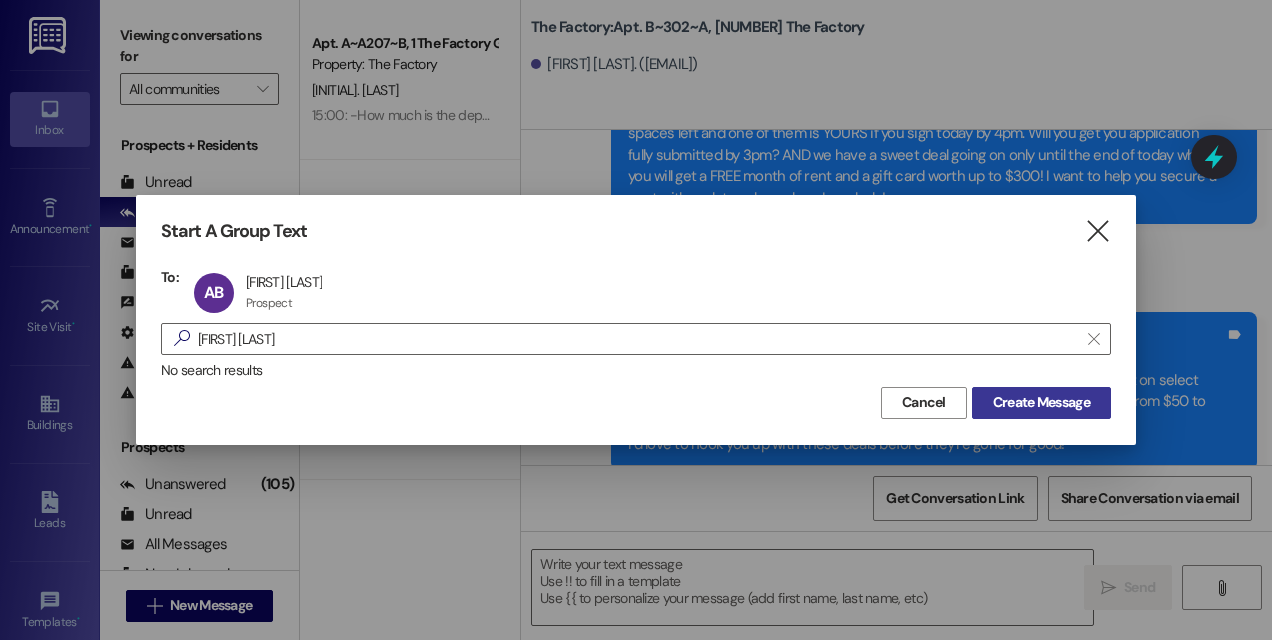 click on "Create Message" at bounding box center (1041, 402) 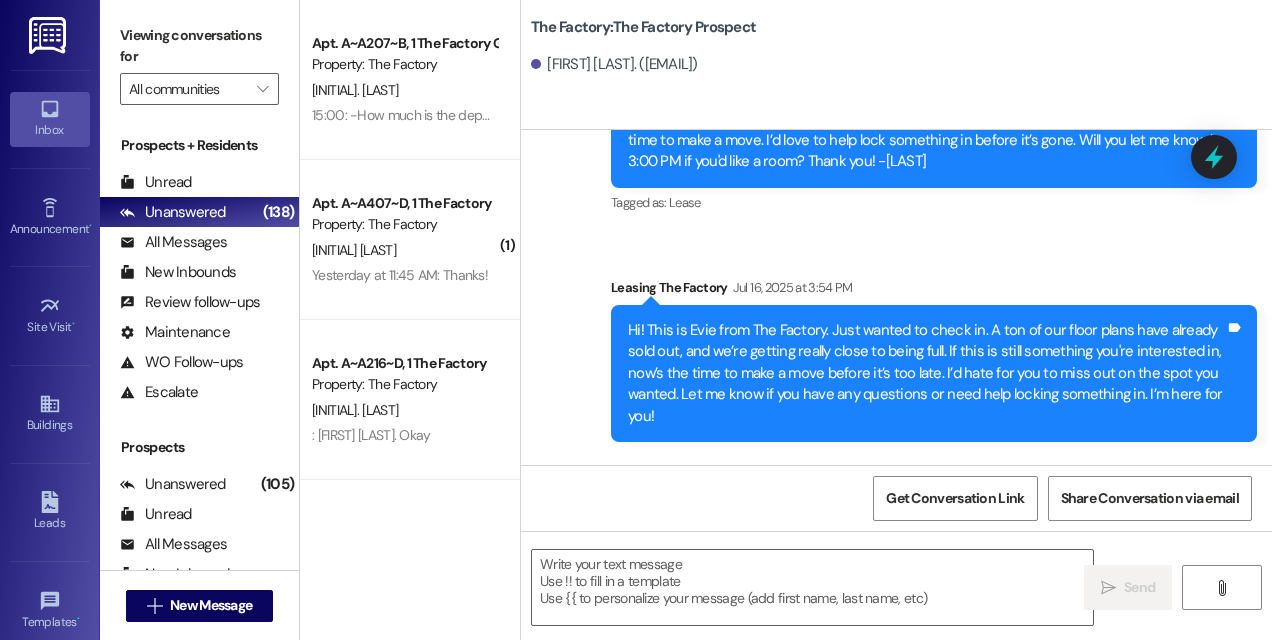 scroll, scrollTop: 2568, scrollLeft: 0, axis: vertical 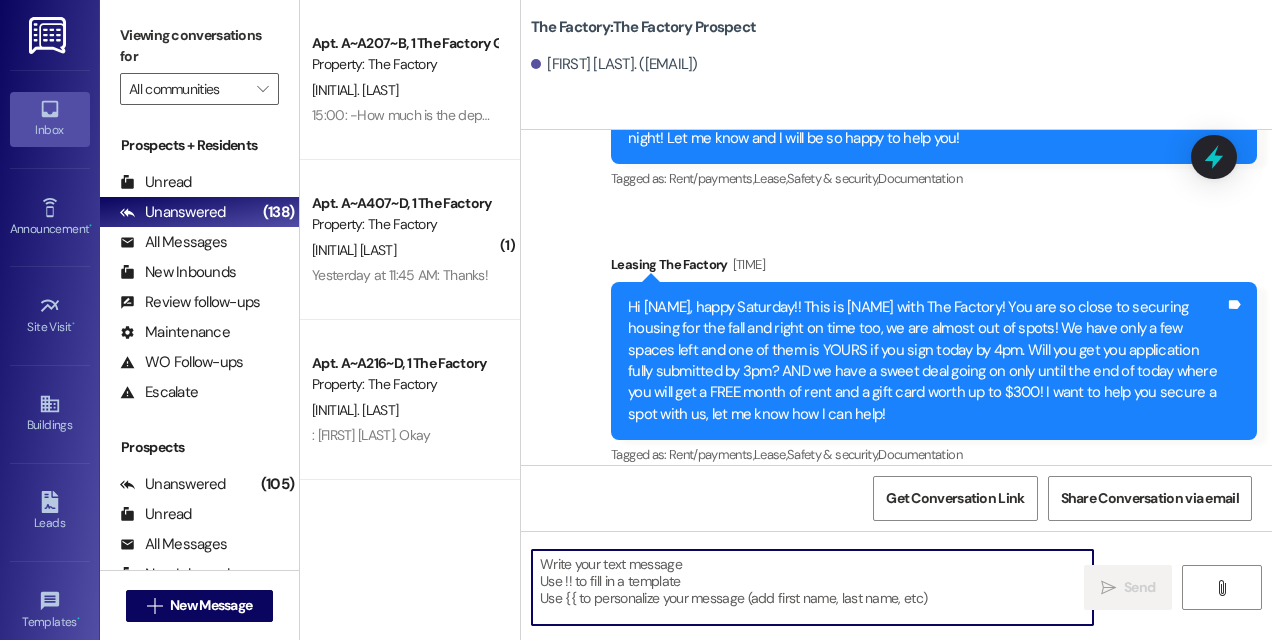 click at bounding box center (812, 587) 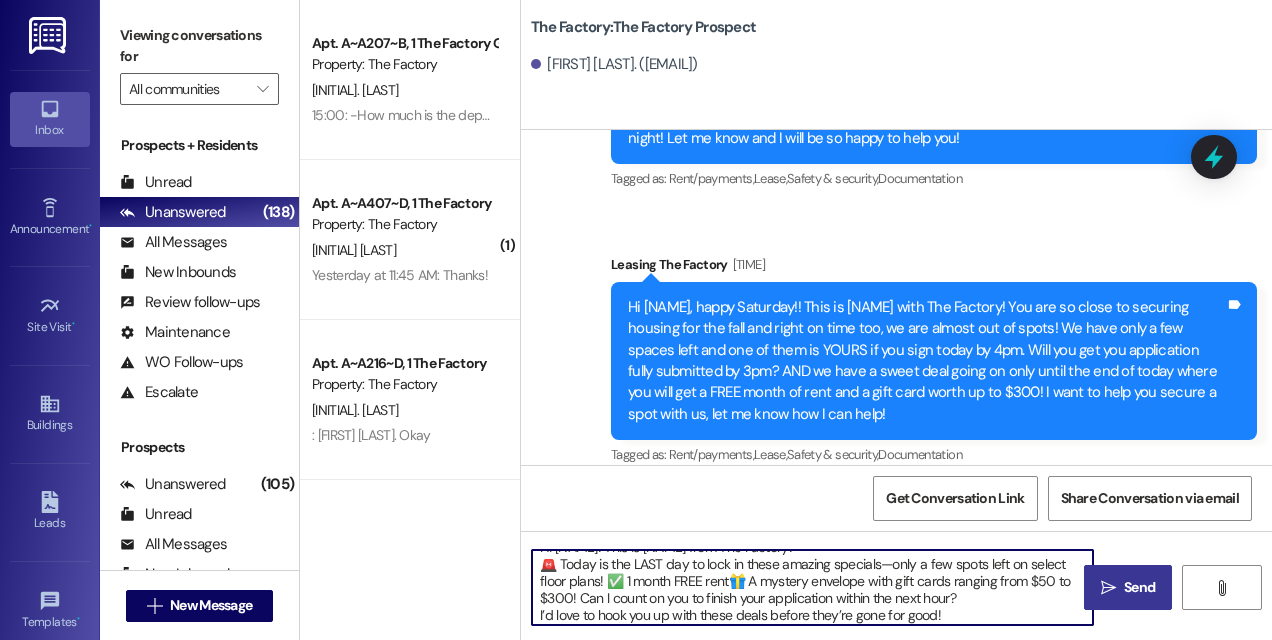scroll, scrollTop: 4, scrollLeft: 0, axis: vertical 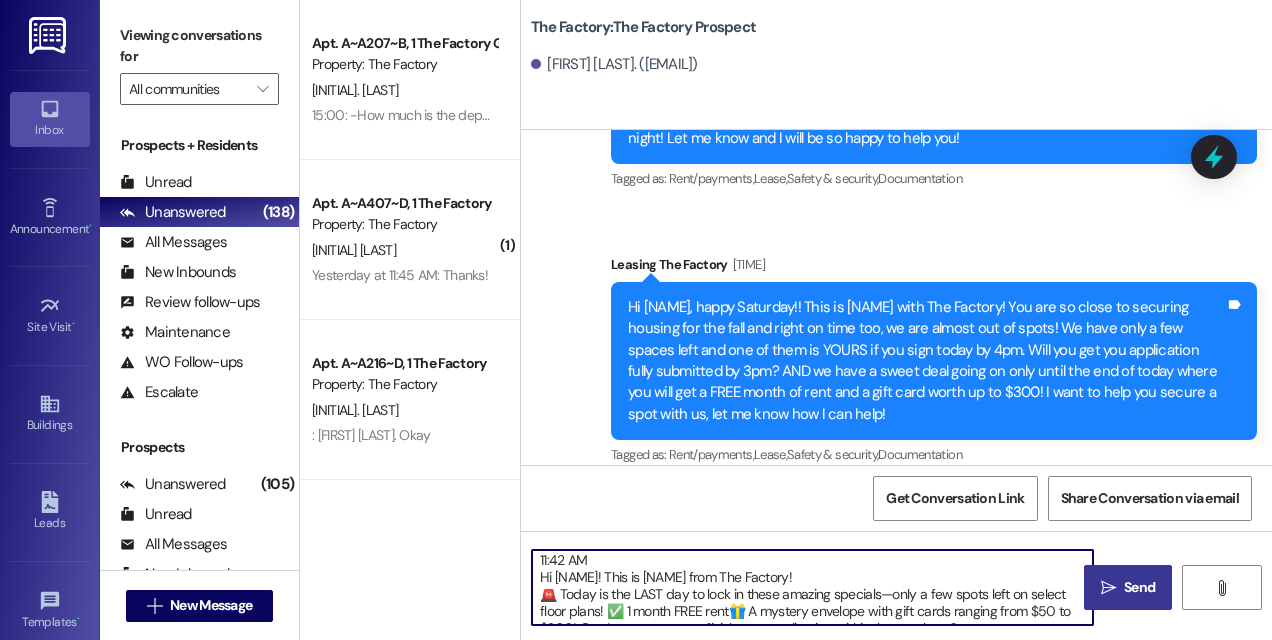click on "11:42 AM
Hi [NAME]! This is [NAME] from The Factory!
🚨 Today is the LAST day to lock in these amazing specials—only a few spots left on select floor plans! ✅ 1 month FREE rent🎁 A mystery envelope with gift cards ranging from $50 to $300! Can I count on you to finish your application within the next hour?
I’d love to hook you up with these deals before they’re gone for good!" at bounding box center [812, 587] 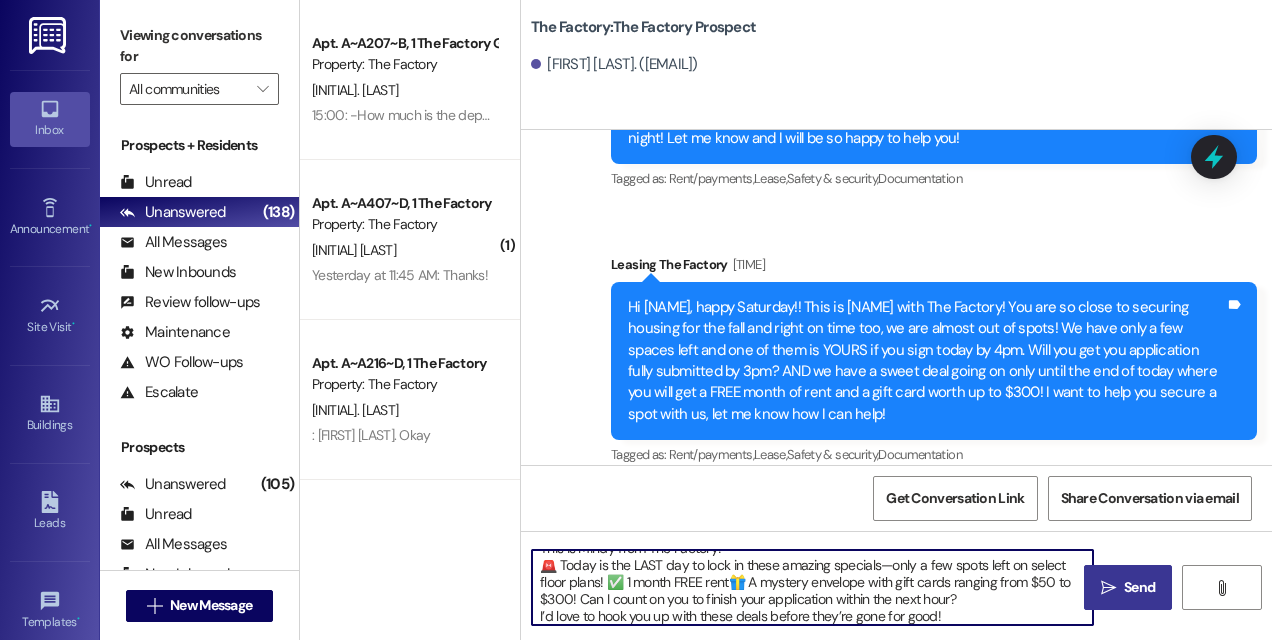 scroll, scrollTop: 4, scrollLeft: 0, axis: vertical 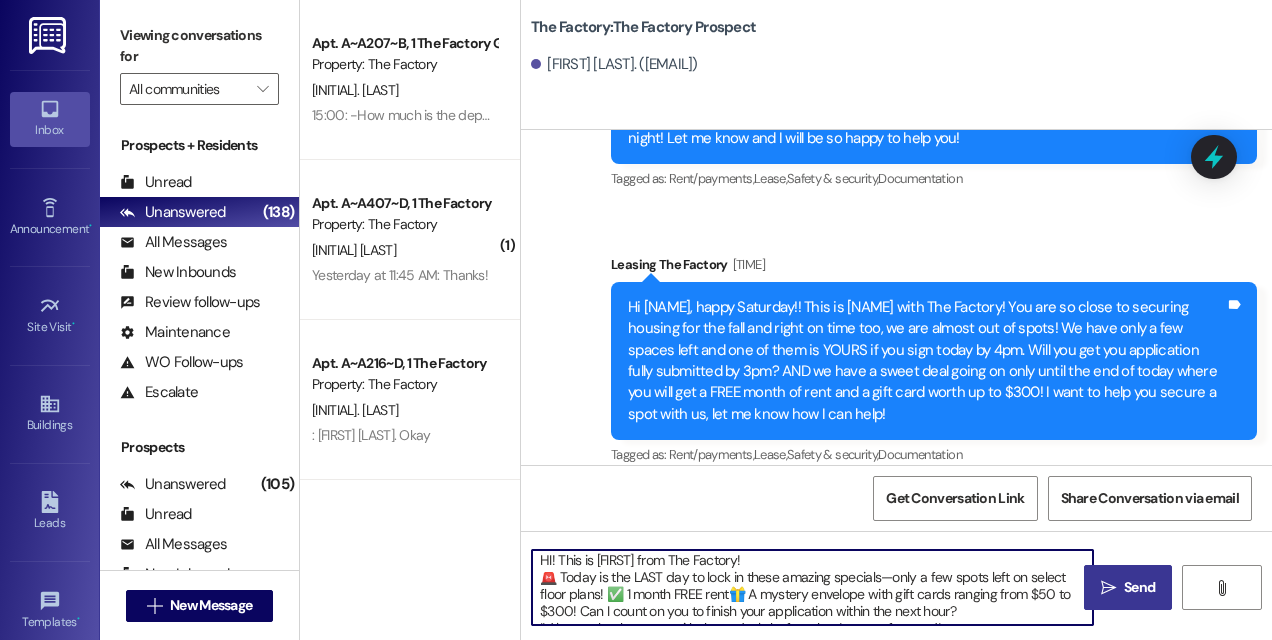 type on "HI! This is [FIRST] from The Factory!
🚨 Today is the LAST day to lock in these amazing specials—only a few spots left on select floor plans! ✅ 1 month FREE rent🎁 A mystery envelope with gift cards ranging from $50 to $300! Can I count on you to finish your application within the next hour?
I’d love to hook you up with these deals before they’re gone for good!" 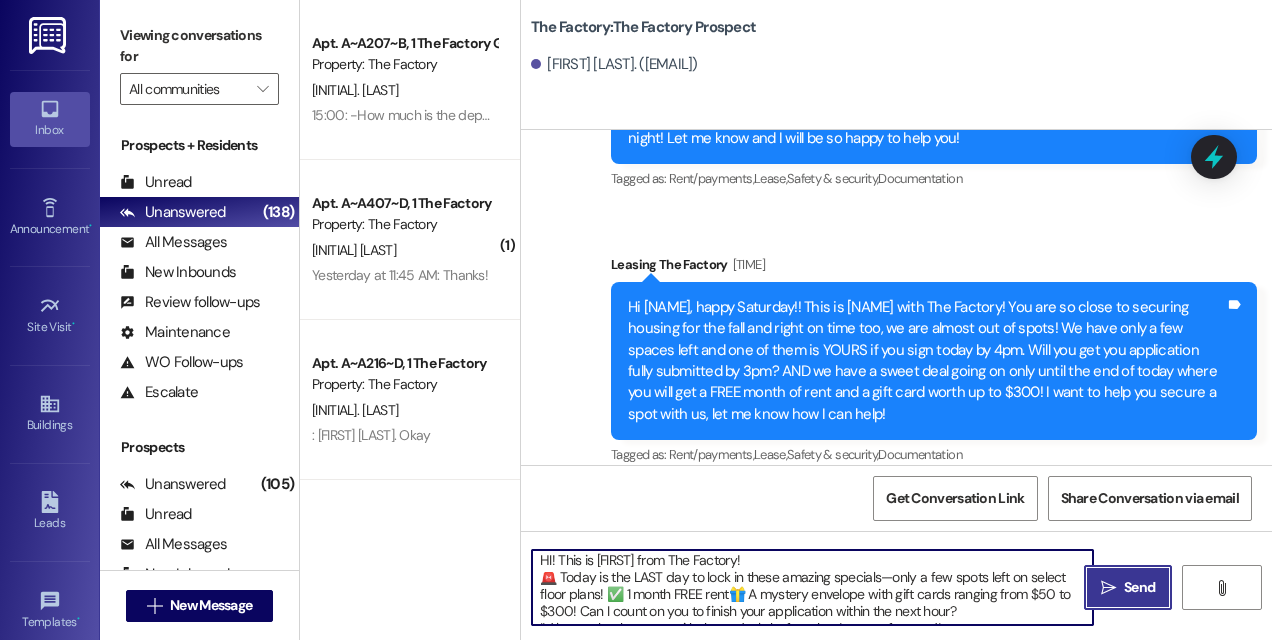 click on "Send" at bounding box center (1139, 587) 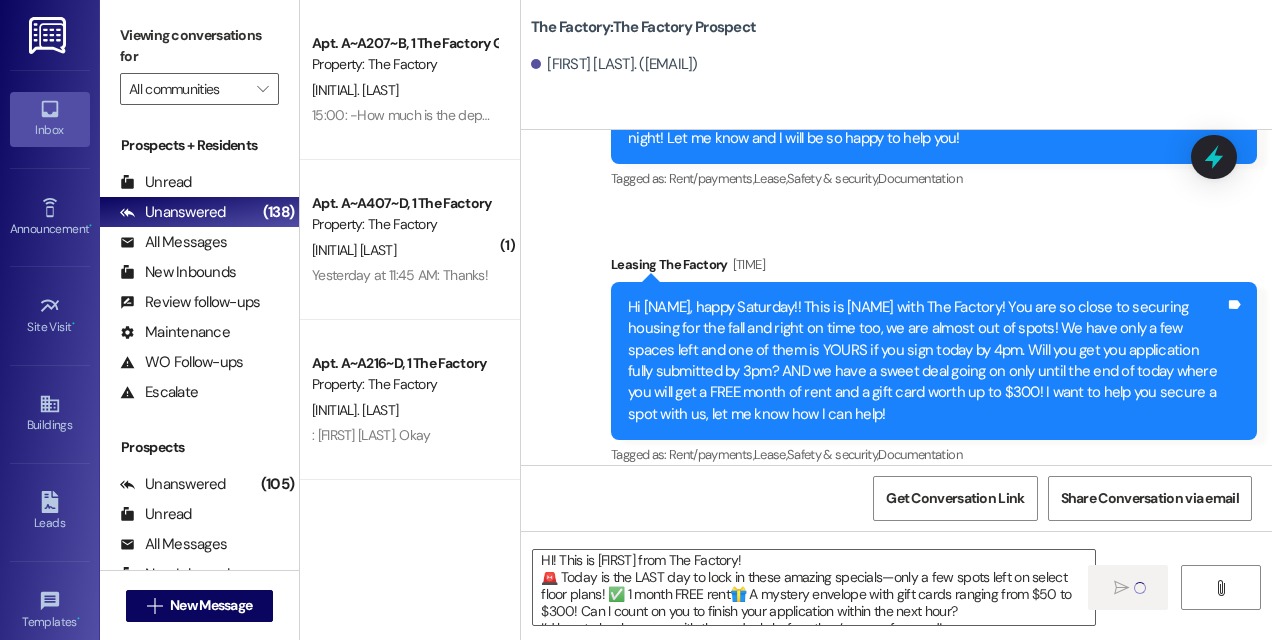 type 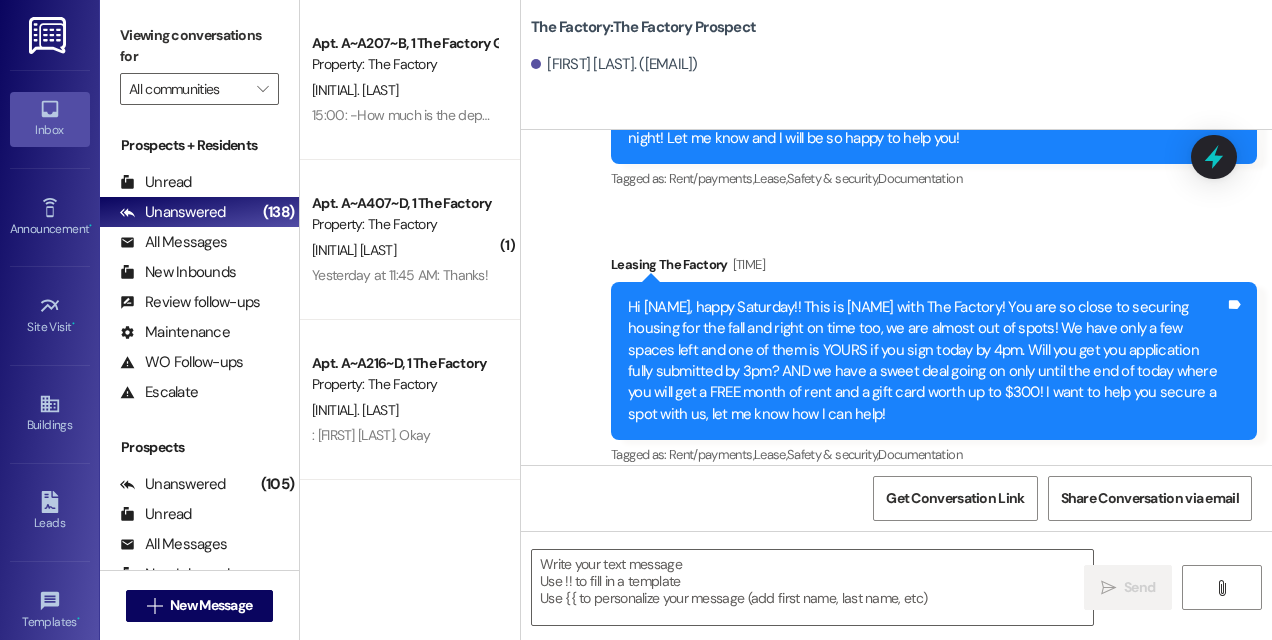 scroll, scrollTop: 0, scrollLeft: 0, axis: both 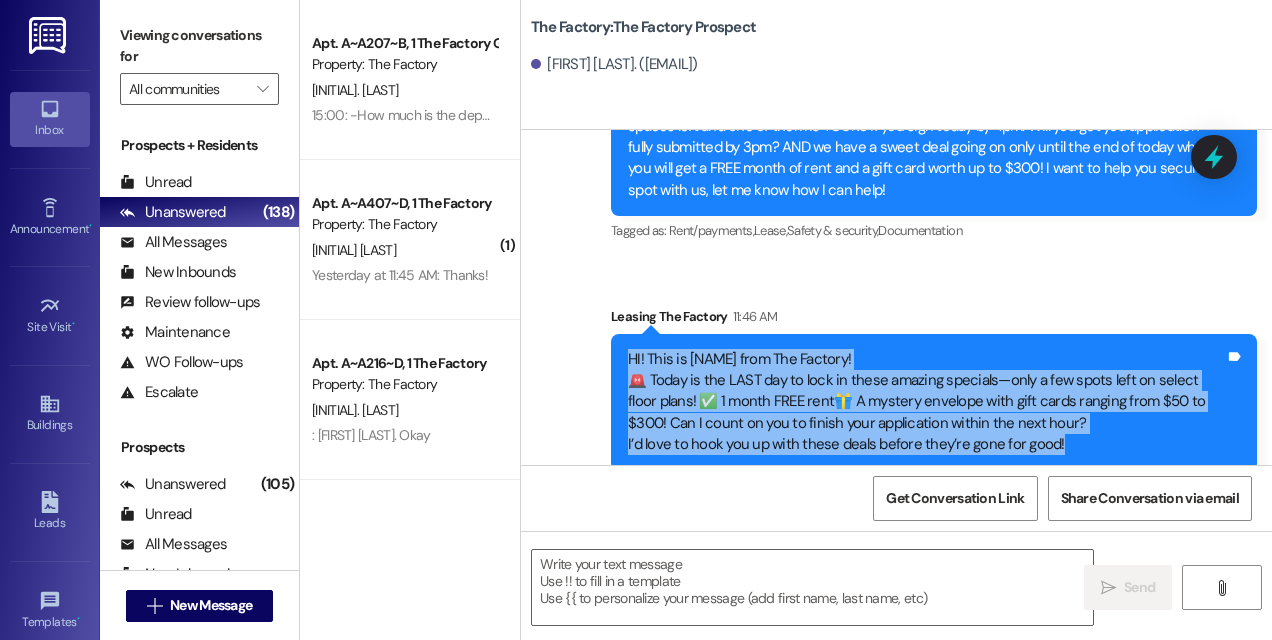 drag, startPoint x: 1065, startPoint y: 427, endPoint x: 579, endPoint y: 317, distance: 498.2931 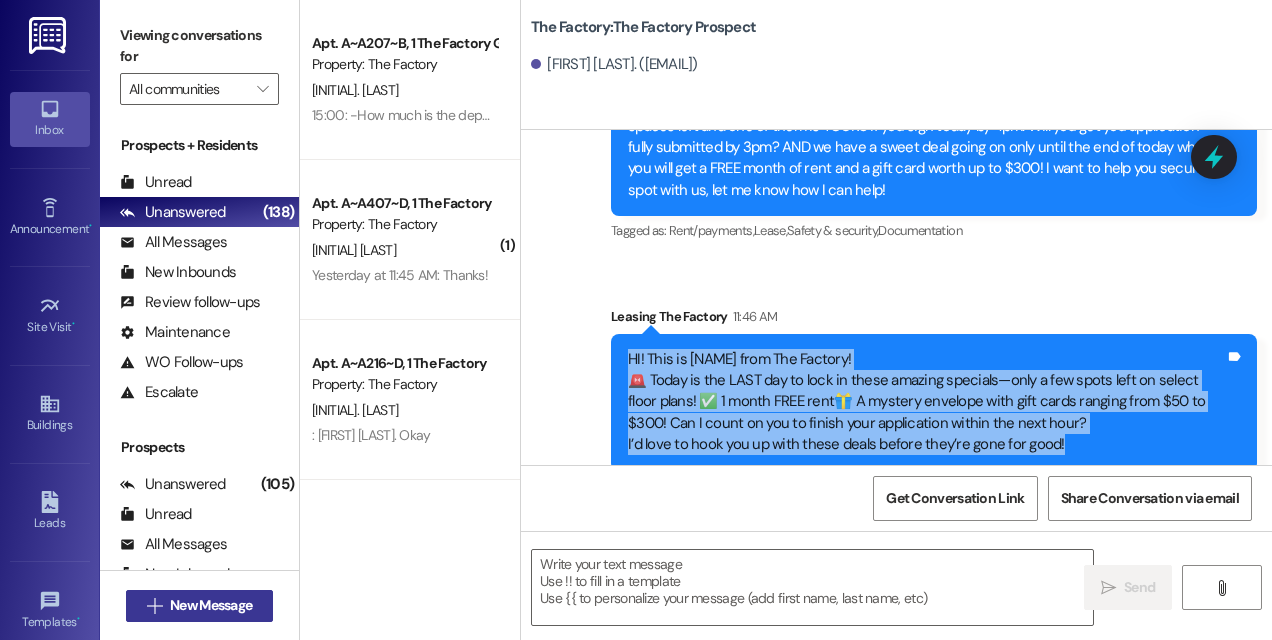 click on " New Message" at bounding box center (200, 606) 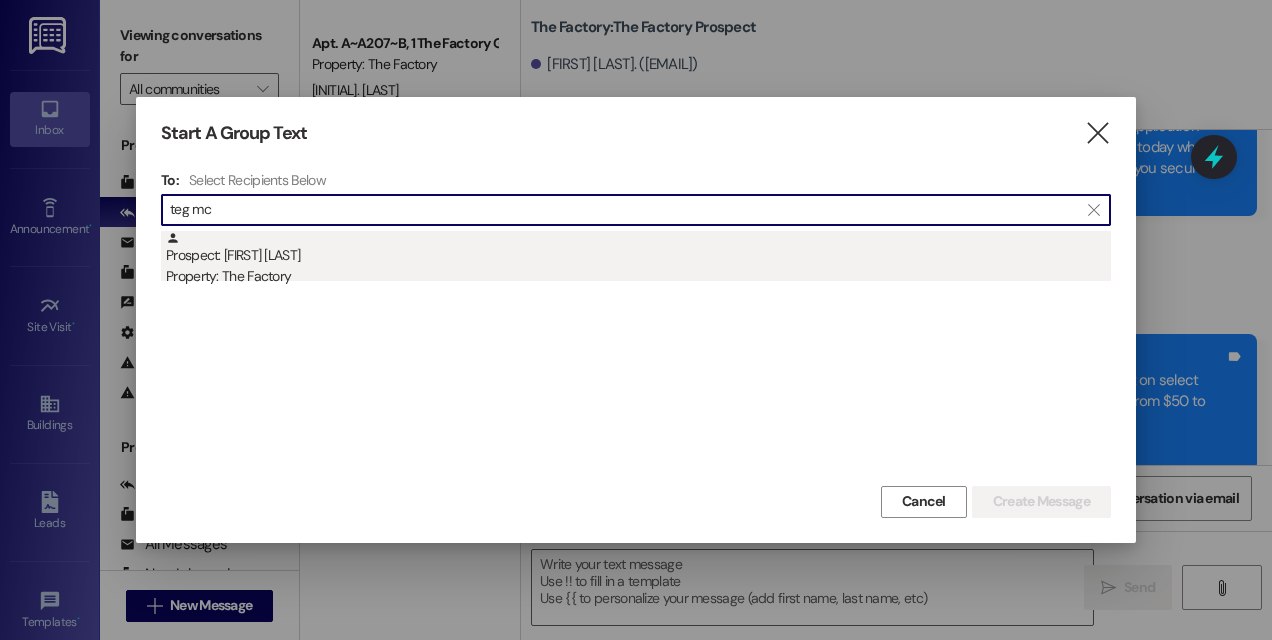type on "teg mc" 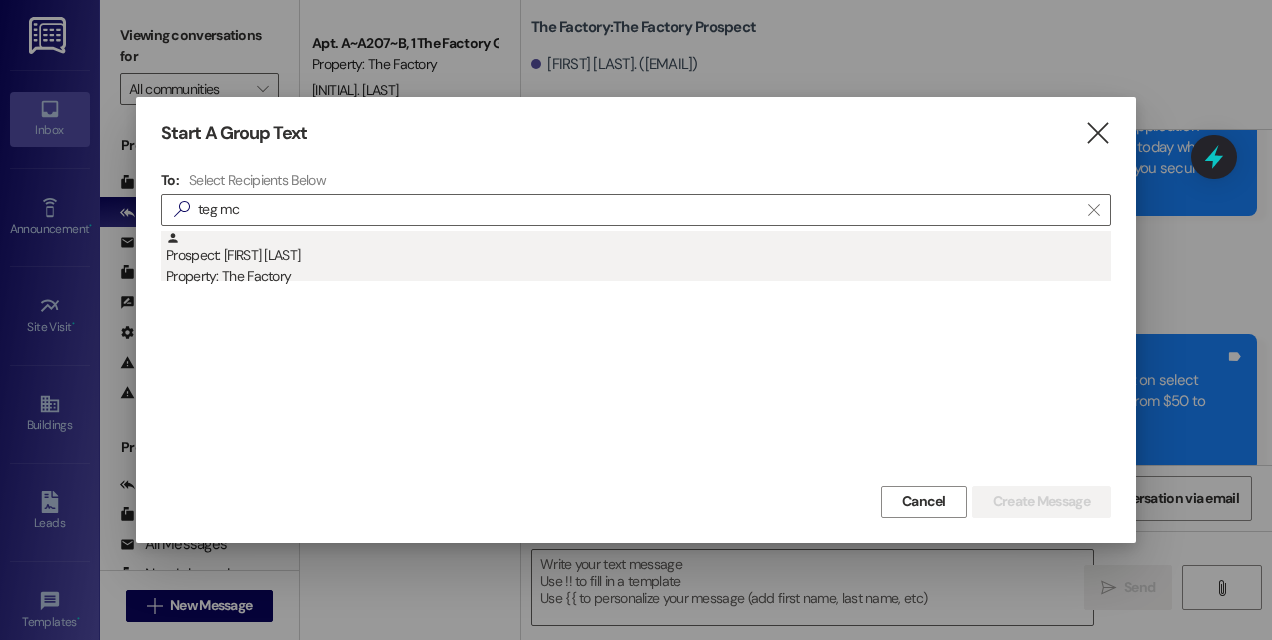 click on "Property: The Factory" at bounding box center [638, 276] 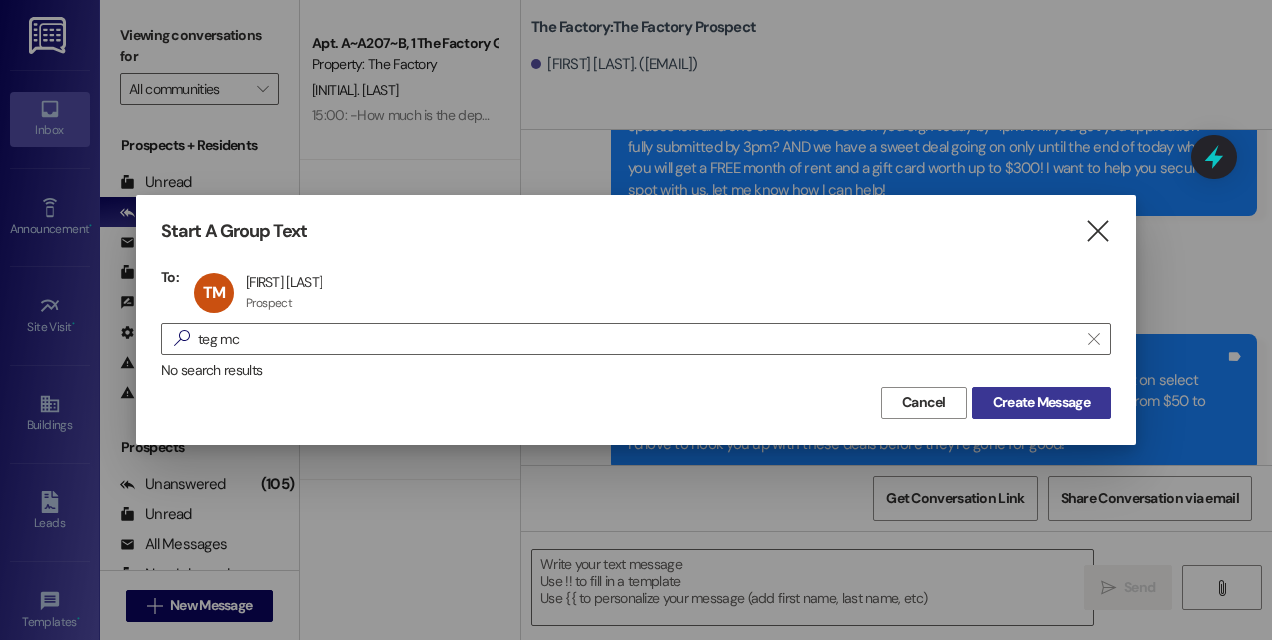 click on "Create Message" at bounding box center [1041, 403] 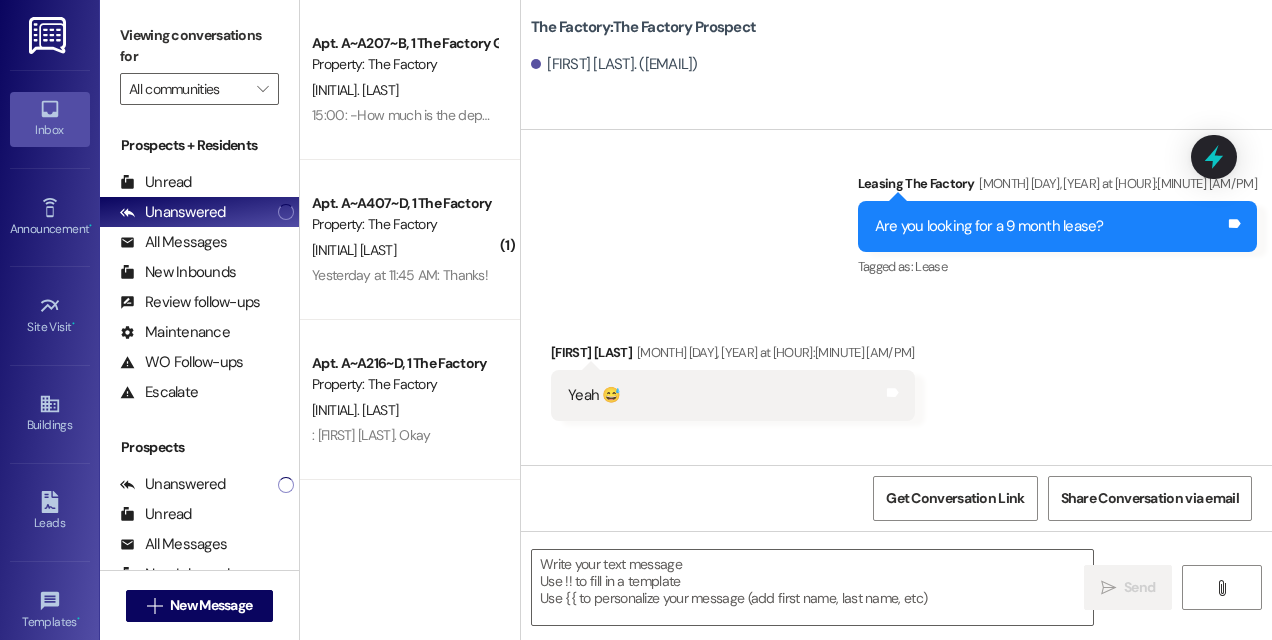 scroll, scrollTop: 1941, scrollLeft: 0, axis: vertical 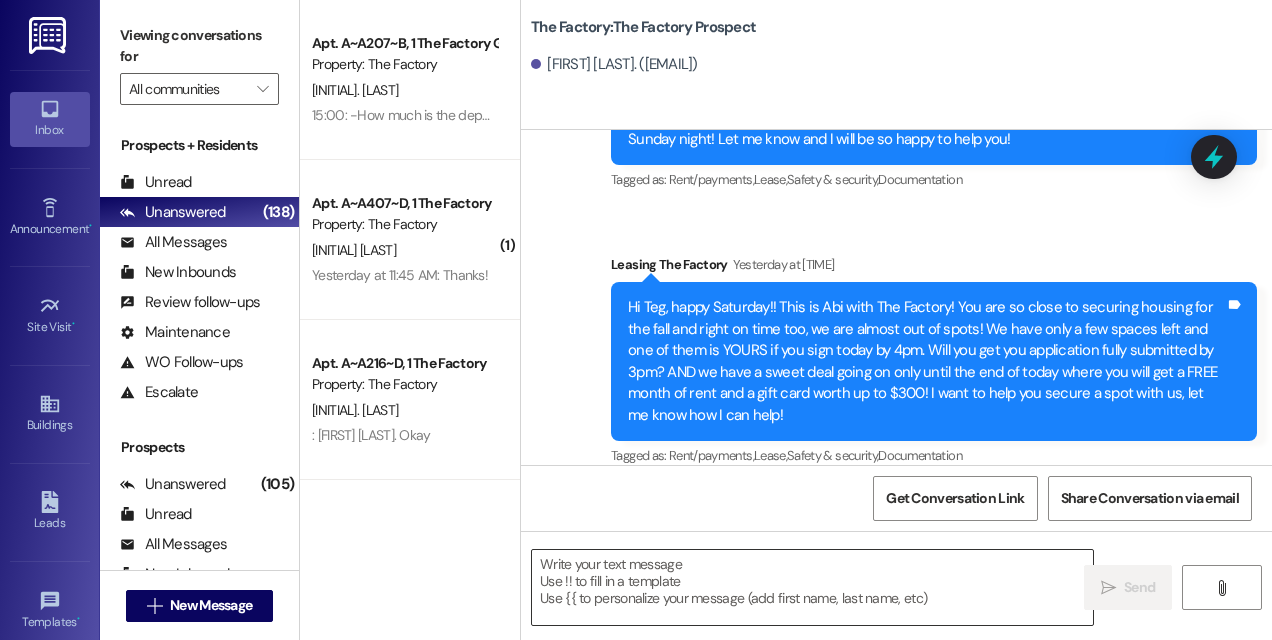 click at bounding box center [812, 587] 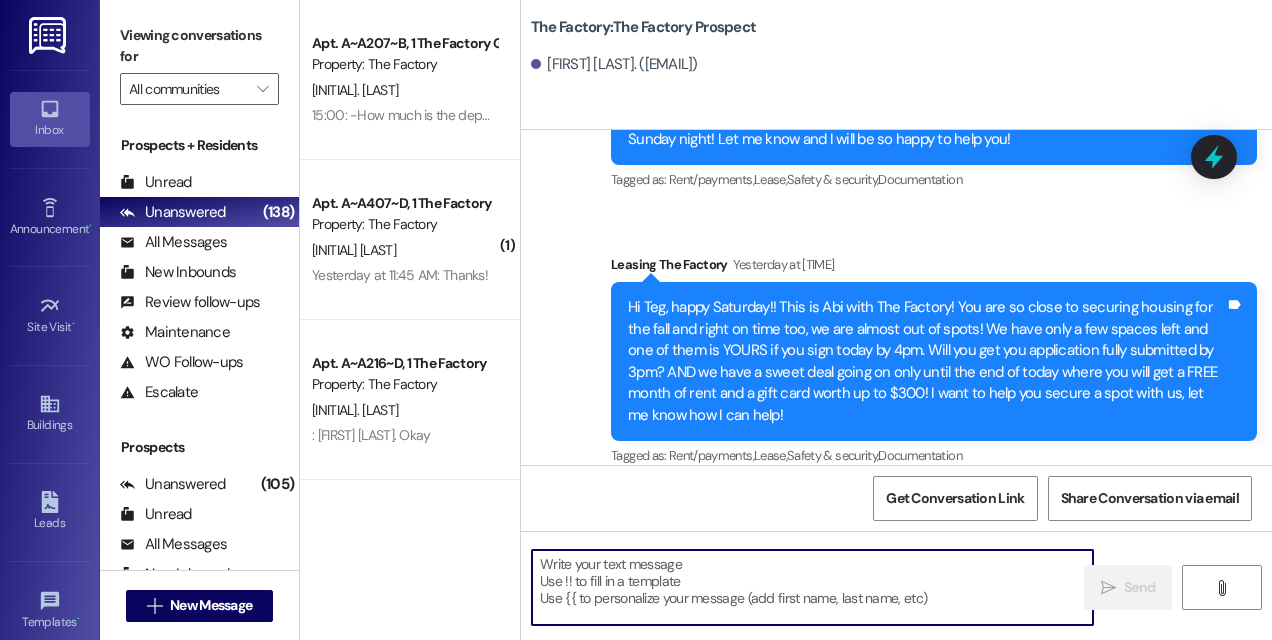 paste on "HI! This is [FIRST] from The Factory!
🚨 Today is the LAST day to lock in these amazing specials—only a few spots left on select floor plans! ✅ 1 month FREE rent🎁 A mystery envelope with gift cards ranging from $50 to $300! Can I count on you to finish your application within the next hour?
I’d love to hook you up with these deals before they’re gone for good!" 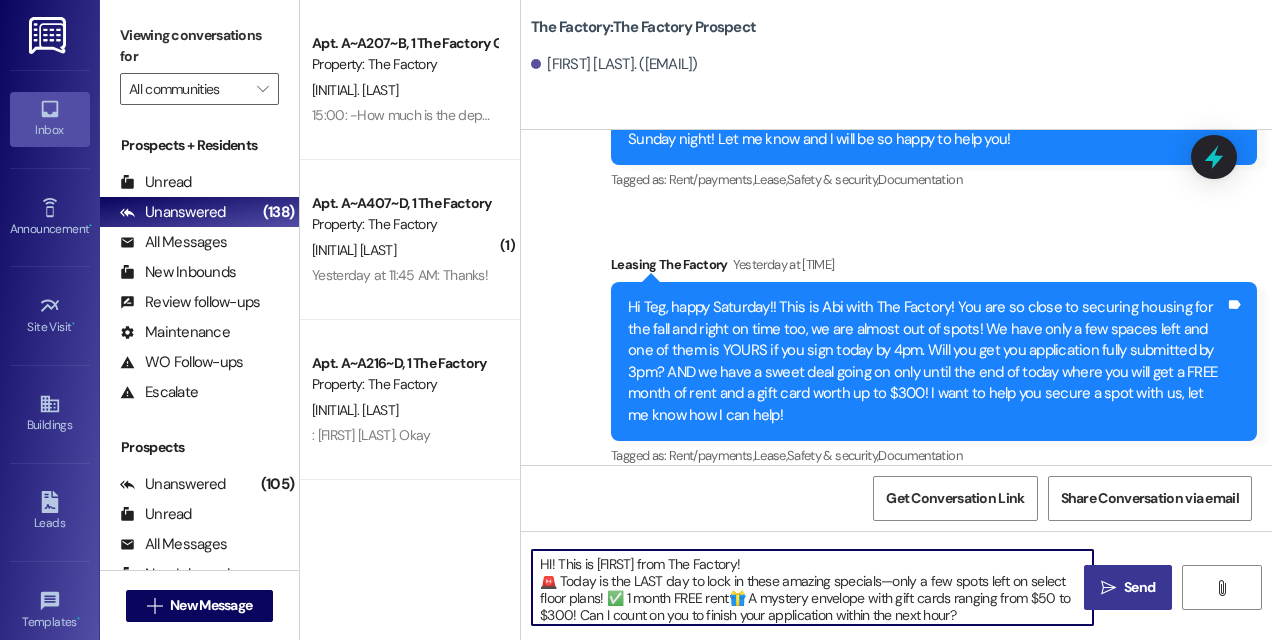 scroll, scrollTop: 16, scrollLeft: 0, axis: vertical 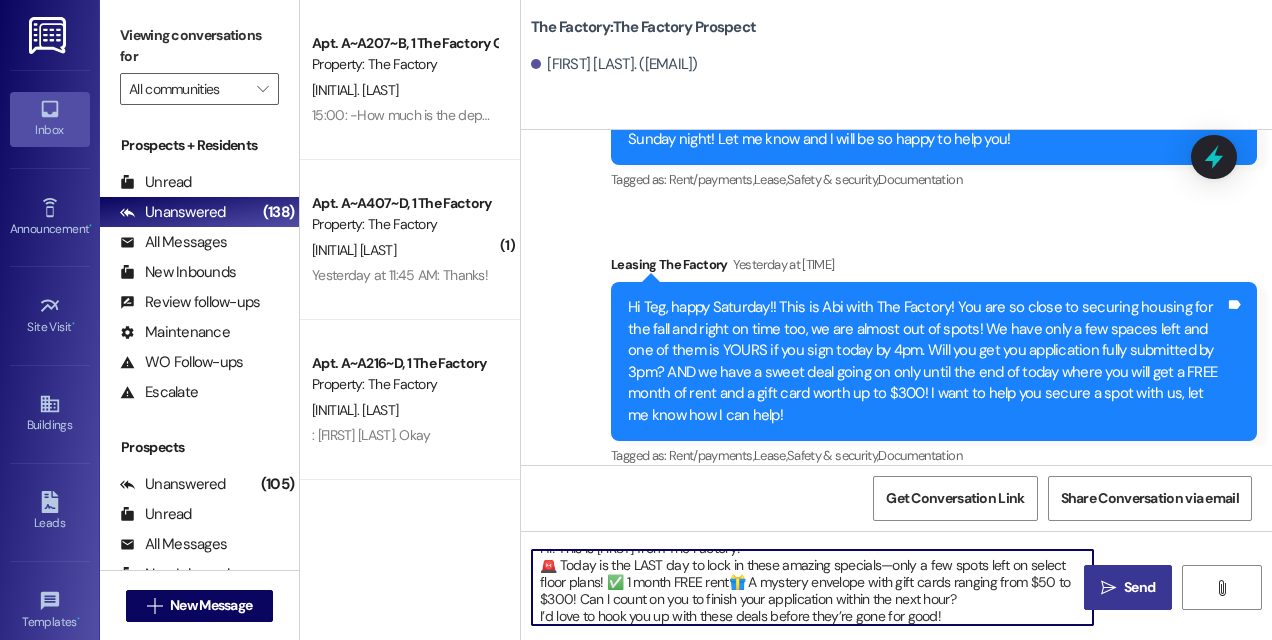 type on "HI! This is [FIRST] from The Factory!
🚨 Today is the LAST day to lock in these amazing specials—only a few spots left on select floor plans! ✅ 1 month FREE rent🎁 A mystery envelope with gift cards ranging from $50 to $300! Can I count on you to finish your application within the next hour?
I’d love to hook you up with these deals before they’re gone for good!" 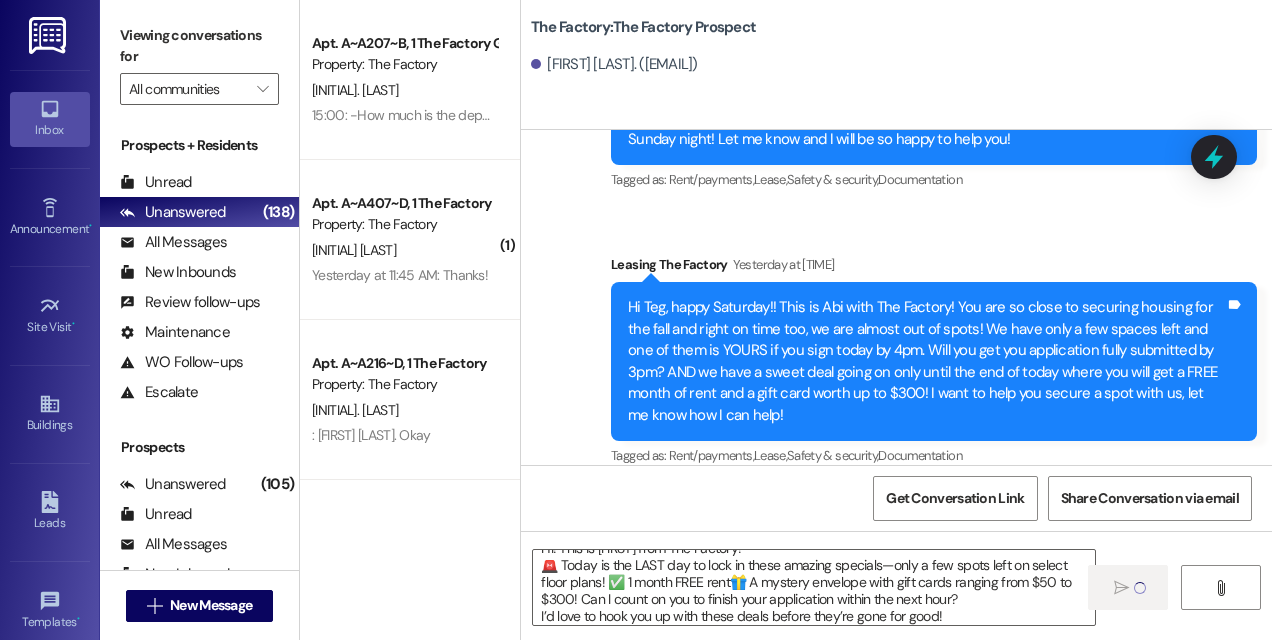 type 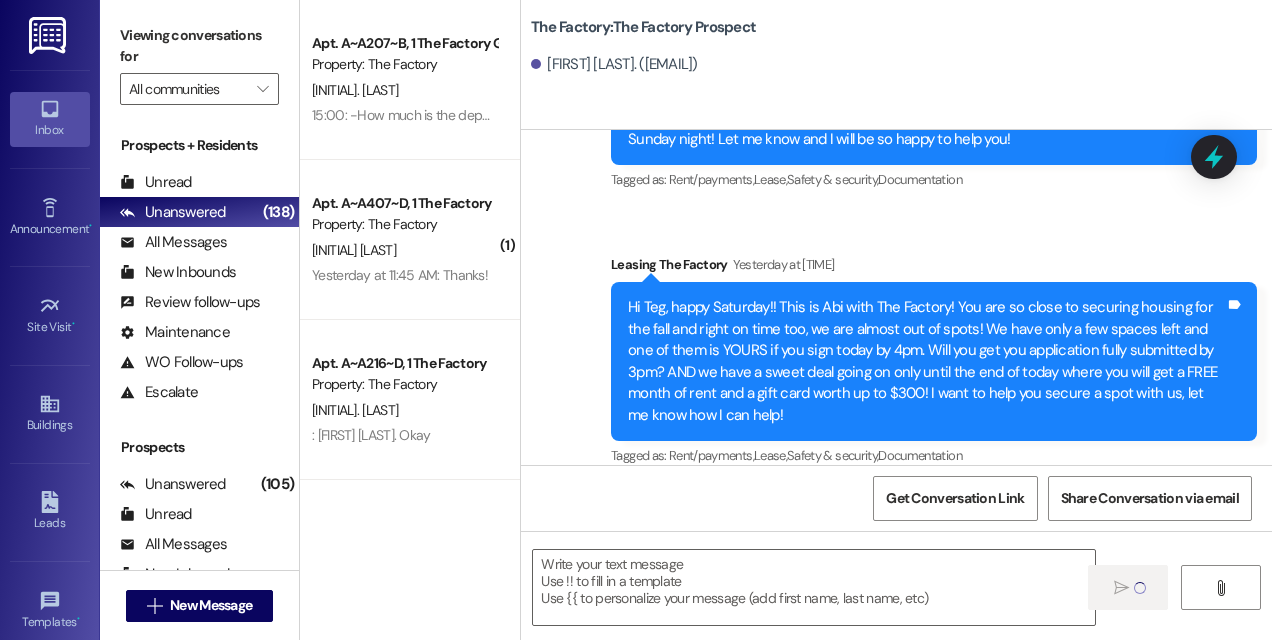 scroll, scrollTop: 0, scrollLeft: 0, axis: both 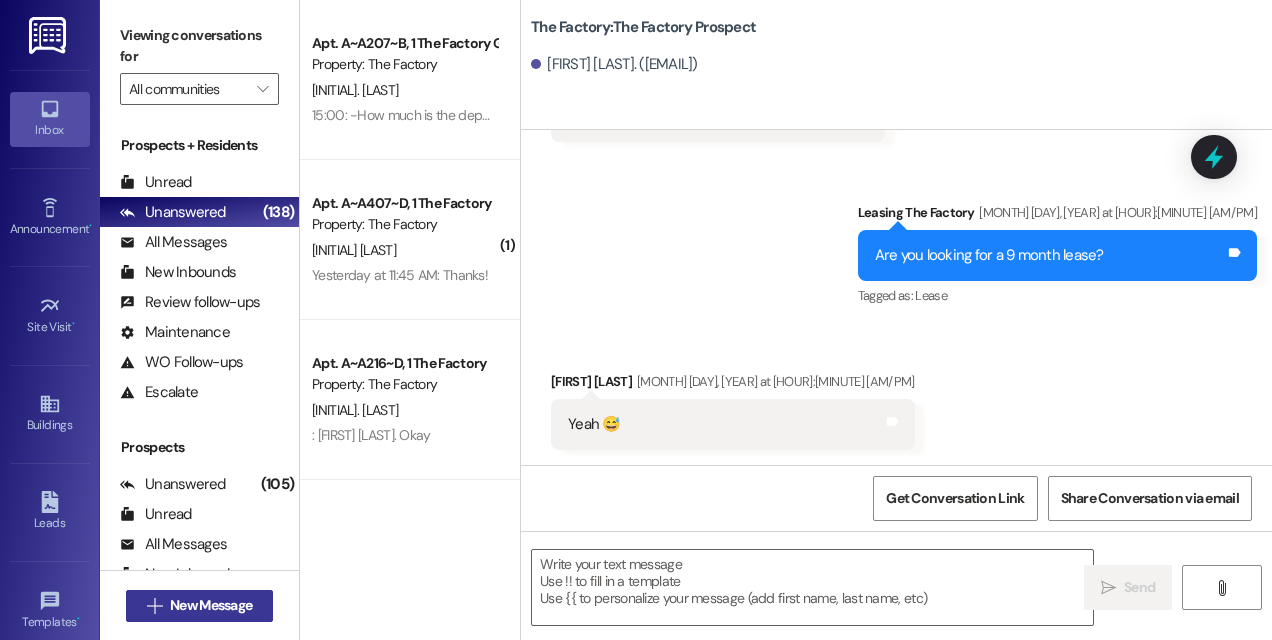 click on "New Message" at bounding box center (211, 605) 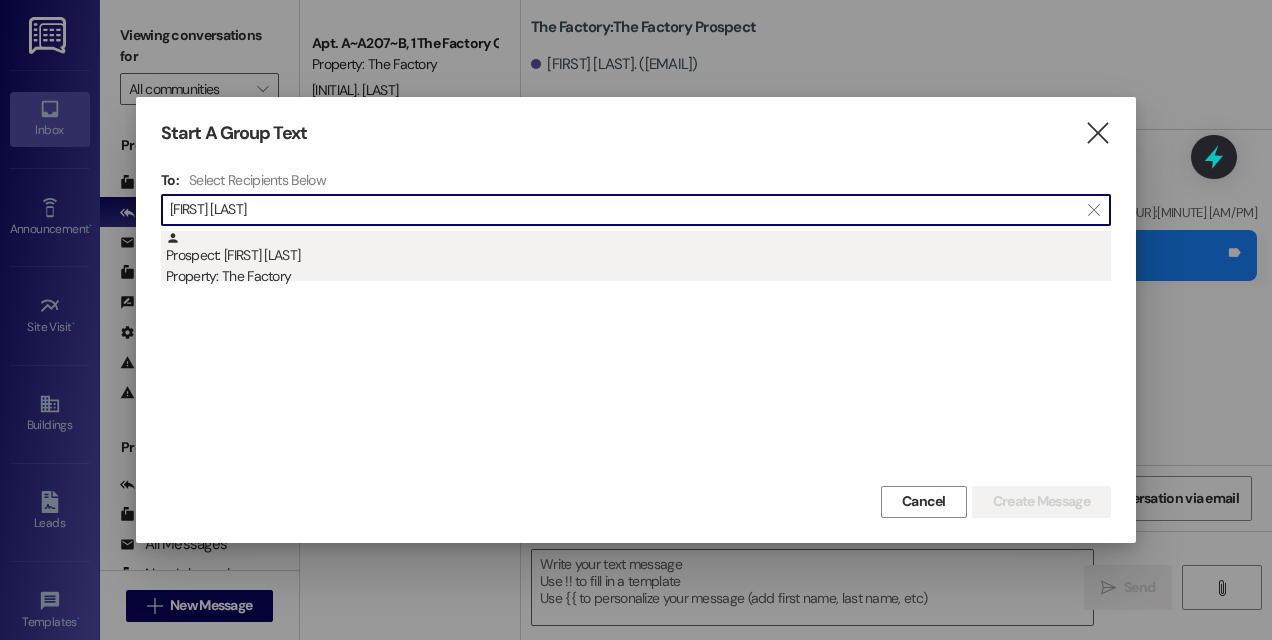 type on "[FIRST] [LAST]" 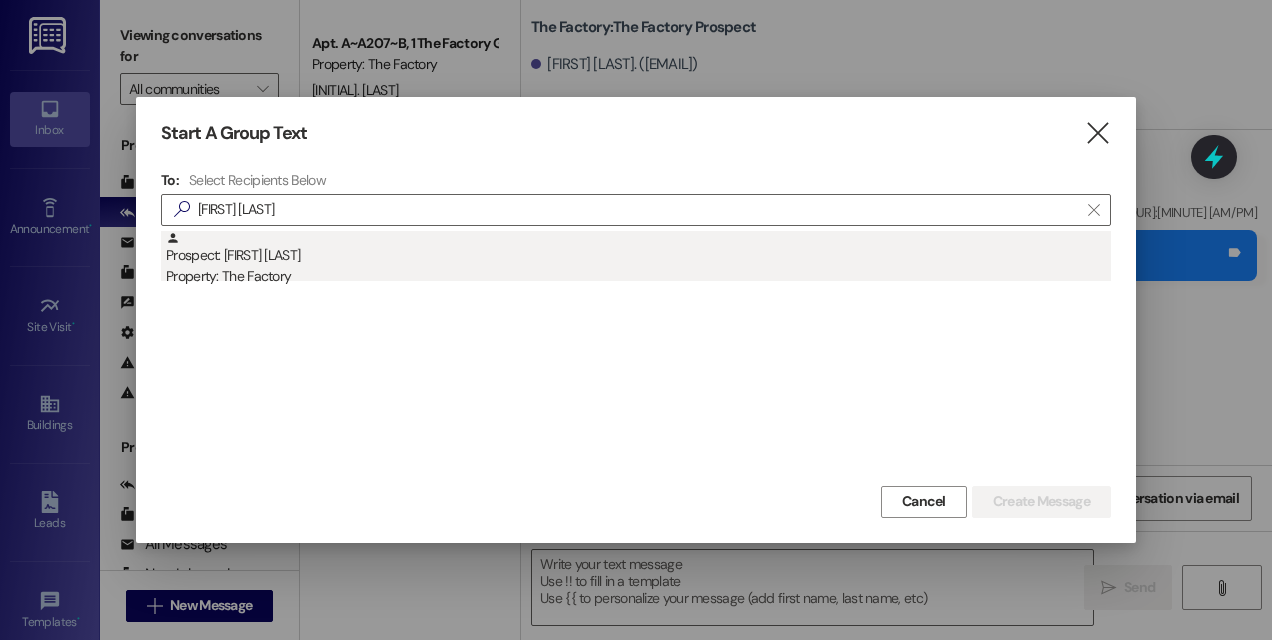 click on "Property: The Factory" at bounding box center (638, 276) 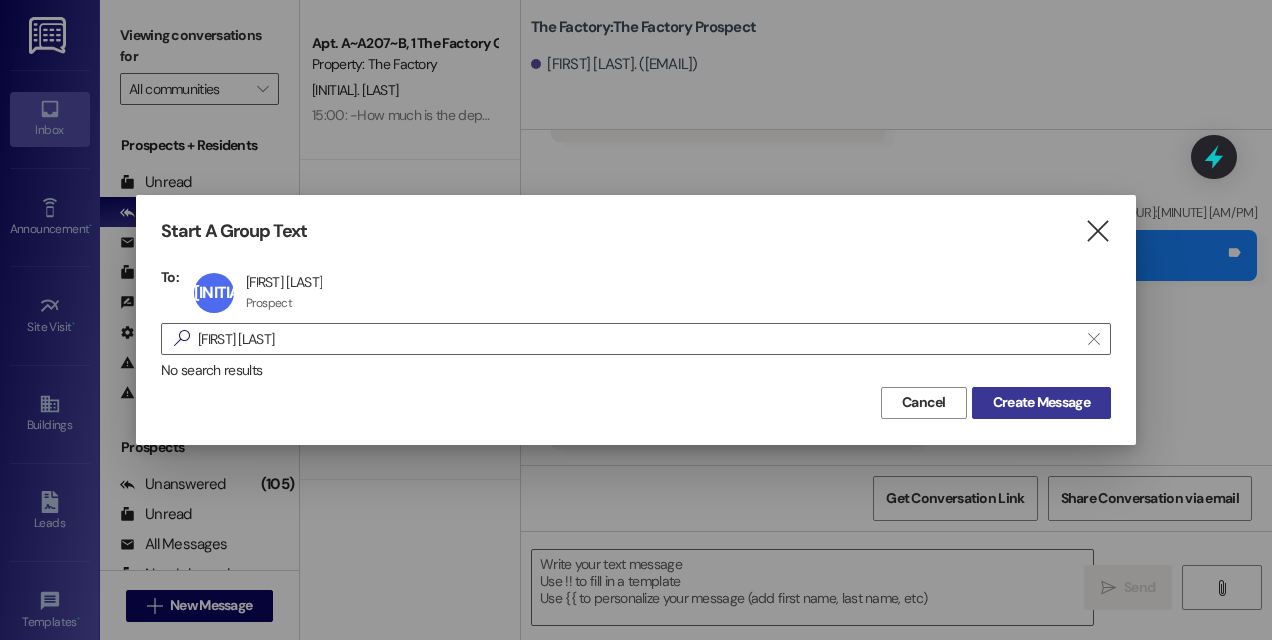 click on "Create Message" at bounding box center [1041, 402] 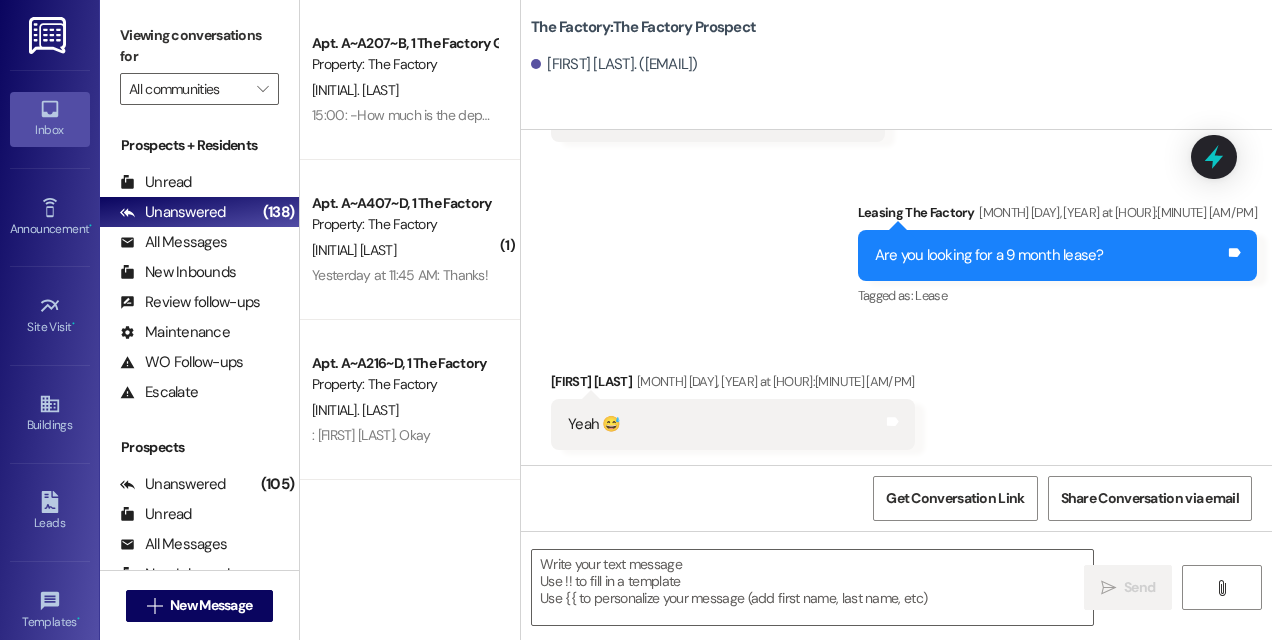 scroll, scrollTop: 1361, scrollLeft: 0, axis: vertical 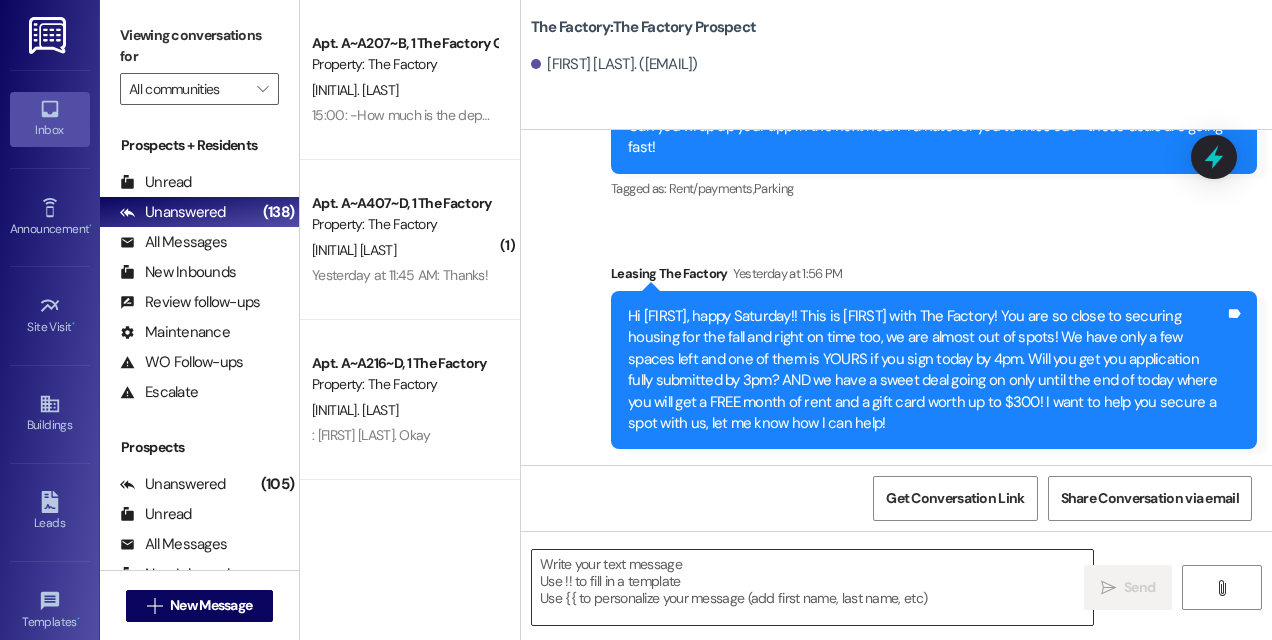 click at bounding box center [812, 587] 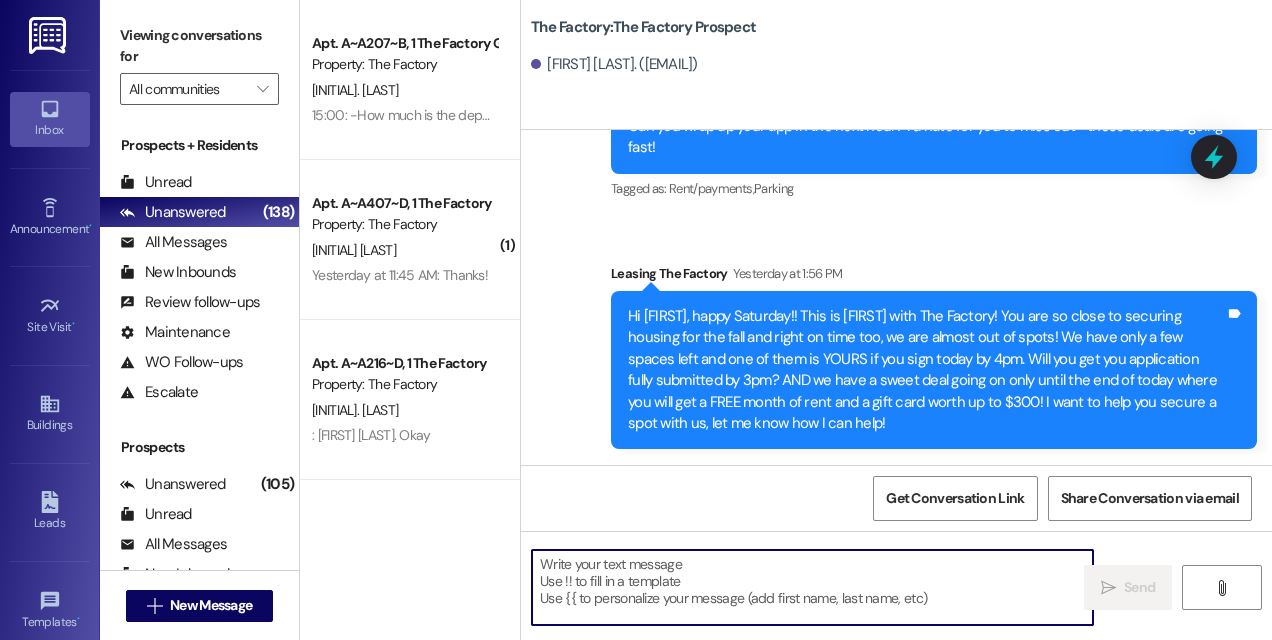 paste on "HI! This is [FIRST] from The Factory!
🚨 Today is the LAST day to lock in these amazing specials—only a few spots left on select floor plans! ✅ 1 month FREE rent🎁 A mystery envelope with gift cards ranging from $50 to $300! Can I count on you to finish your application within the next hour?
I’d love to hook you up with these deals before they’re gone for good!" 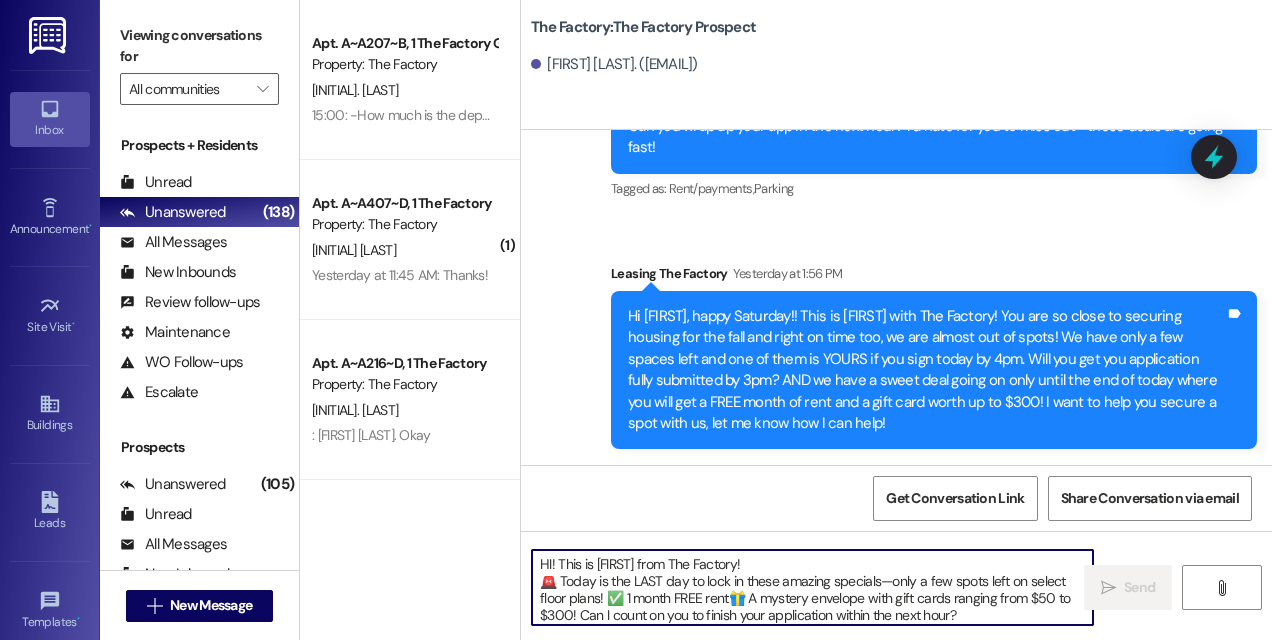 scroll, scrollTop: 16, scrollLeft: 0, axis: vertical 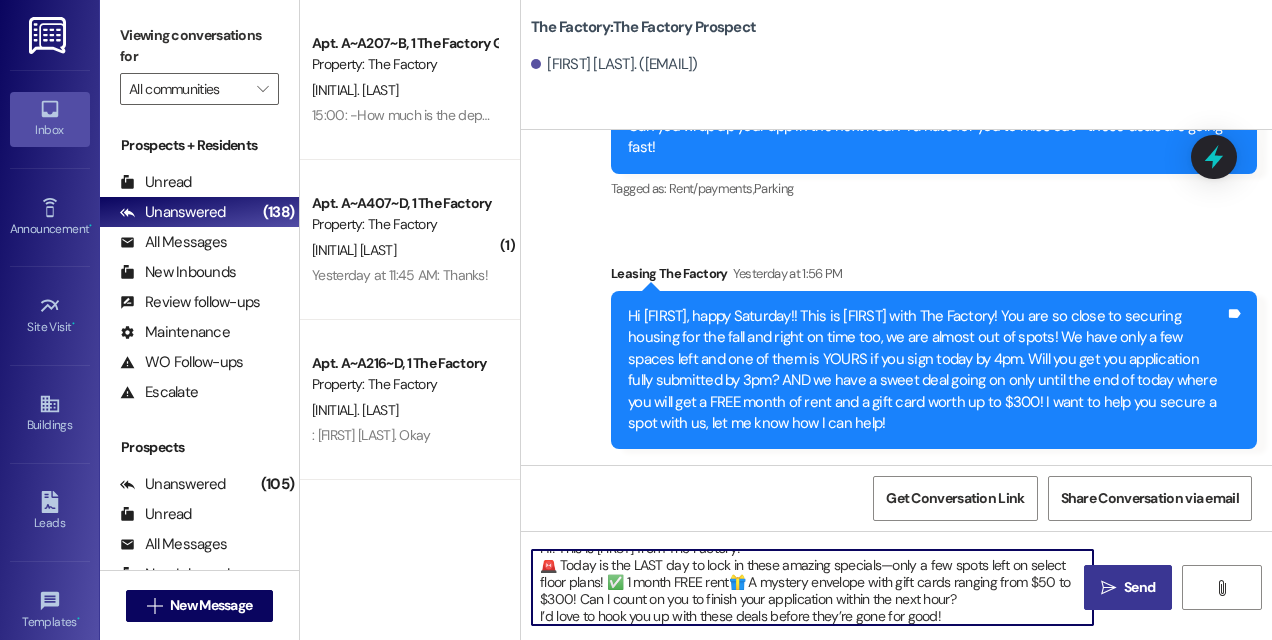 type on "HI! This is [FIRST] from The Factory!
🚨 Today is the LAST day to lock in these amazing specials—only a few spots left on select floor plans! ✅ 1 month FREE rent🎁 A mystery envelope with gift cards ranging from $50 to $300! Can I count on you to finish your application within the next hour?
I’d love to hook you up with these deals before they’re gone for good!" 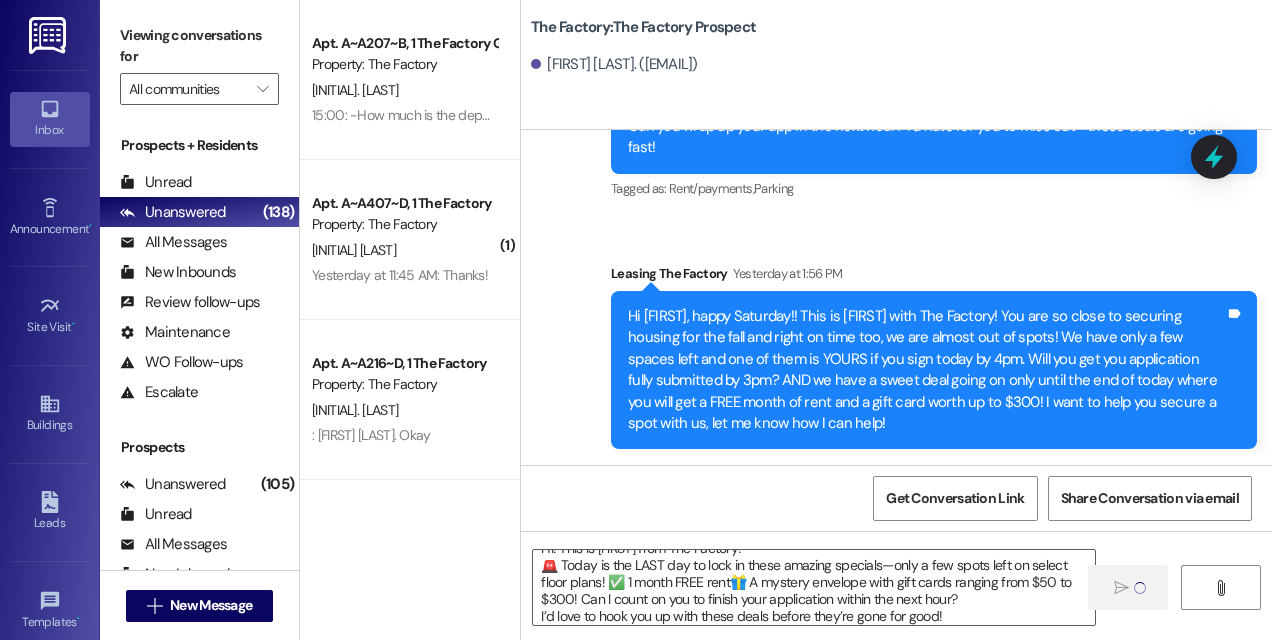 type 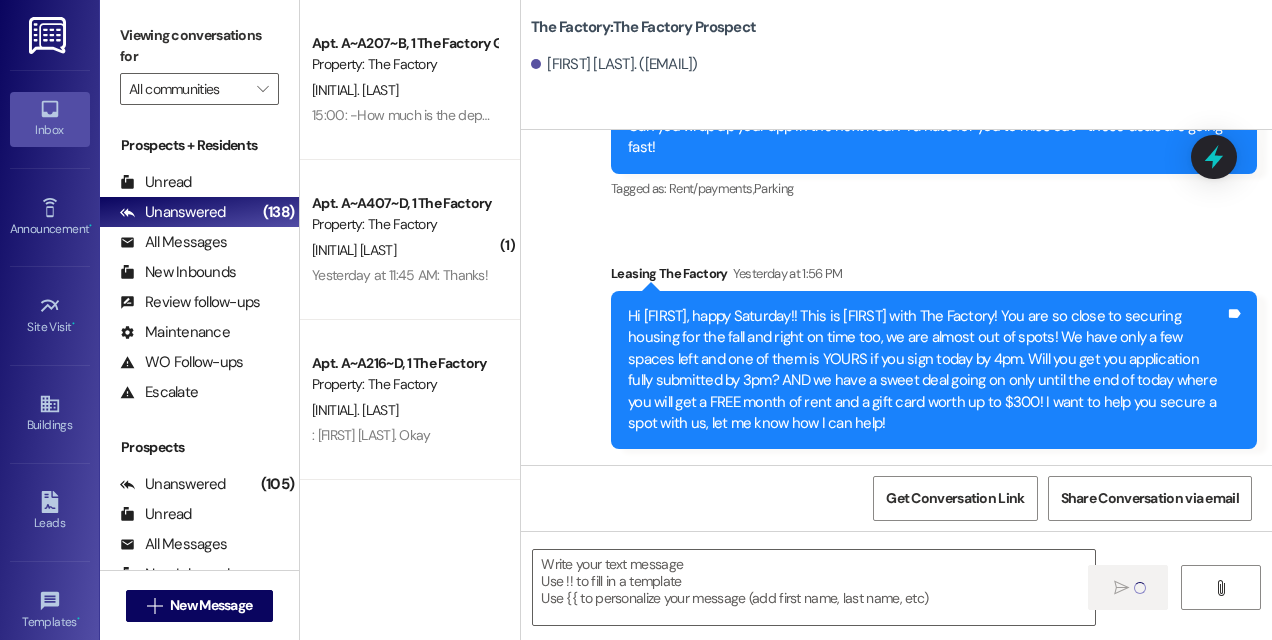 scroll, scrollTop: 0, scrollLeft: 0, axis: both 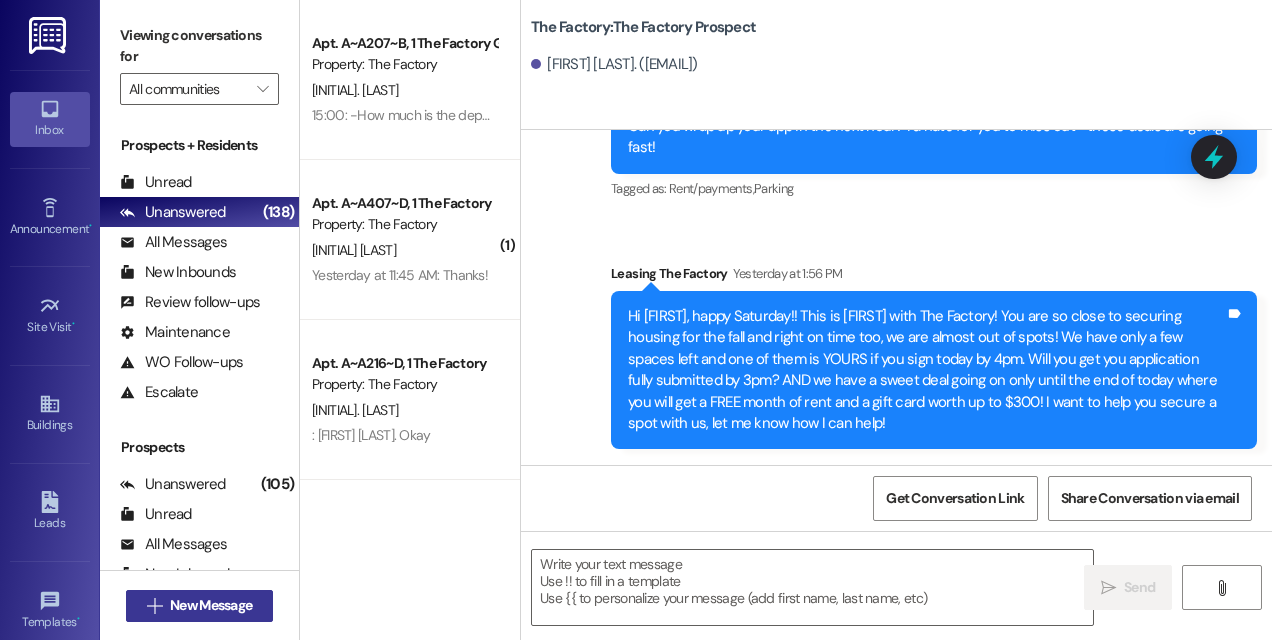 click on " New Message" at bounding box center (200, 606) 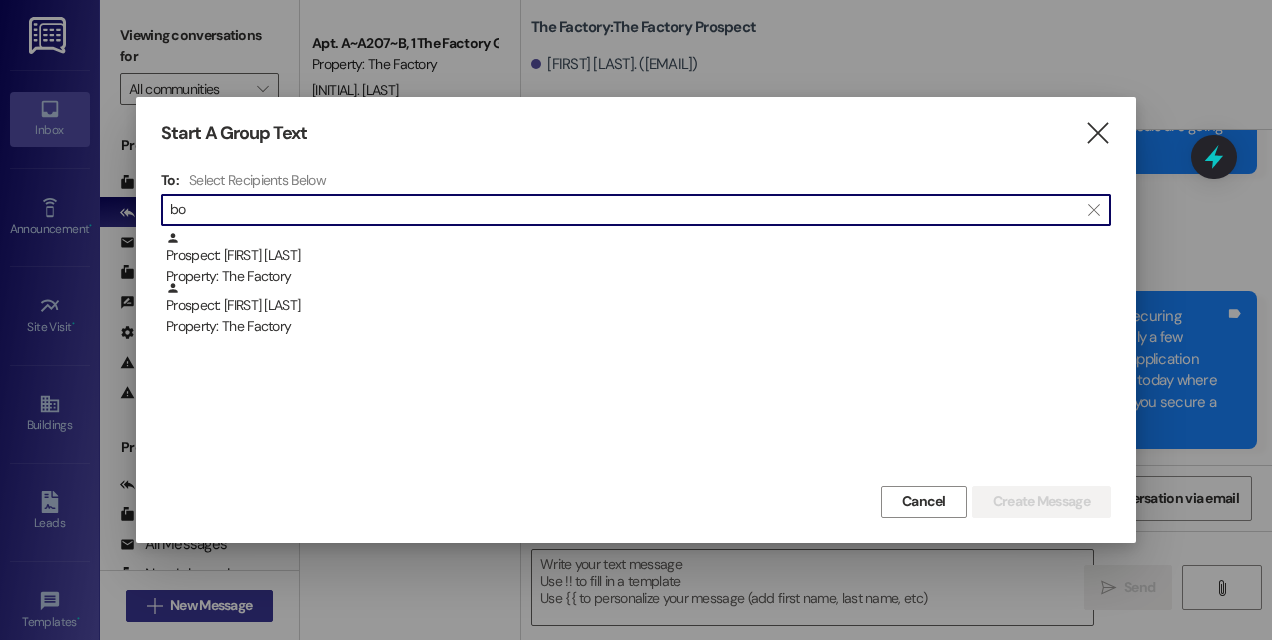 type on "b" 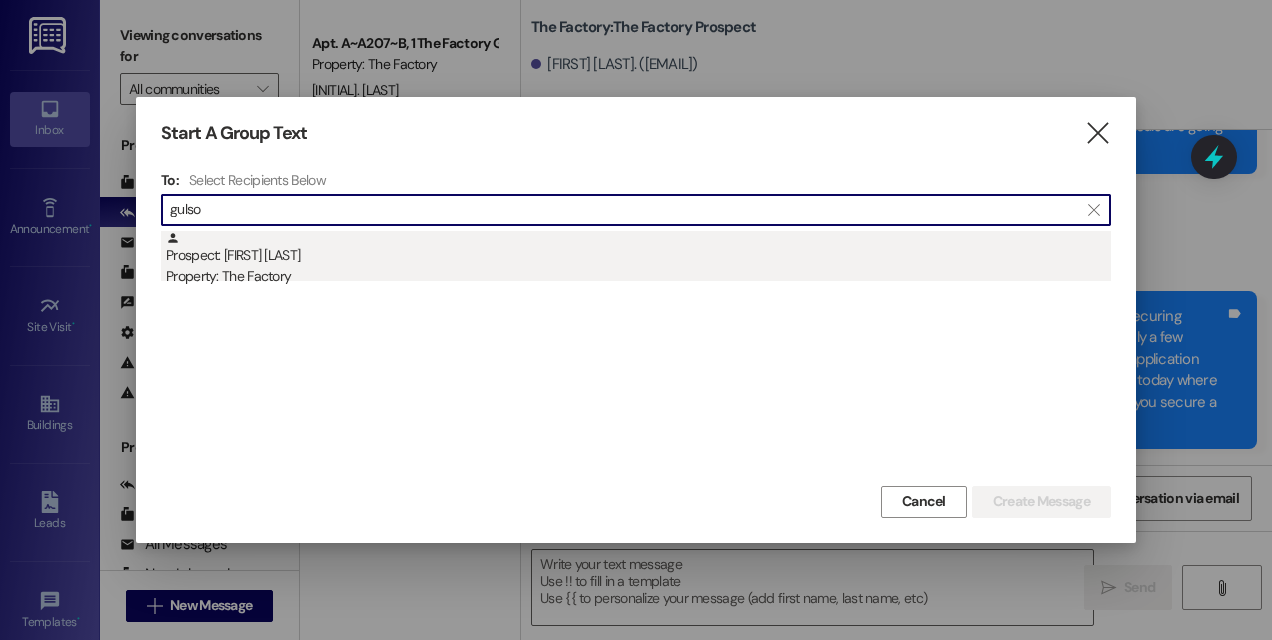 type on "gulso" 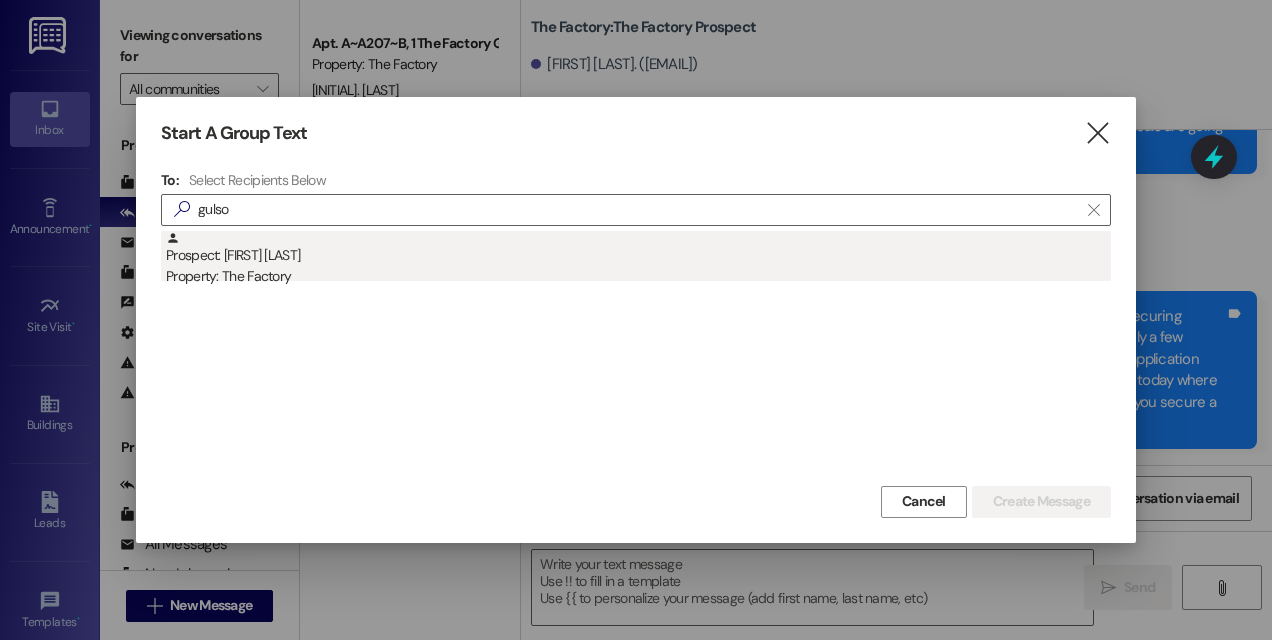 click on "Property: The Factory" at bounding box center (638, 276) 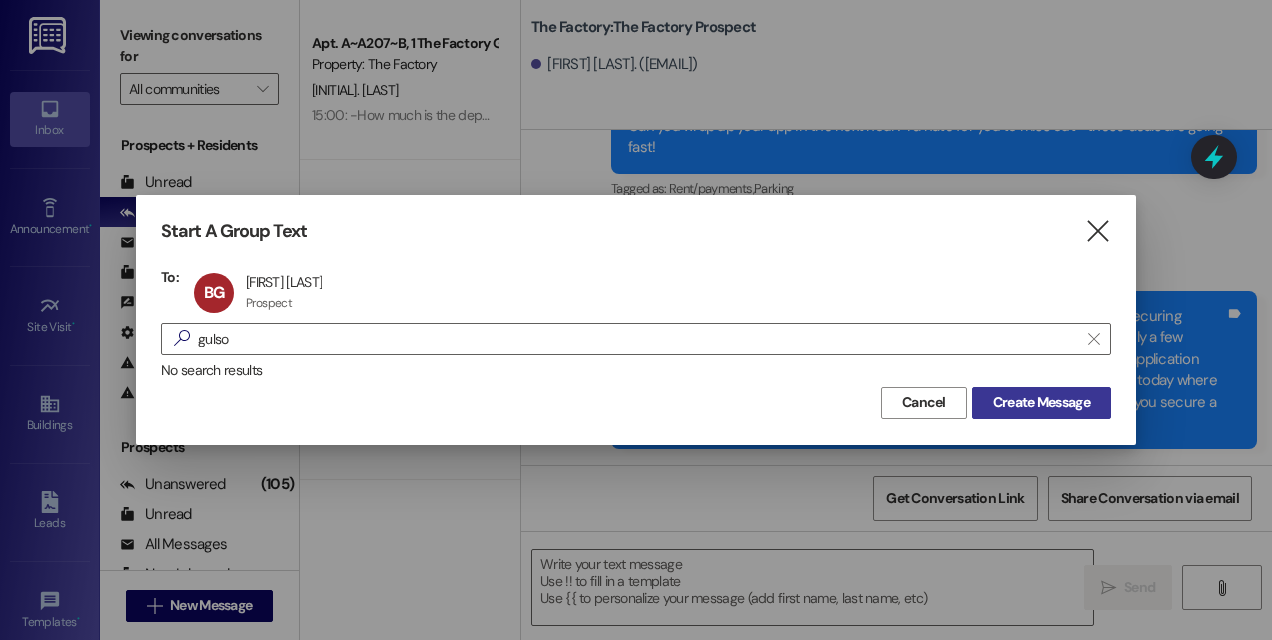 click on "Create Message" at bounding box center [1041, 402] 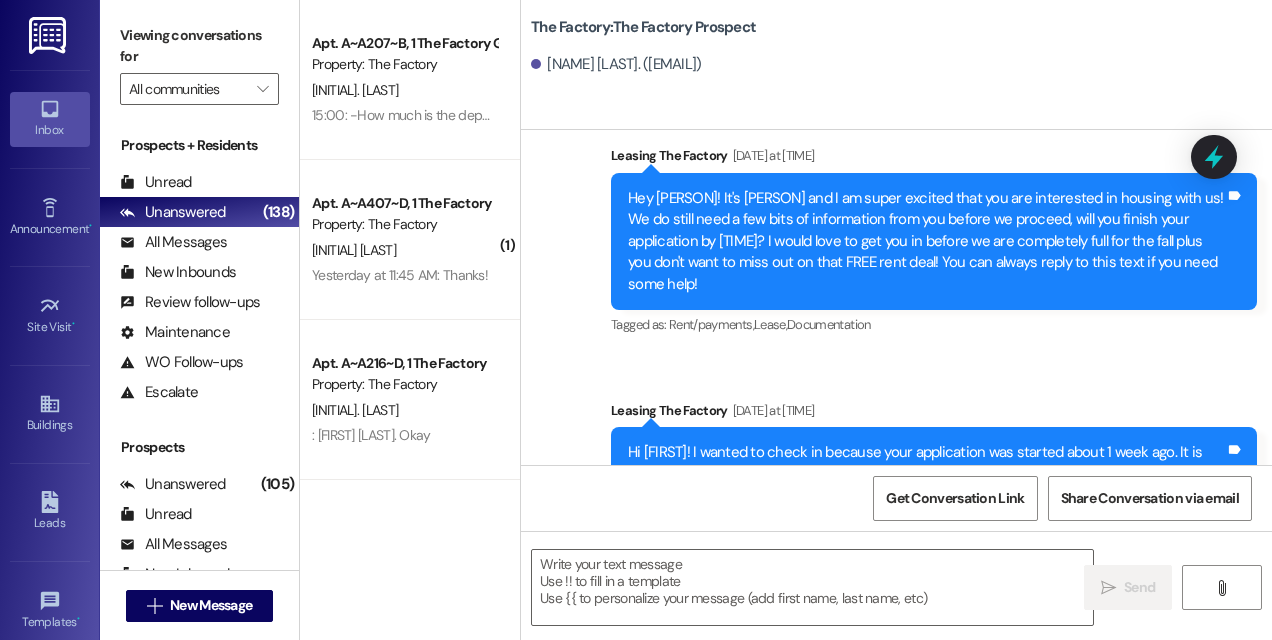 scroll, scrollTop: 2334, scrollLeft: 0, axis: vertical 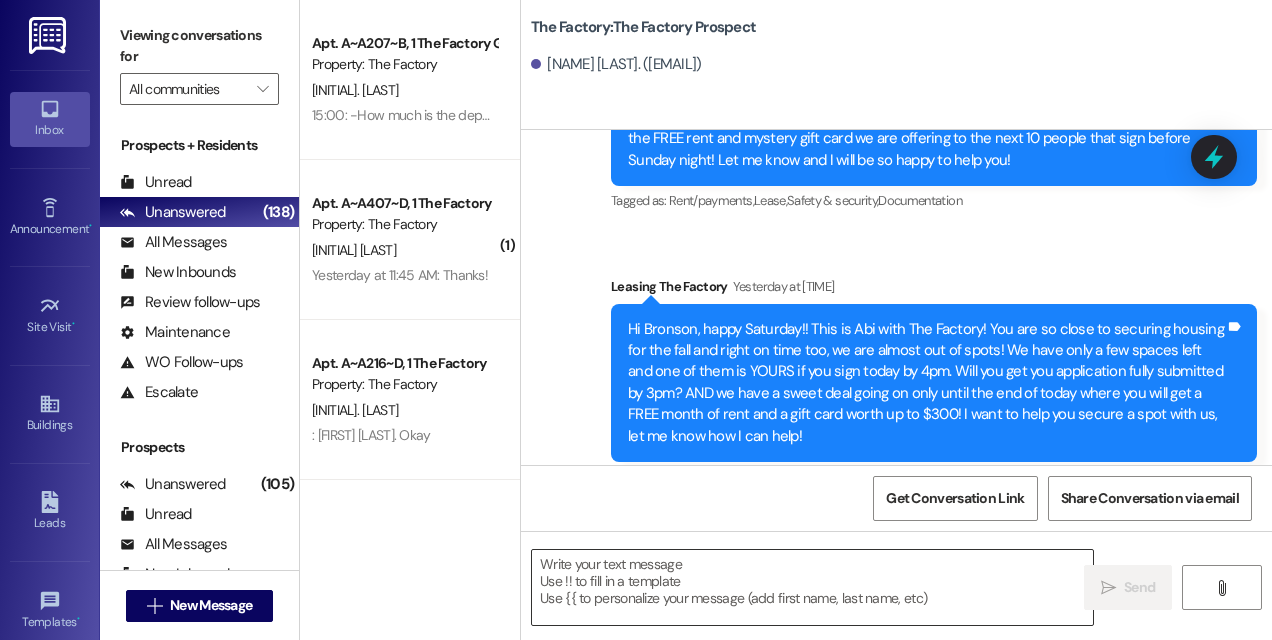 click at bounding box center (812, 587) 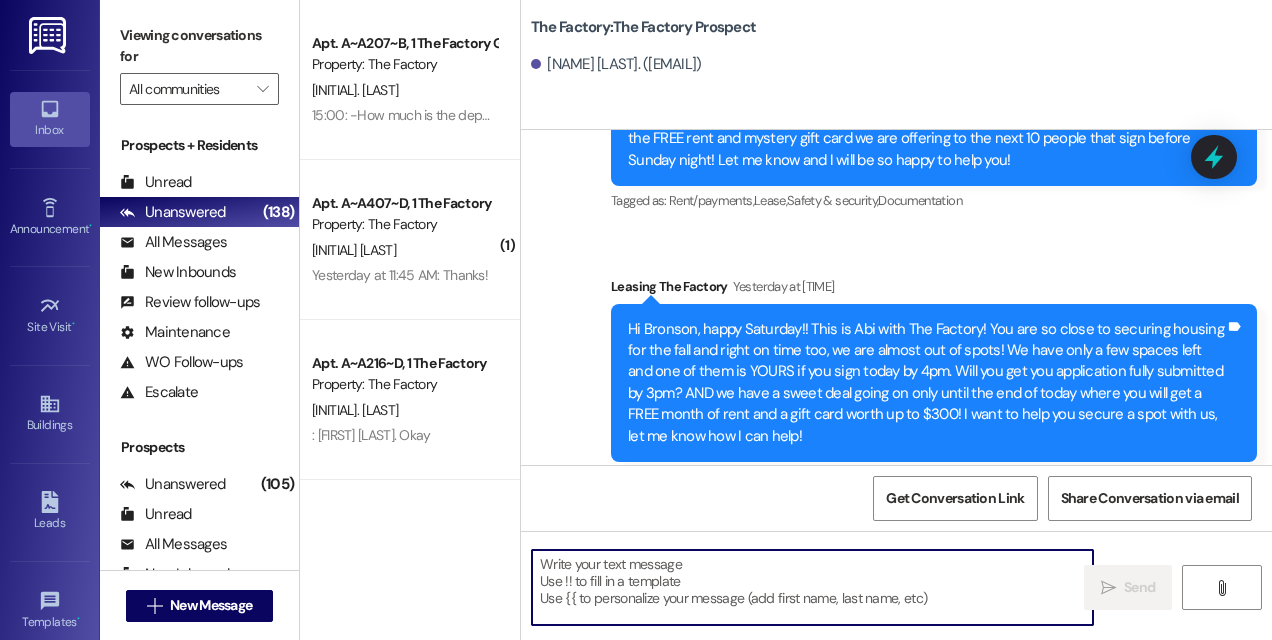 paste on "HI! This is [FIRST] from The Factory!
🚨 Today is the LAST day to lock in these amazing specials—only a few spots left on select floor plans! ✅ 1 month FREE rent🎁 A mystery envelope with gift cards ranging from $50 to $300! Can I count on you to finish your application within the next hour?
I’d love to hook you up with these deals before they’re gone for good!" 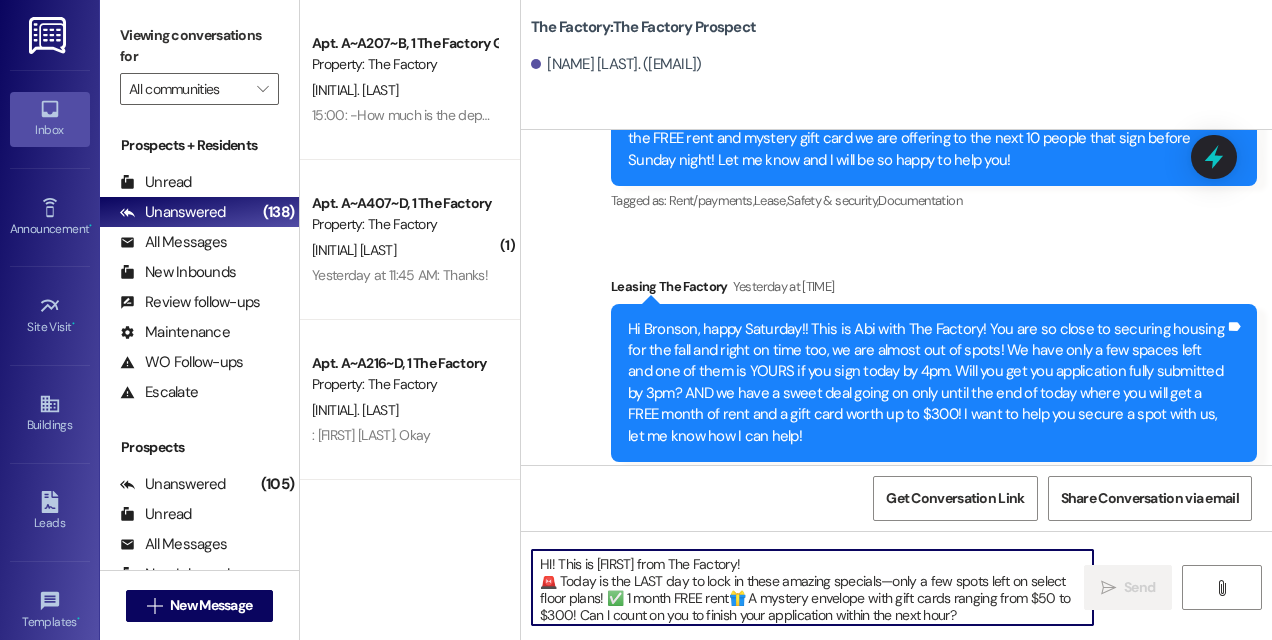 scroll, scrollTop: 16, scrollLeft: 0, axis: vertical 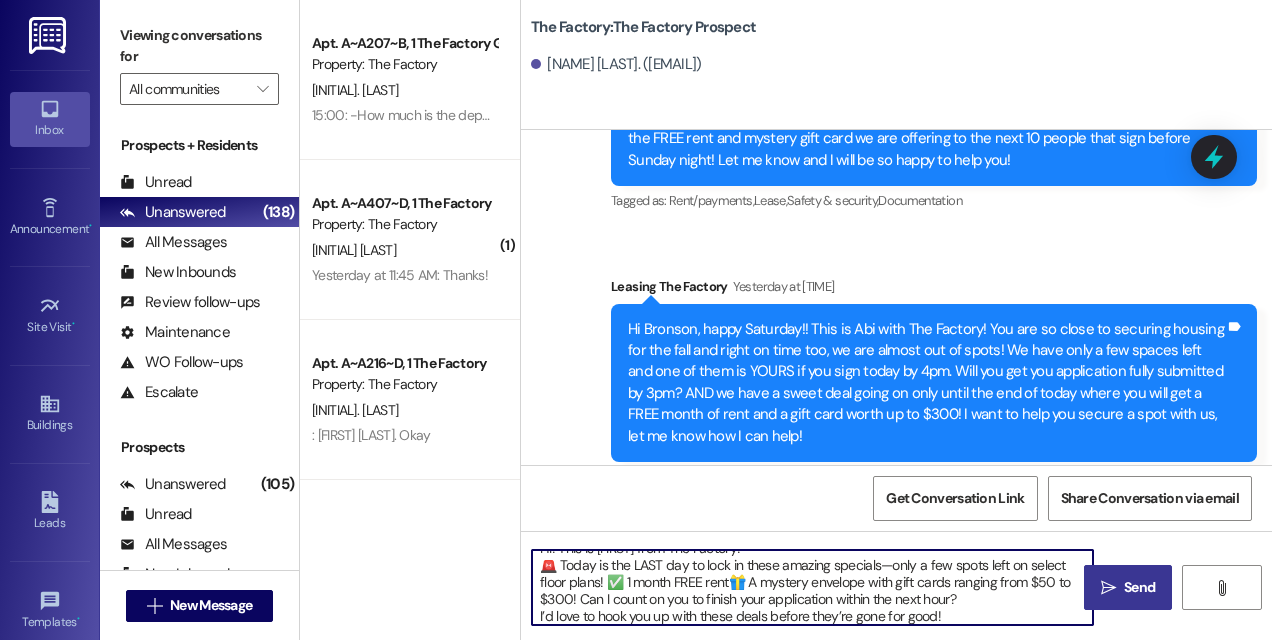 type on "HI! This is [FIRST] from The Factory!
🚨 Today is the LAST day to lock in these amazing specials—only a few spots left on select floor plans! ✅ 1 month FREE rent🎁 A mystery envelope with gift cards ranging from $50 to $300! Can I count on you to finish your application within the next hour?
I’d love to hook you up with these deals before they’re gone for good!" 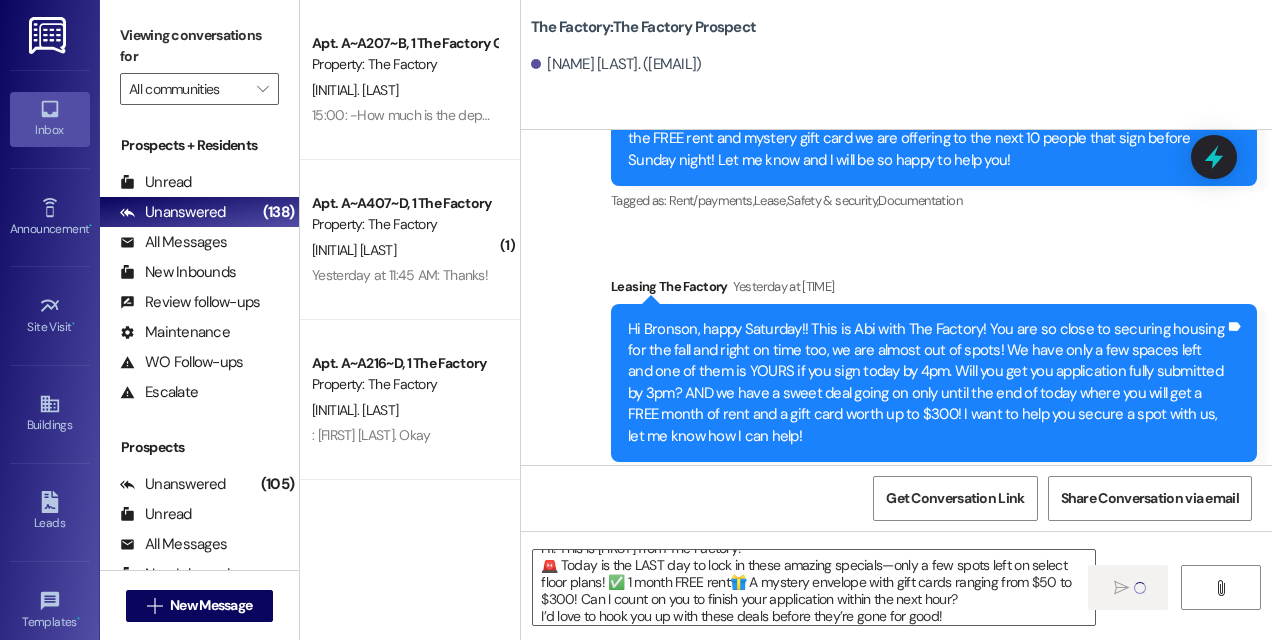 type 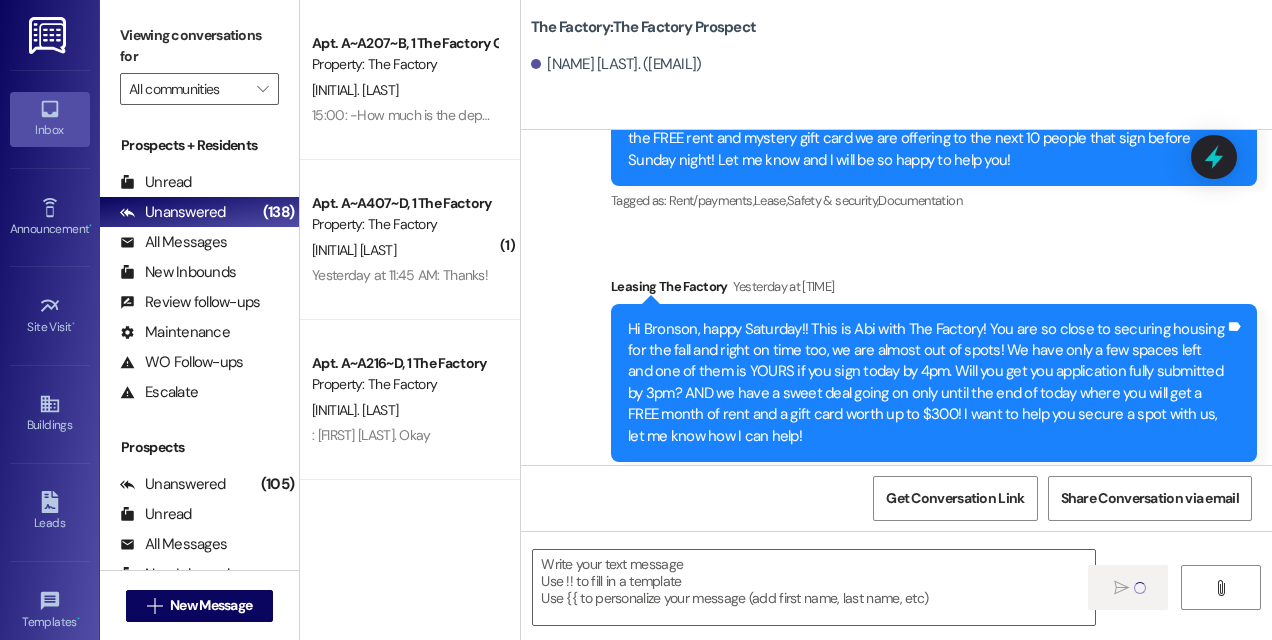 scroll, scrollTop: 0, scrollLeft: 0, axis: both 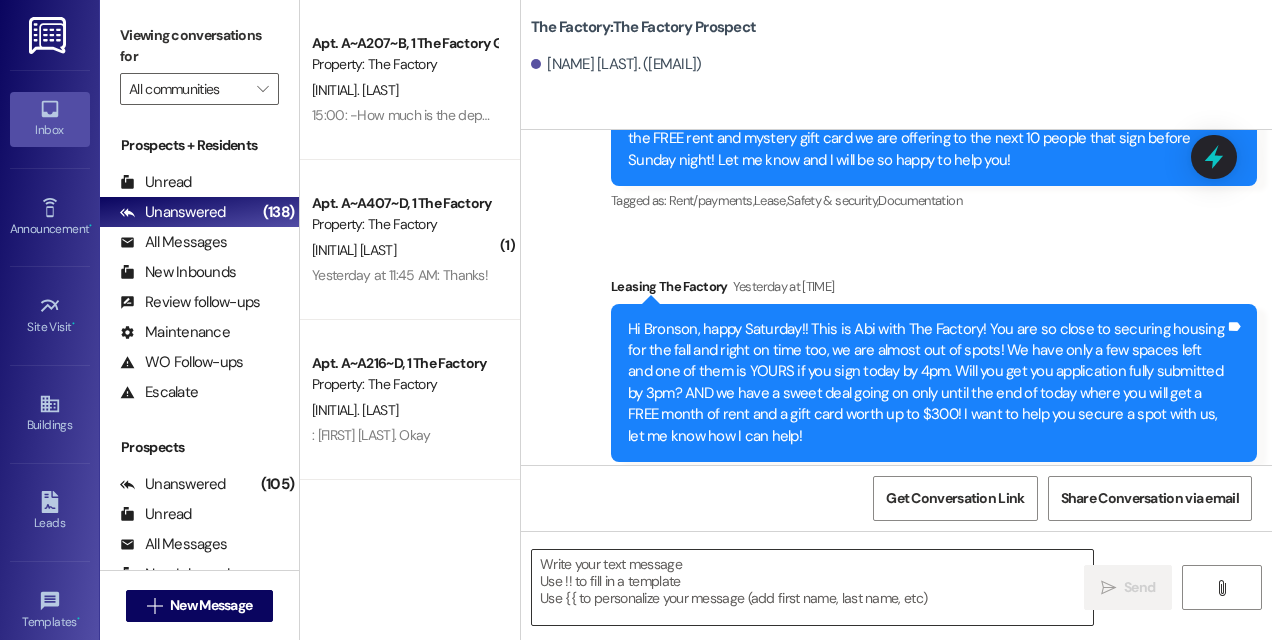 click at bounding box center [812, 587] 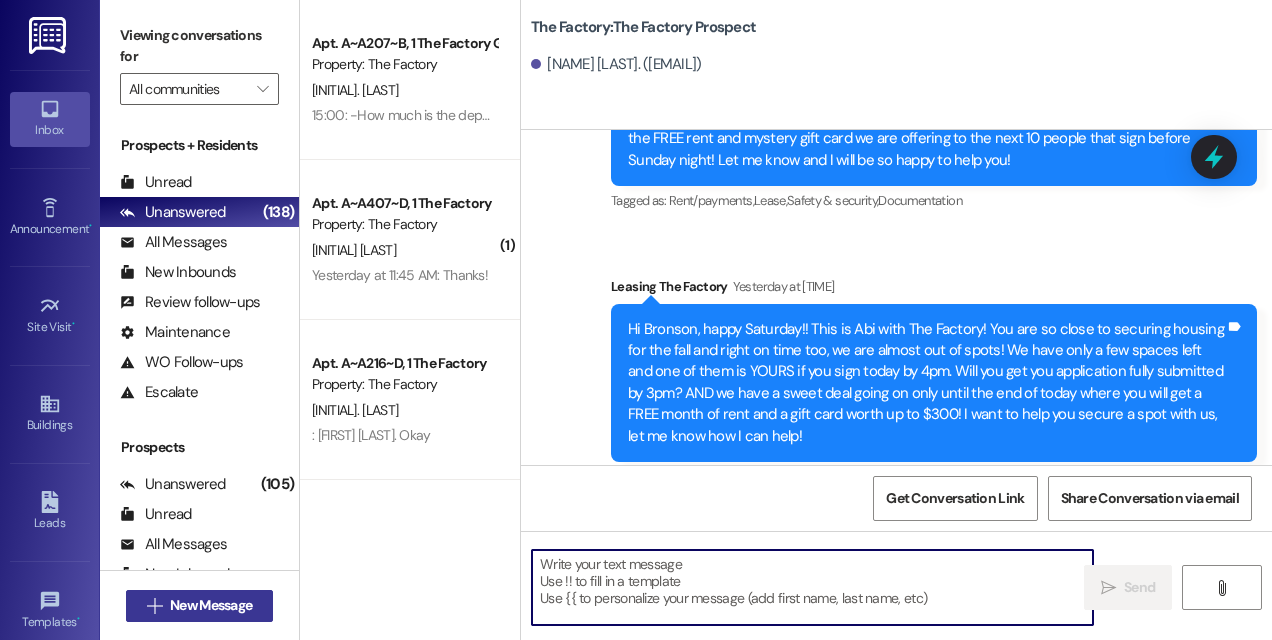 click on "New Message" at bounding box center (211, 605) 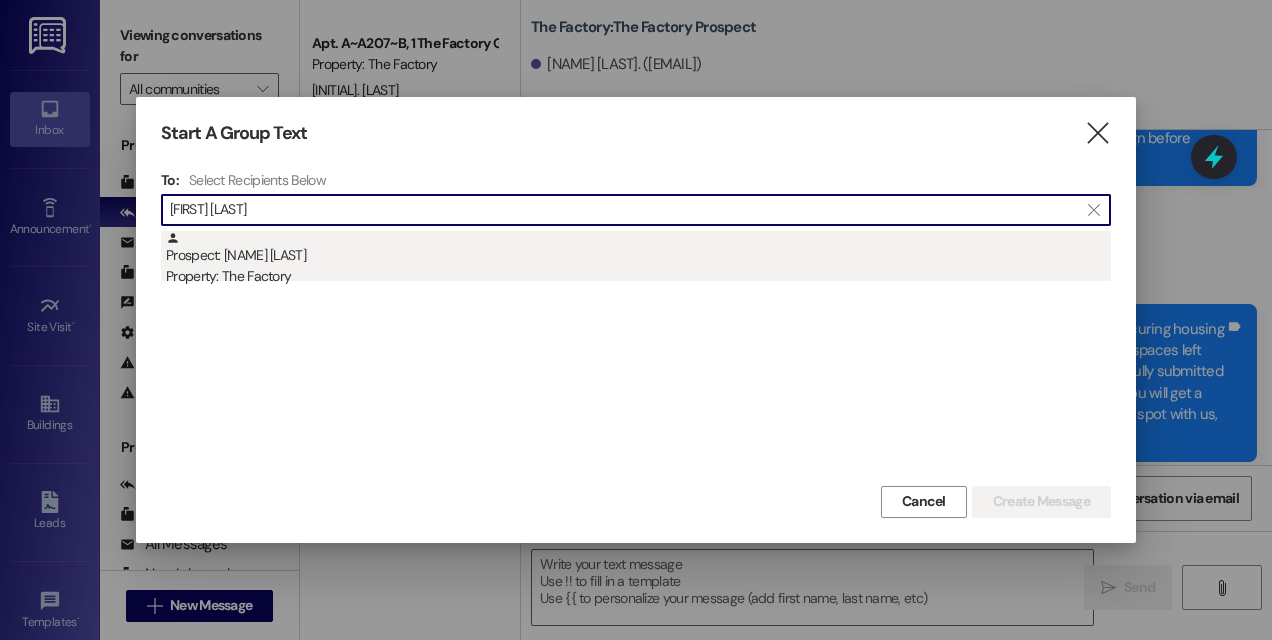 type on "[FIRST] [LAST]" 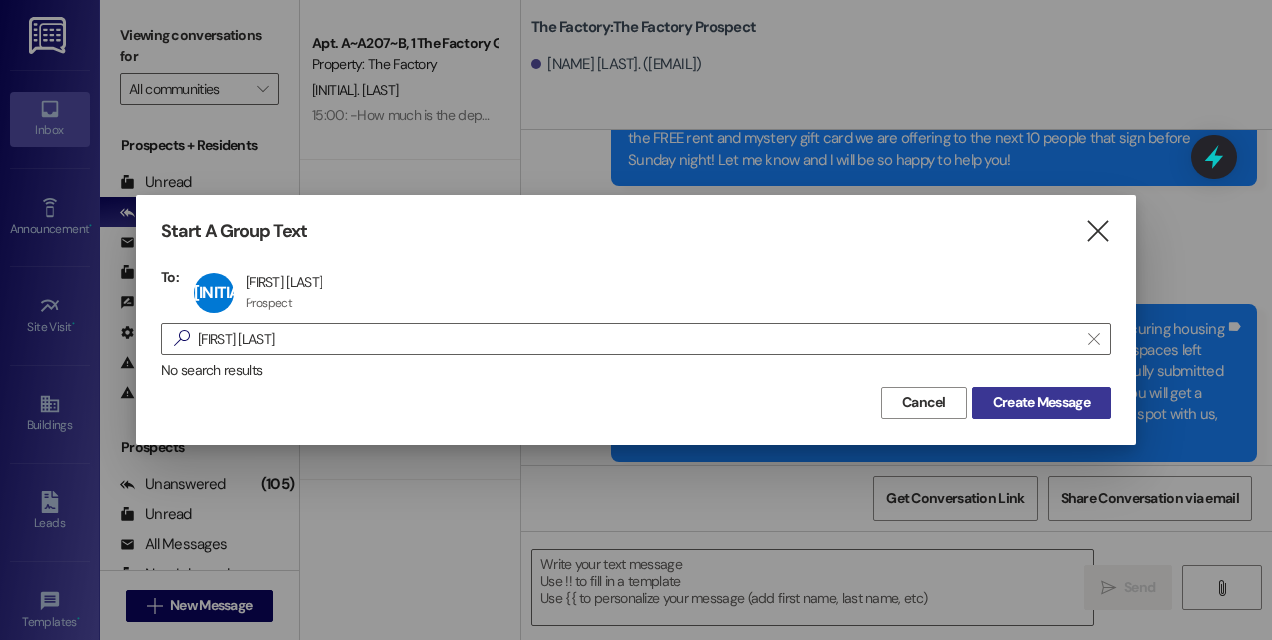click on "Create Message" at bounding box center [1041, 402] 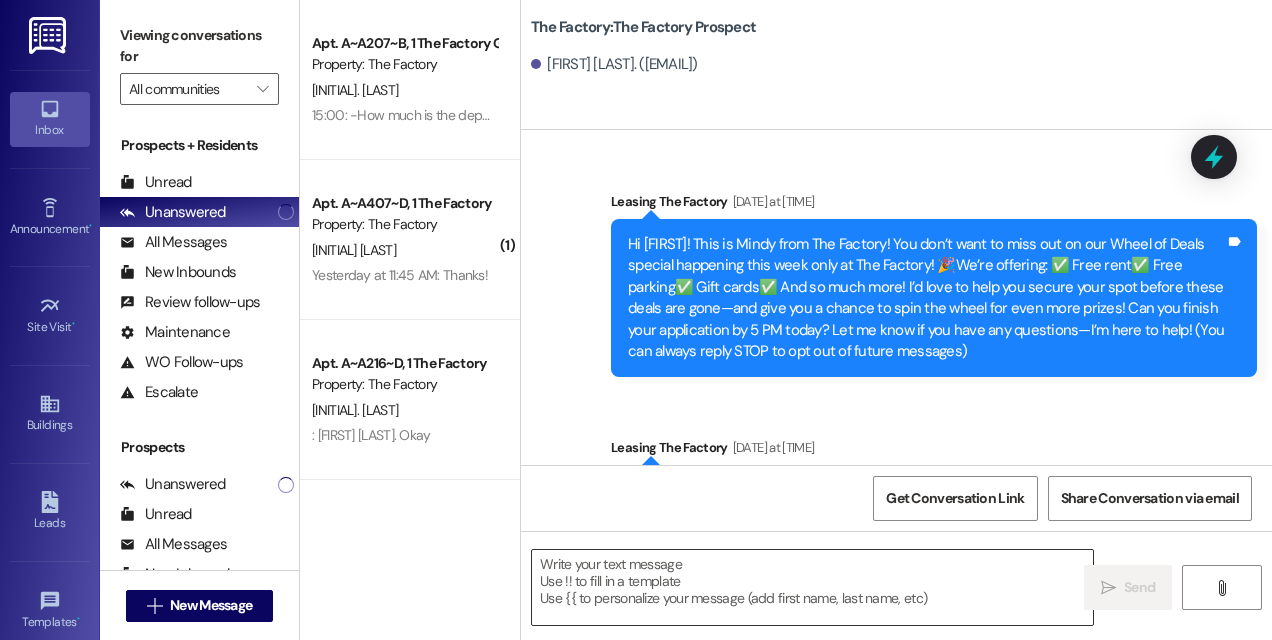 click at bounding box center (812, 587) 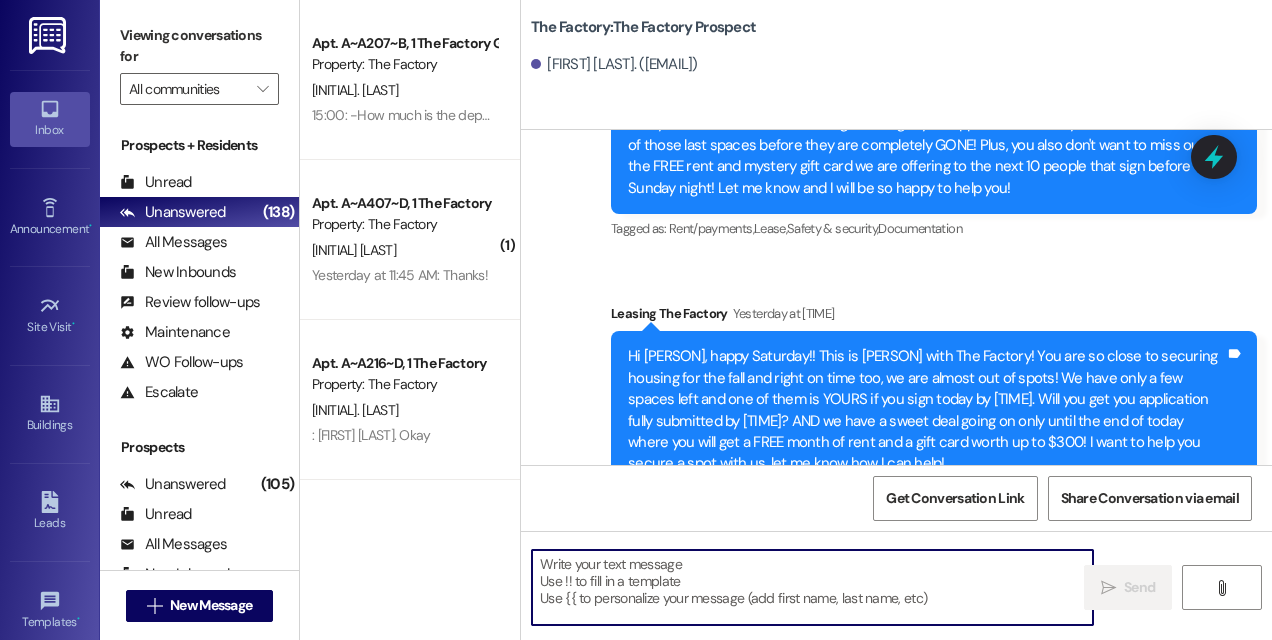 scroll, scrollTop: 3110, scrollLeft: 0, axis: vertical 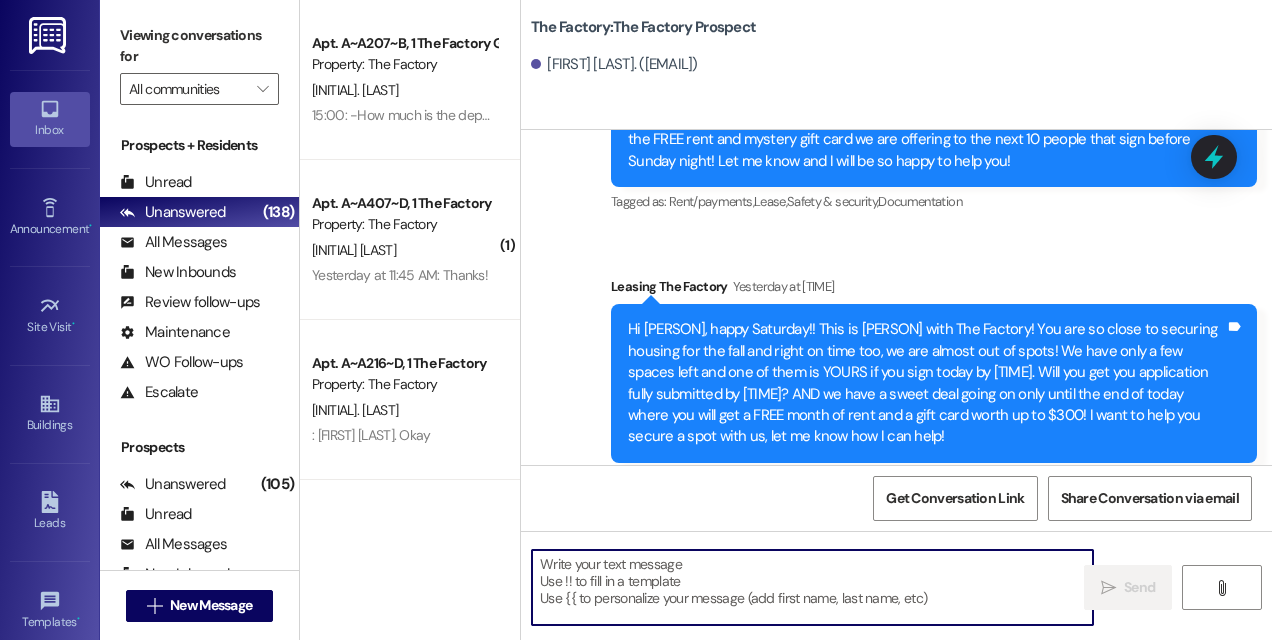 click at bounding box center [812, 587] 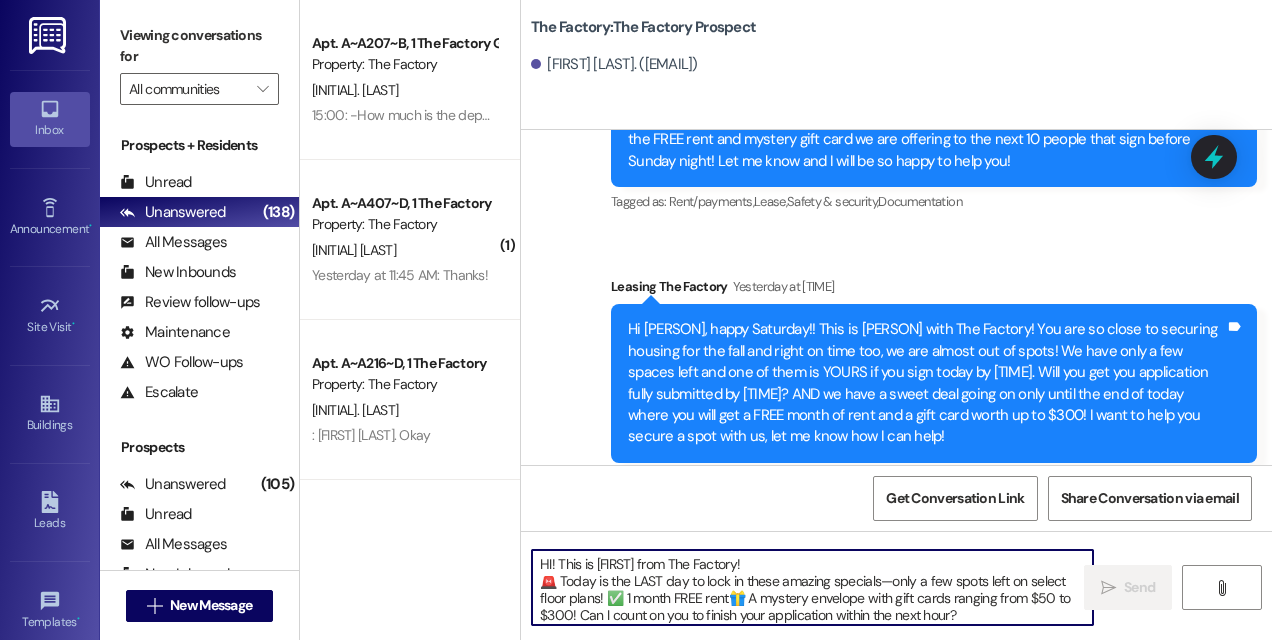 scroll, scrollTop: 16, scrollLeft: 0, axis: vertical 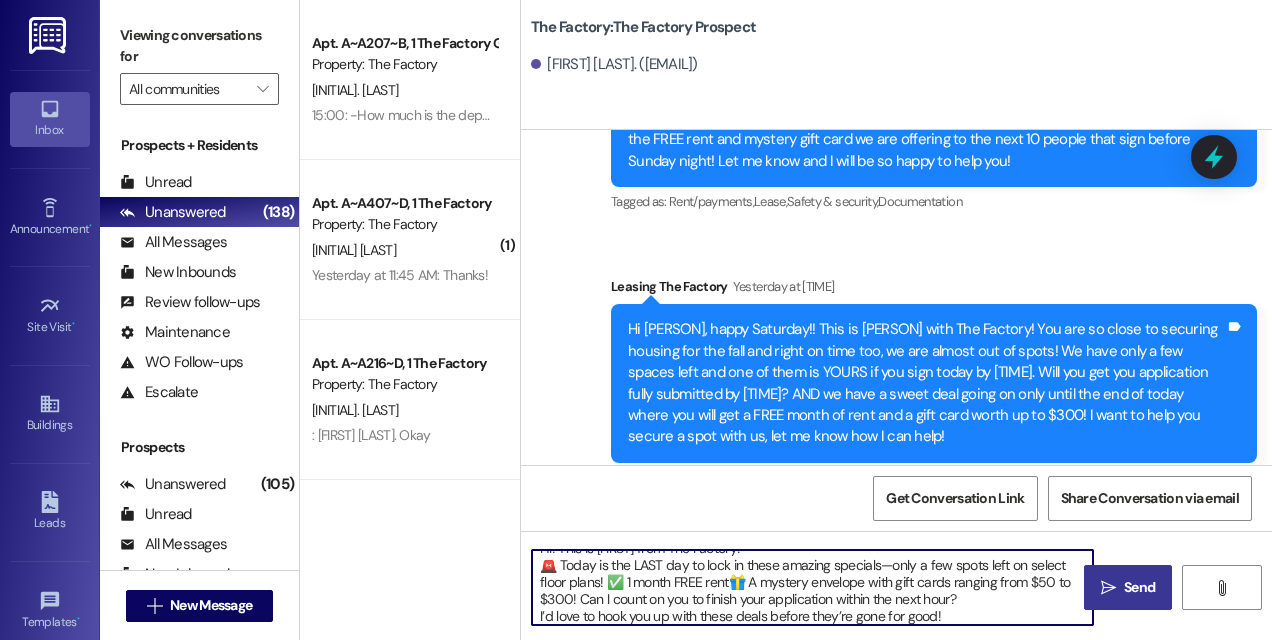 type on "HI! This is [FIRST] from The Factory!
🚨 Today is the LAST day to lock in these amazing specials—only a few spots left on select floor plans! ✅ 1 month FREE rent🎁 A mystery envelope with gift cards ranging from $50 to $300! Can I count on you to finish your application within the next hour?
I’d love to hook you up with these deals before they’re gone for good!" 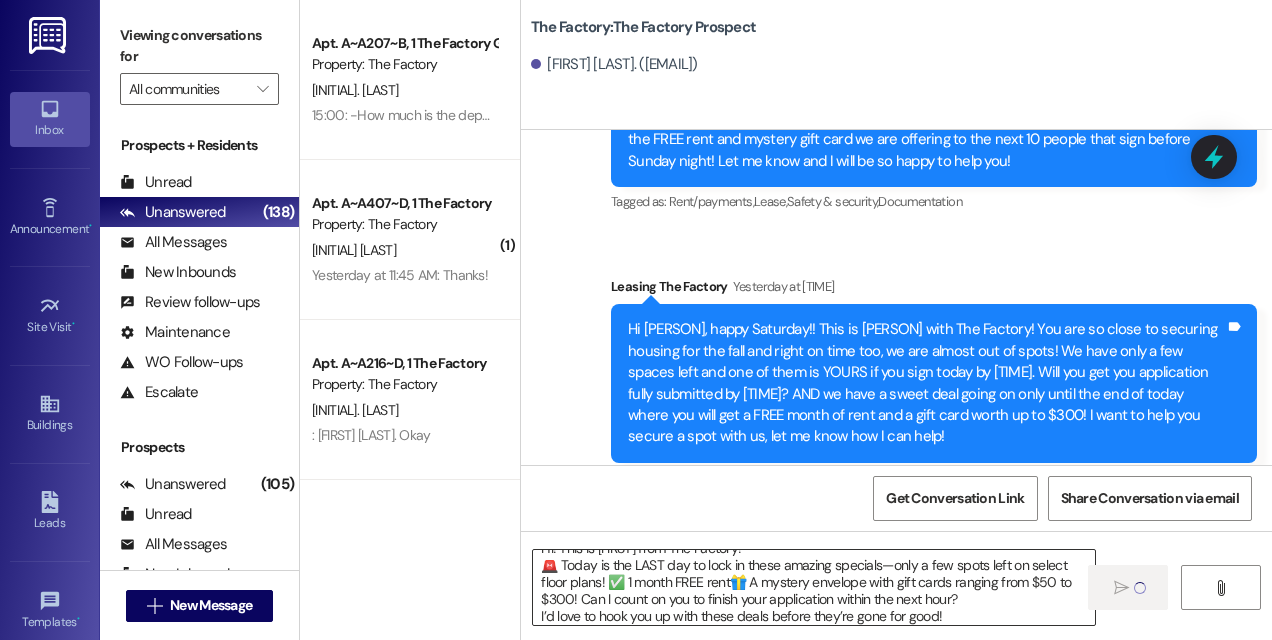 type 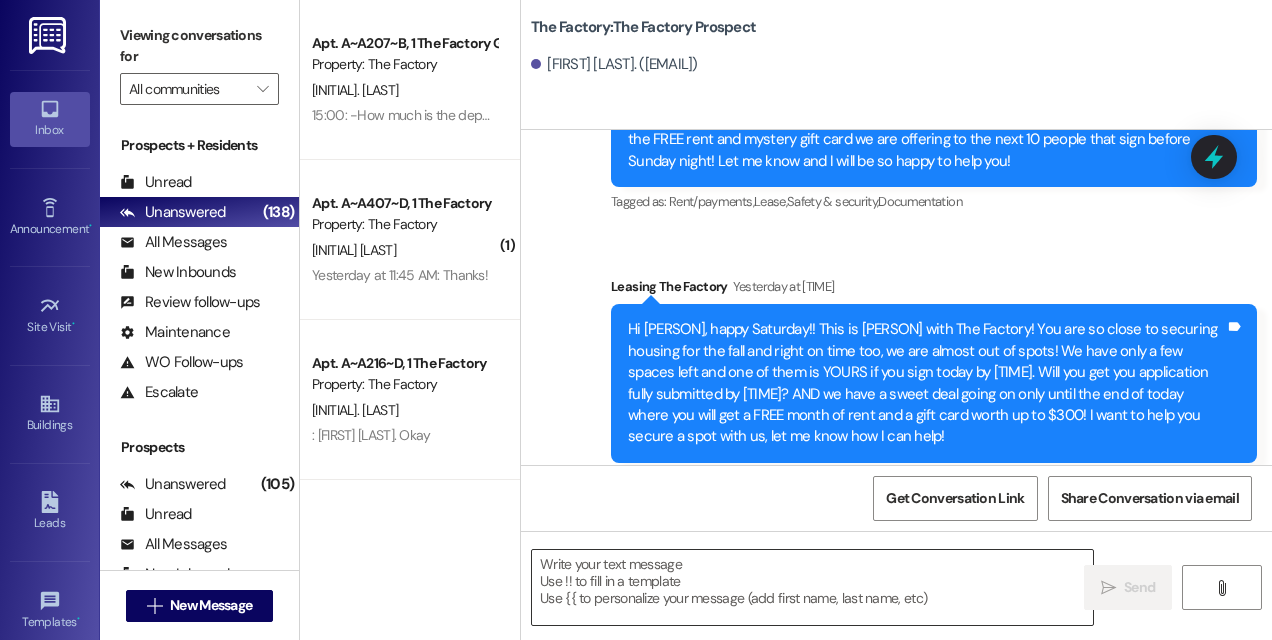 scroll, scrollTop: 0, scrollLeft: 0, axis: both 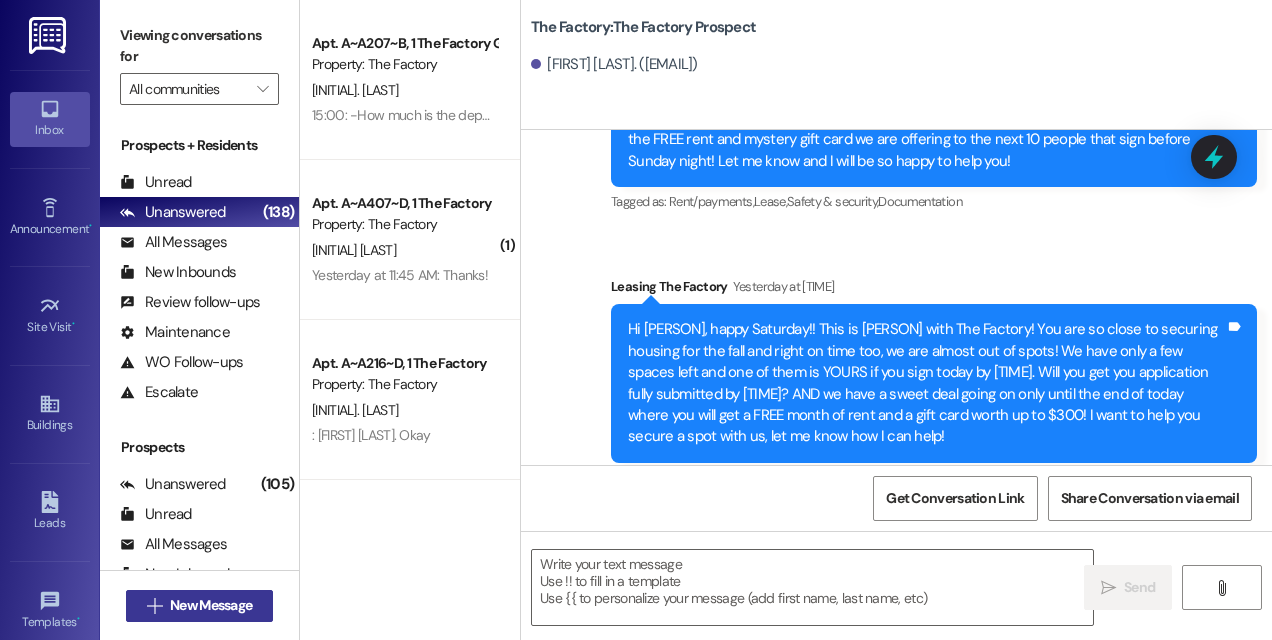 click on "New Message" at bounding box center [211, 605] 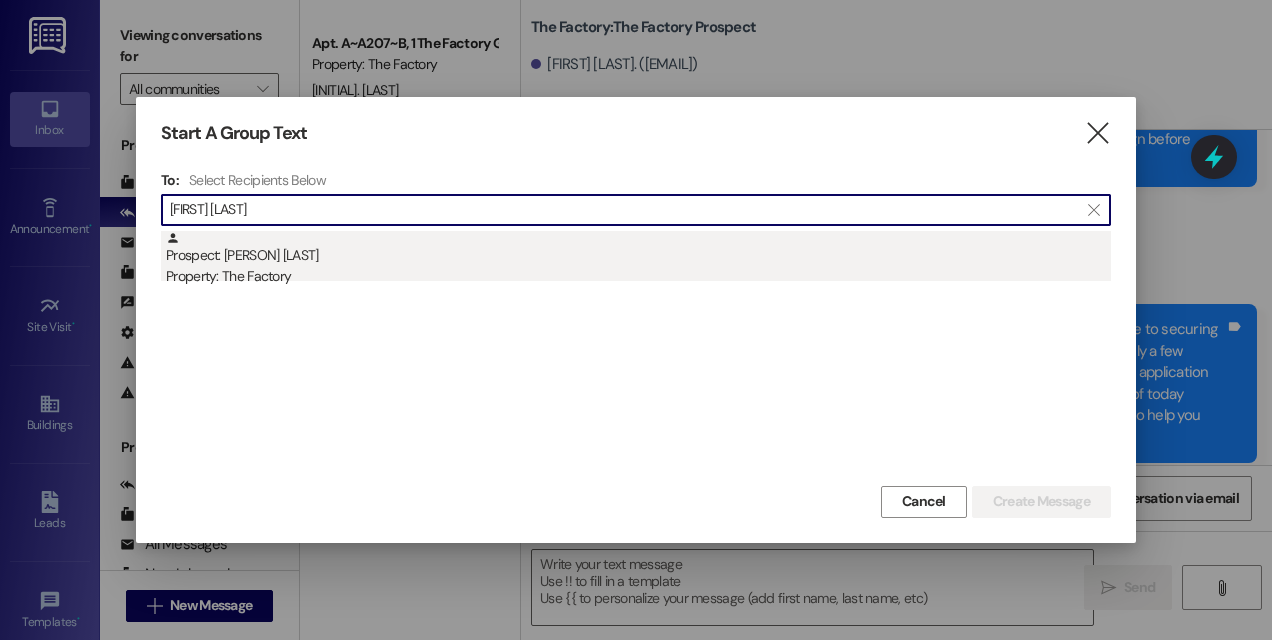 type on "[FIRST] [LAST]" 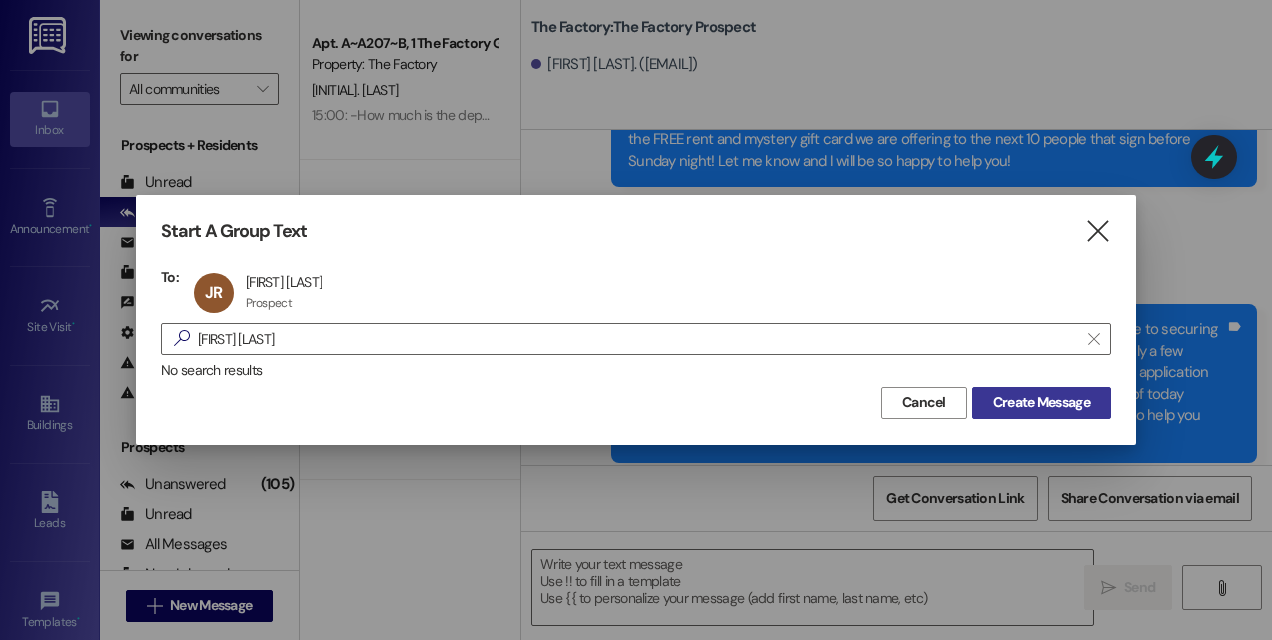click on "Create Message" at bounding box center [1041, 402] 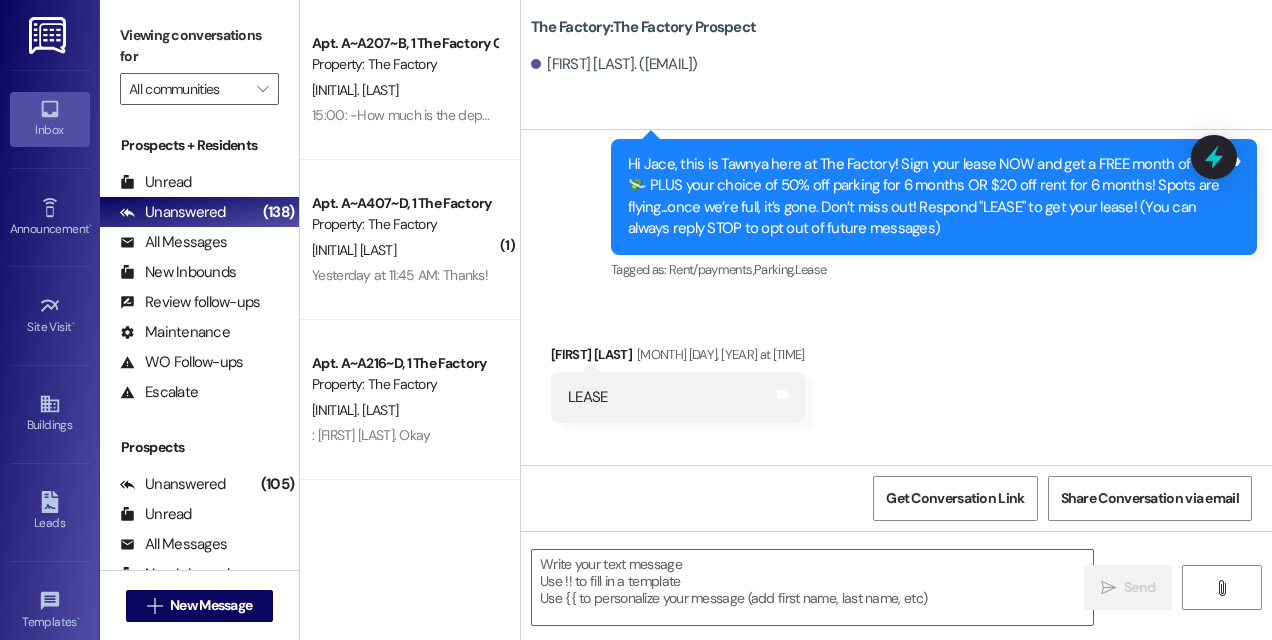 scroll, scrollTop: 53, scrollLeft: 0, axis: vertical 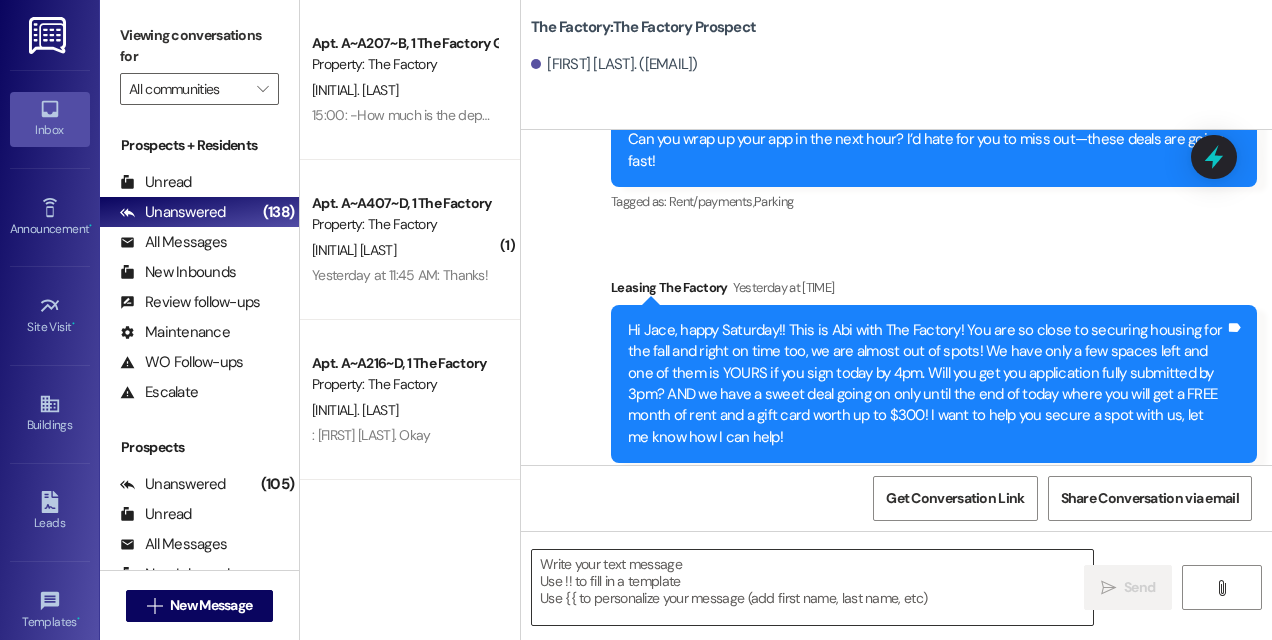 click at bounding box center (812, 587) 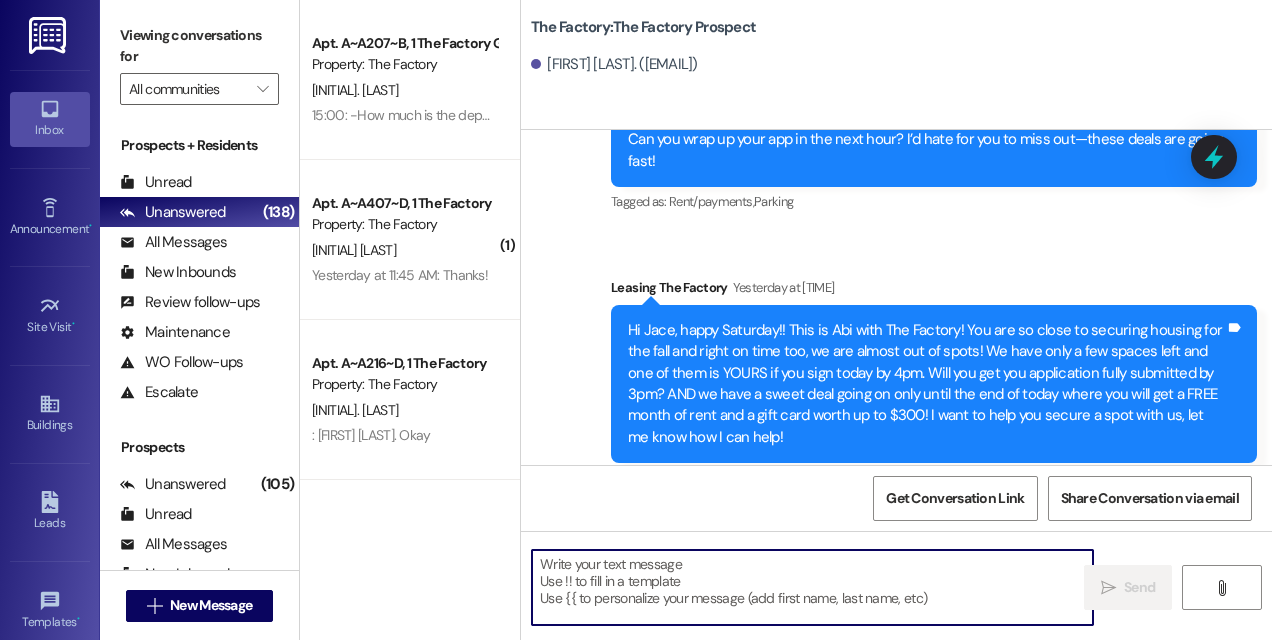 paste on "HI! This is [FIRST] from The Factory!
🚨 Today is the LAST day to lock in these amazing specials—only a few spots left on select floor plans! ✅ 1 month FREE rent🎁 A mystery envelope with gift cards ranging from $50 to $300! Can I count on you to finish your application within the next hour?
I’d love to hook you up with these deals before they’re gone for good!" 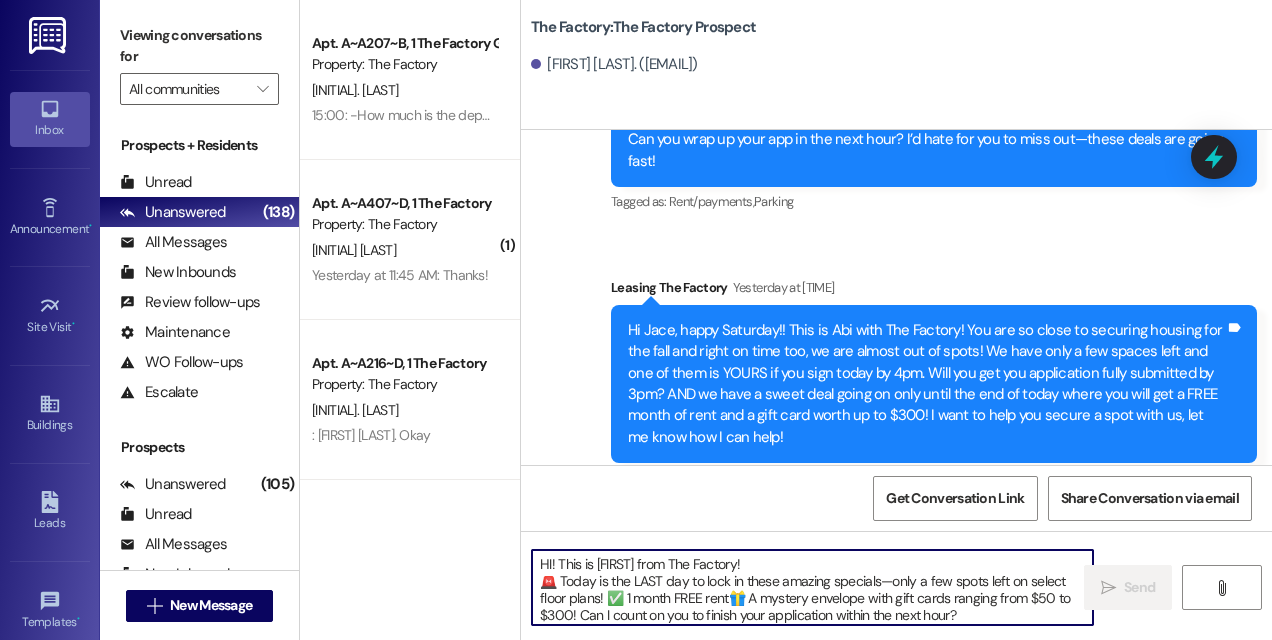 scroll, scrollTop: 16, scrollLeft: 0, axis: vertical 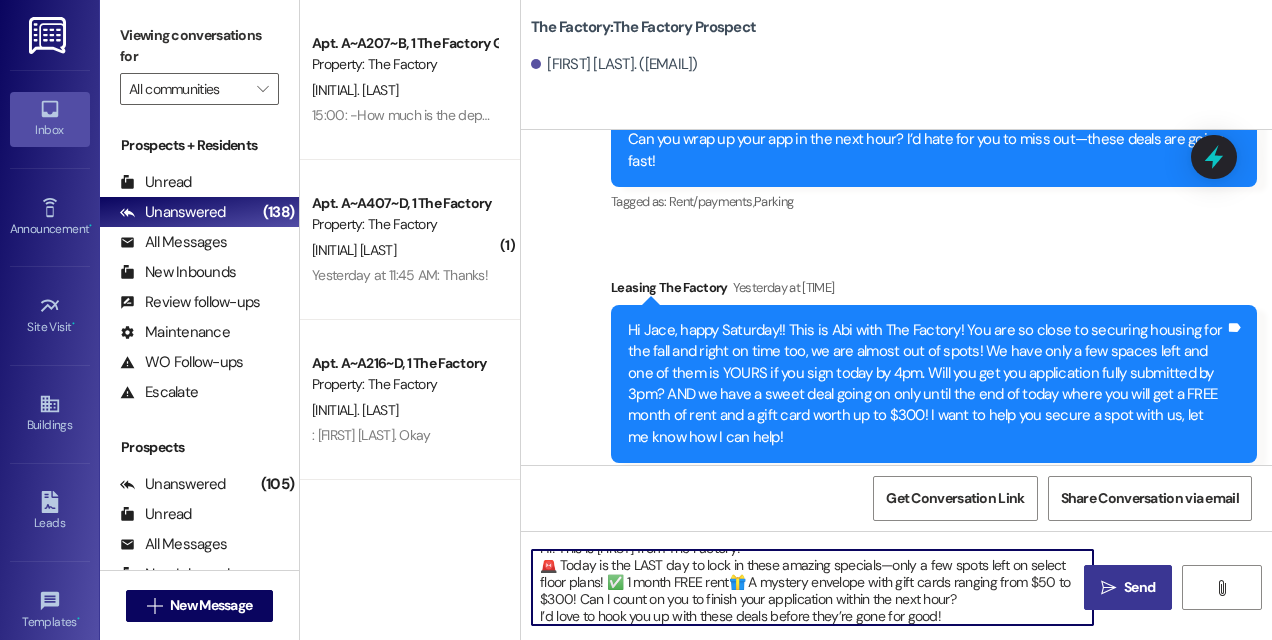 type on "HI! This is [FIRST] from The Factory!
🚨 Today is the LAST day to lock in these amazing specials—only a few spots left on select floor plans! ✅ 1 month FREE rent🎁 A mystery envelope with gift cards ranging from $50 to $300! Can I count on you to finish your application within the next hour?
I’d love to hook you up with these deals before they’re gone for good!" 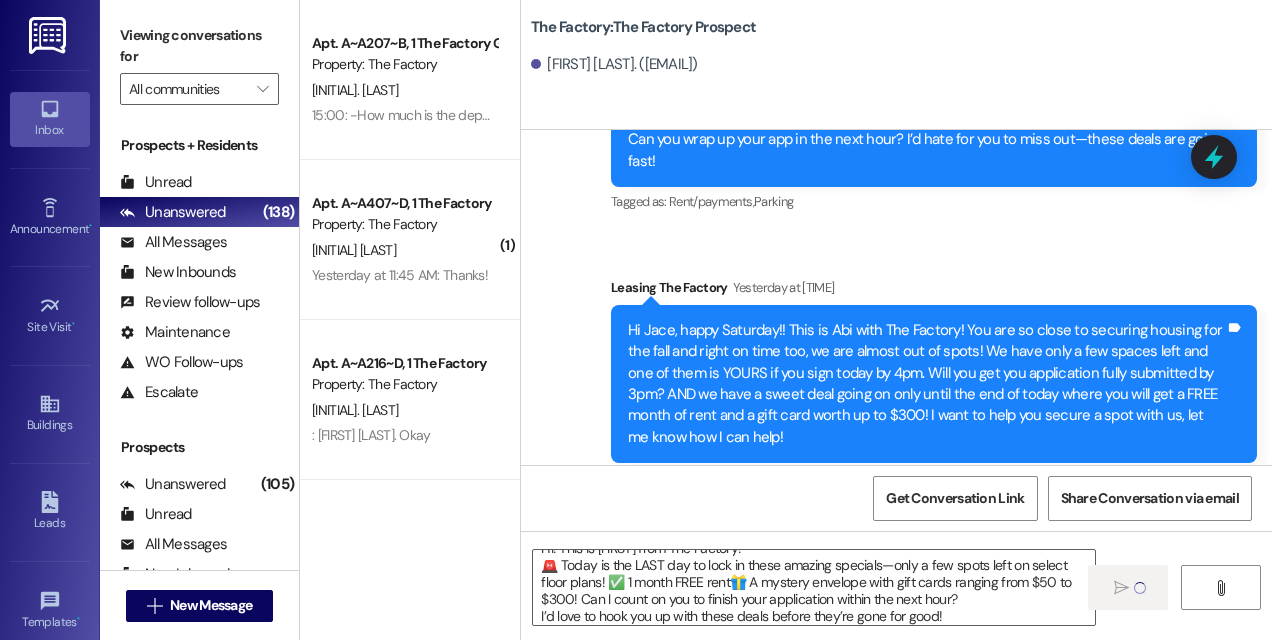 type 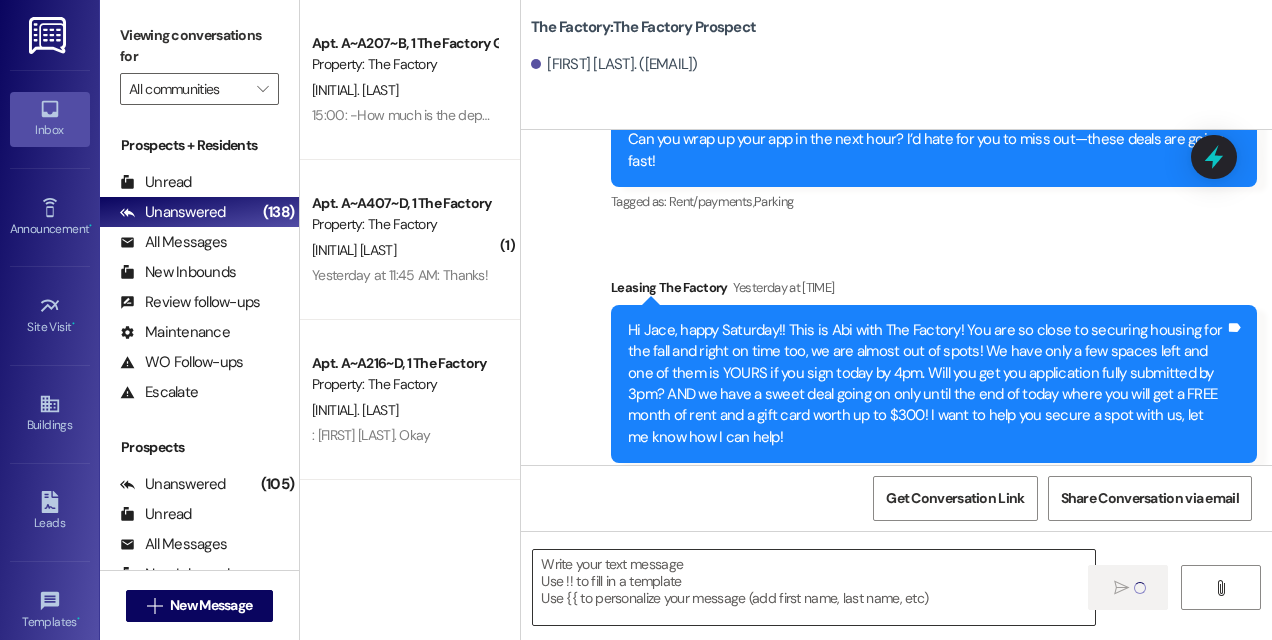 scroll, scrollTop: 0, scrollLeft: 0, axis: both 